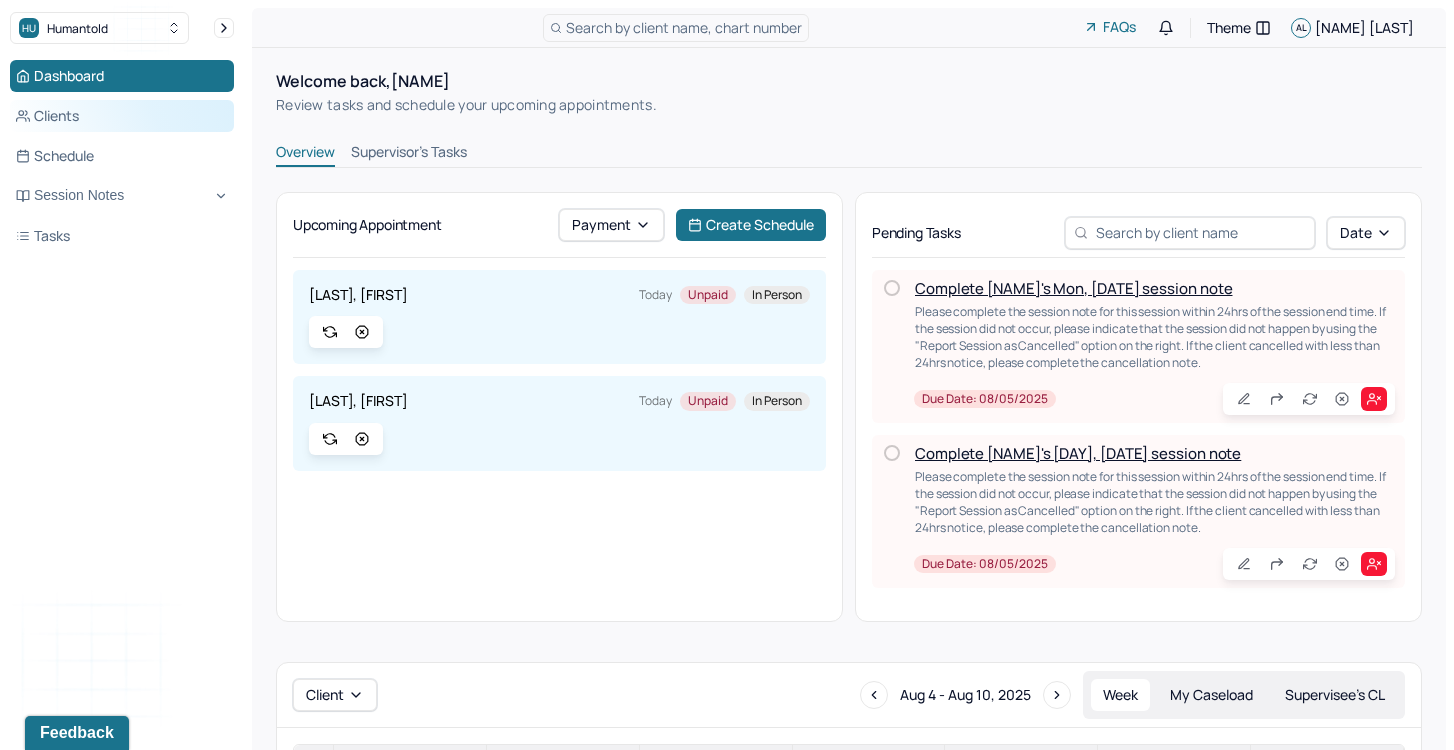 scroll, scrollTop: 0, scrollLeft: 0, axis: both 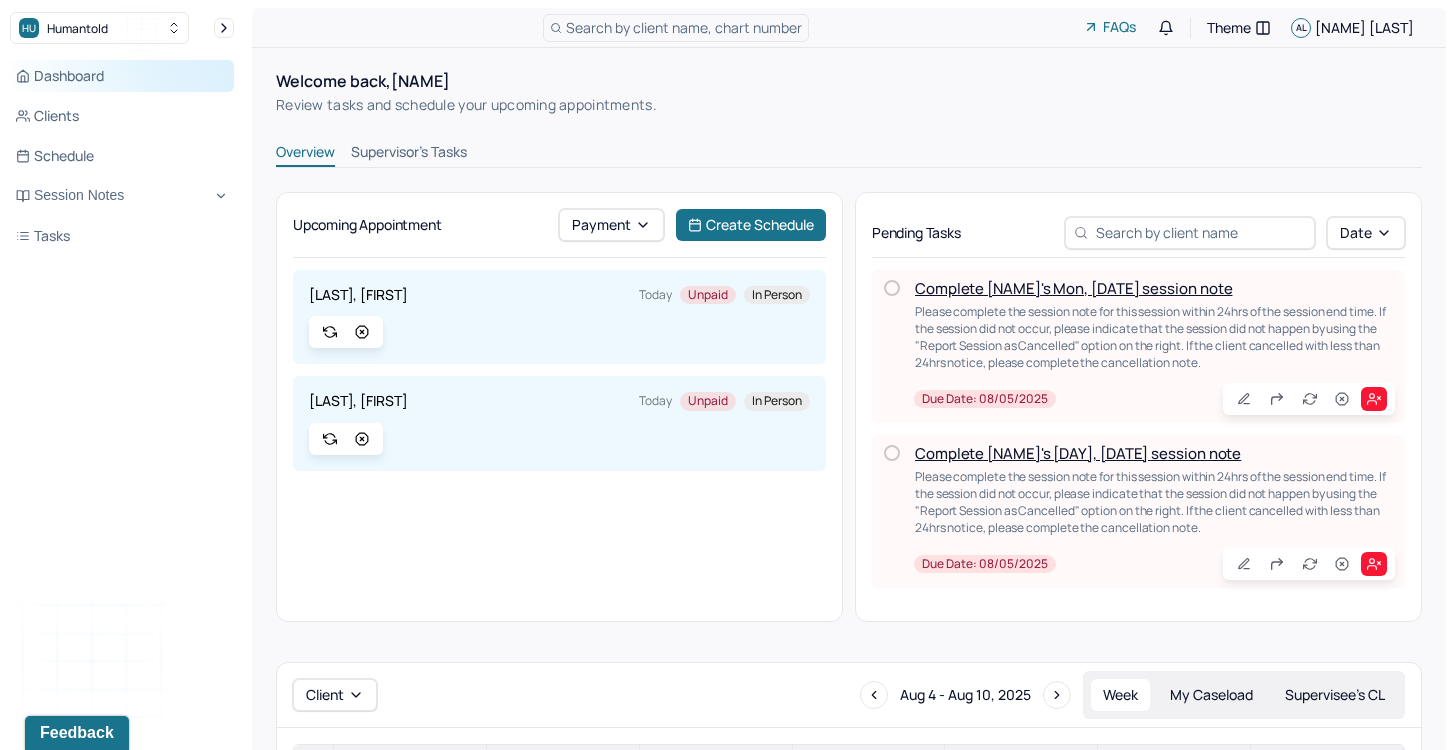 click on "Dashboard" at bounding box center [122, 76] 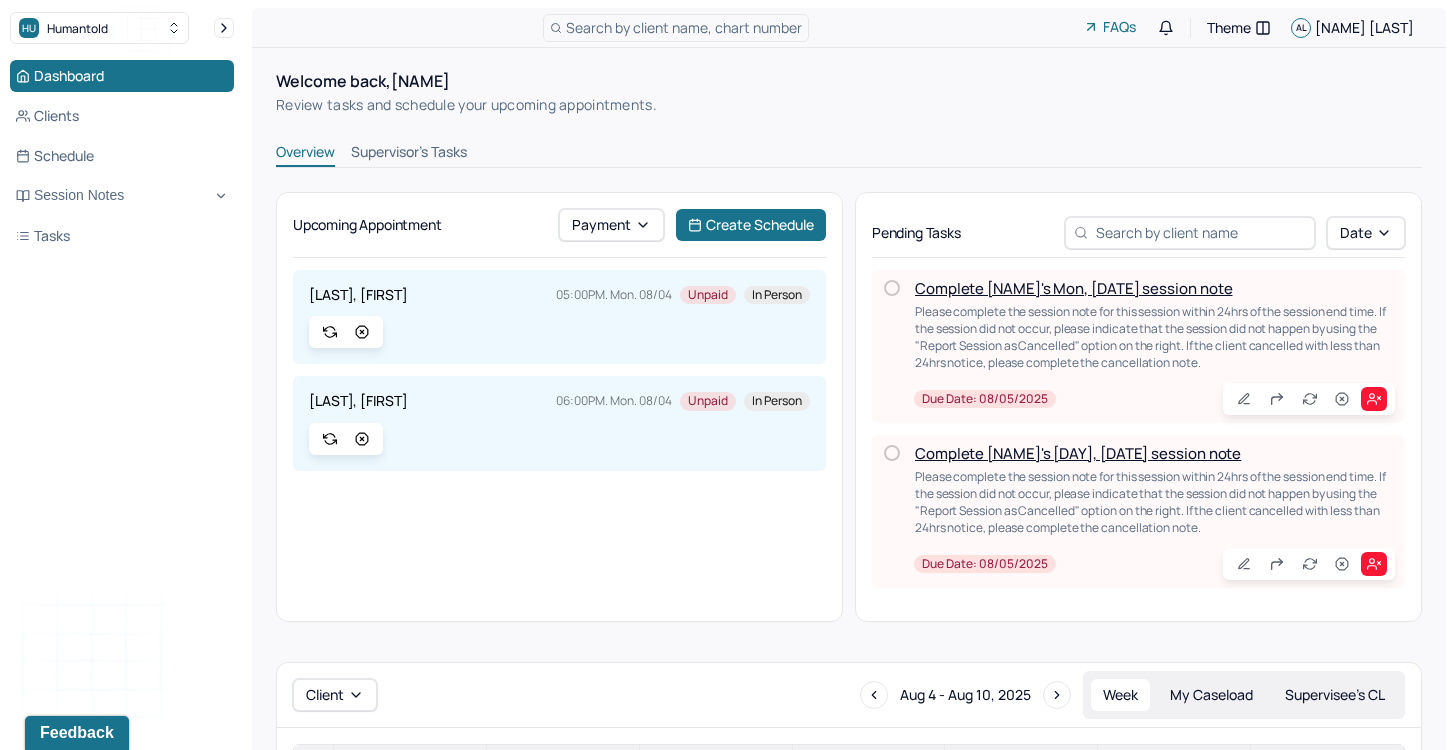 click on "Complete [NAME]'s Mon, [DATE] session note" at bounding box center (1073, 288) 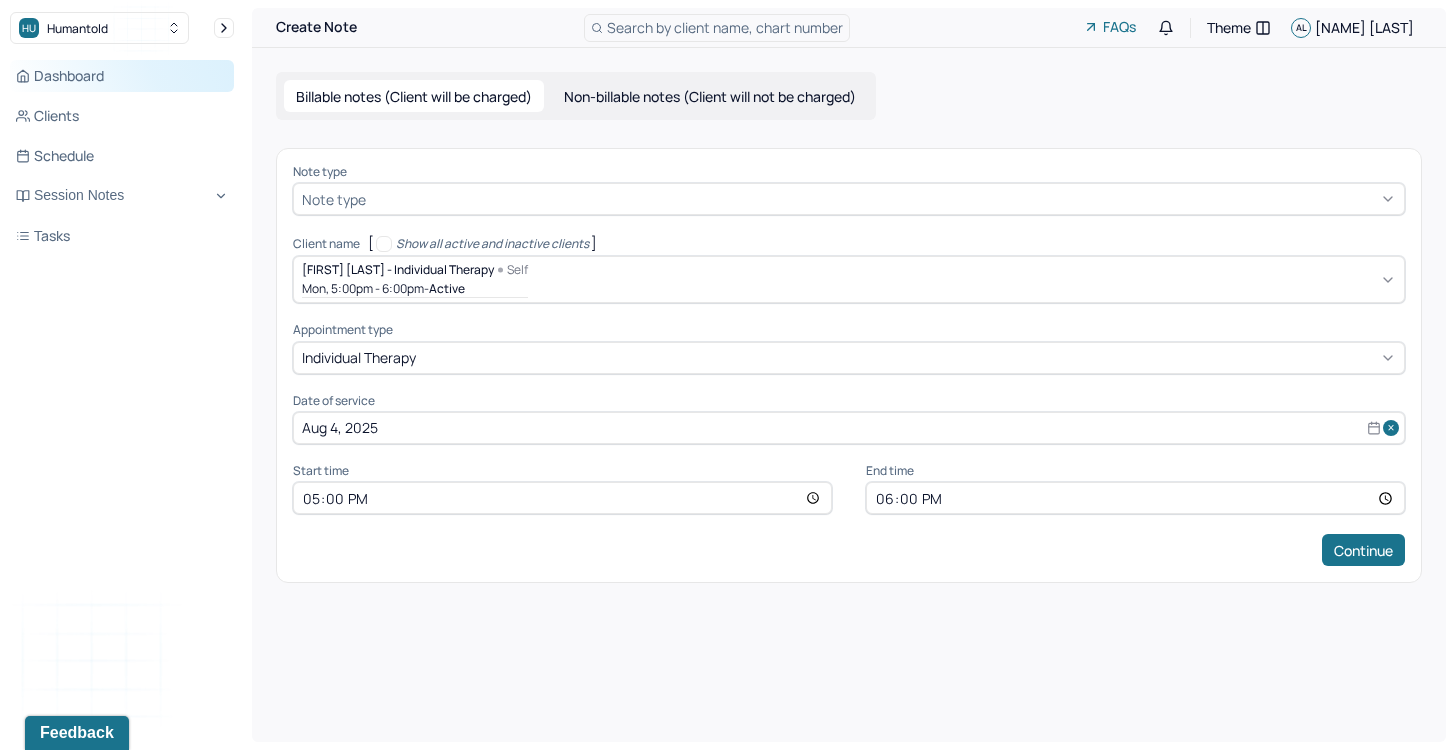 click on "Dashboard" at bounding box center [122, 76] 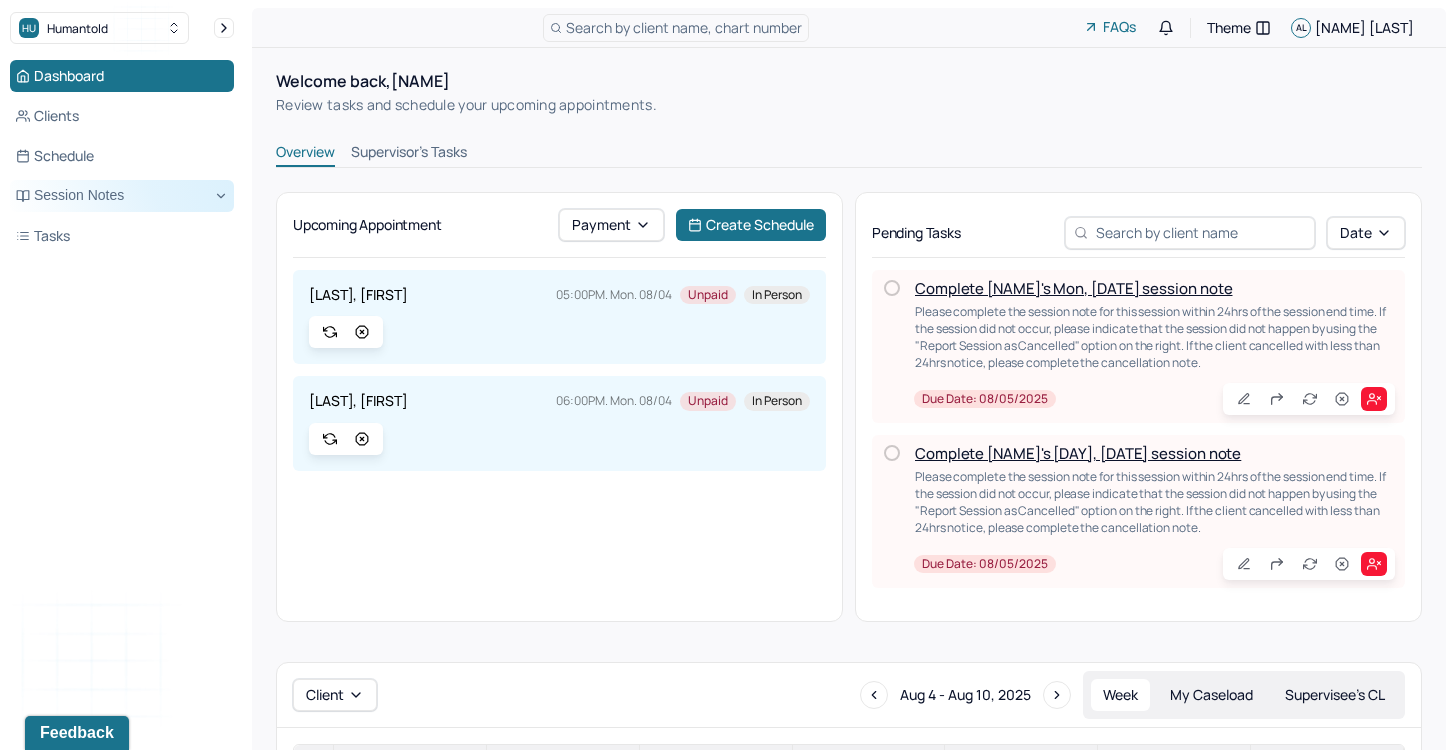click on "Session Notes" at bounding box center [122, 196] 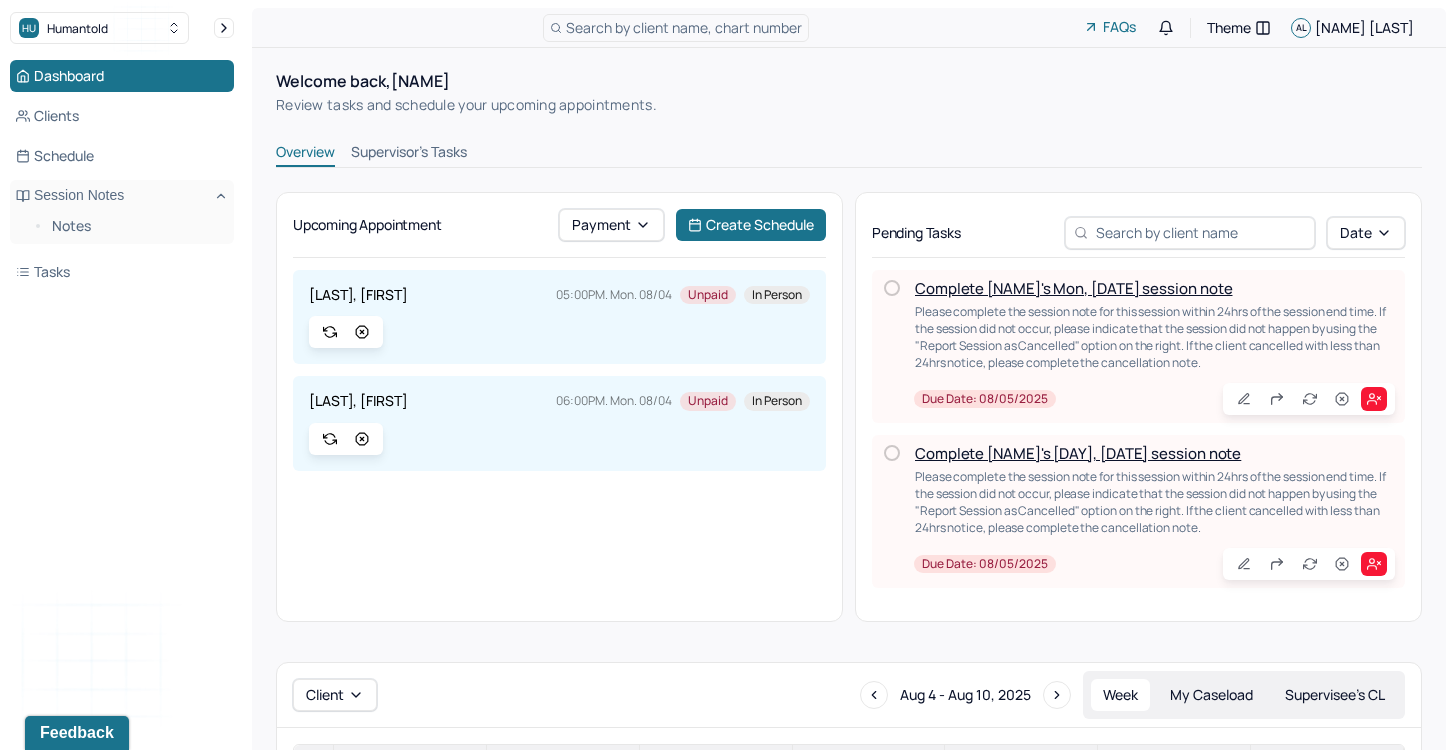 click on "Notes" at bounding box center [122, 228] 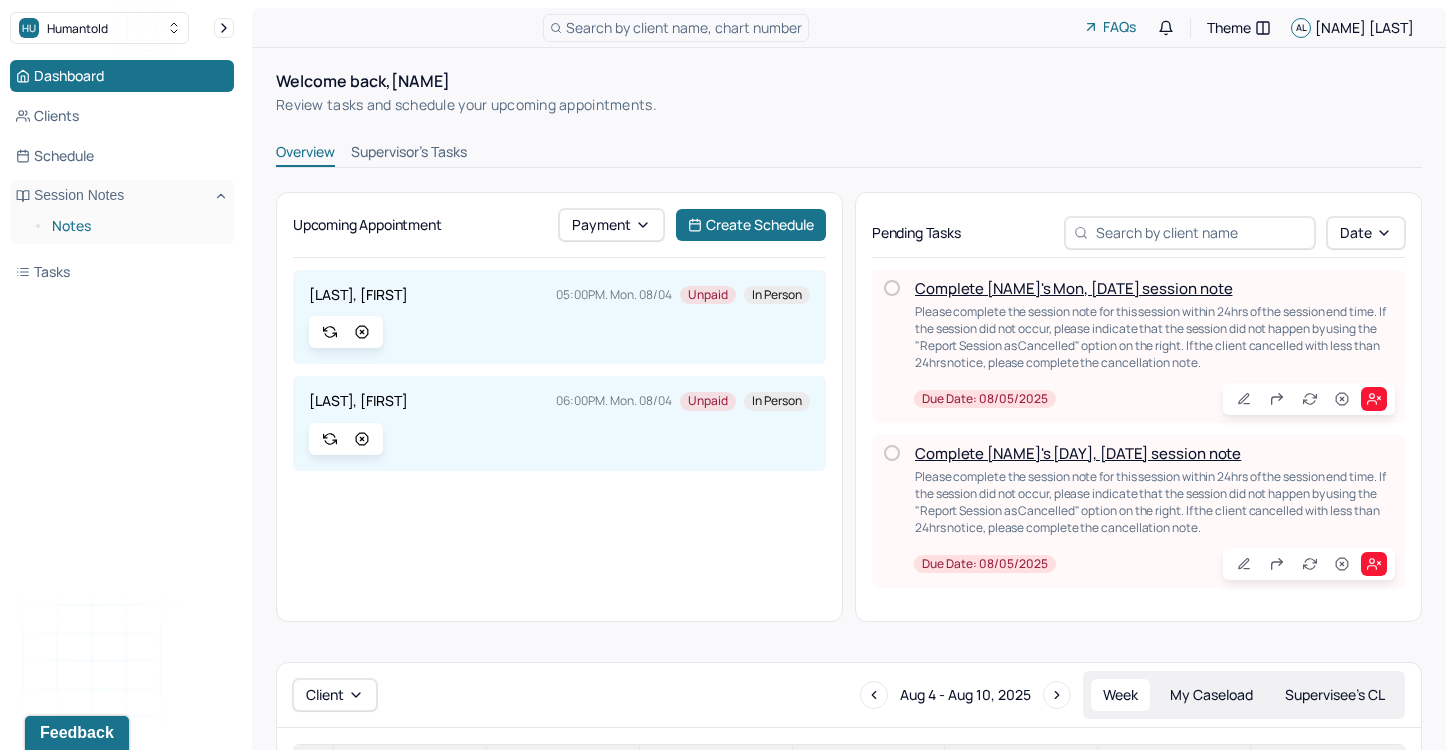 click on "Notes" at bounding box center [135, 226] 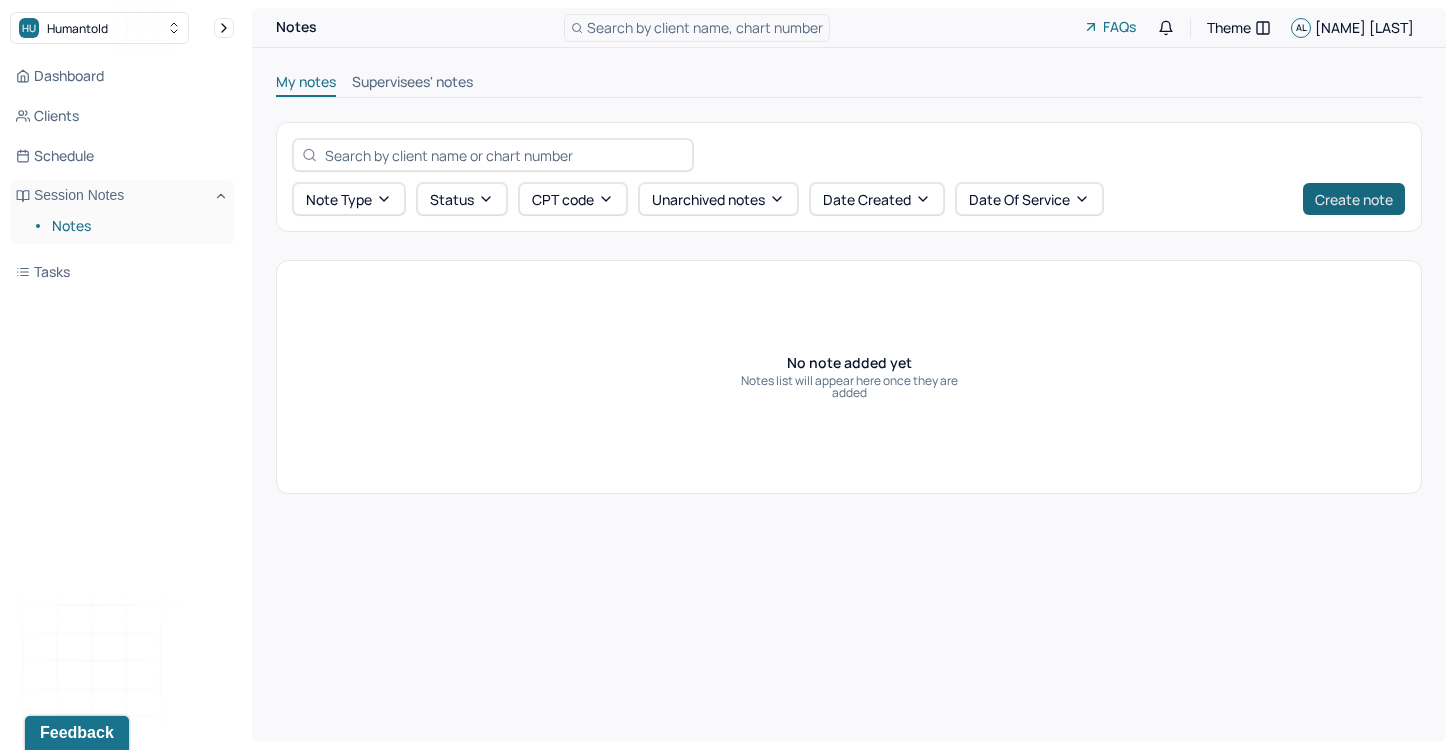 click on "Create note" at bounding box center [1354, 199] 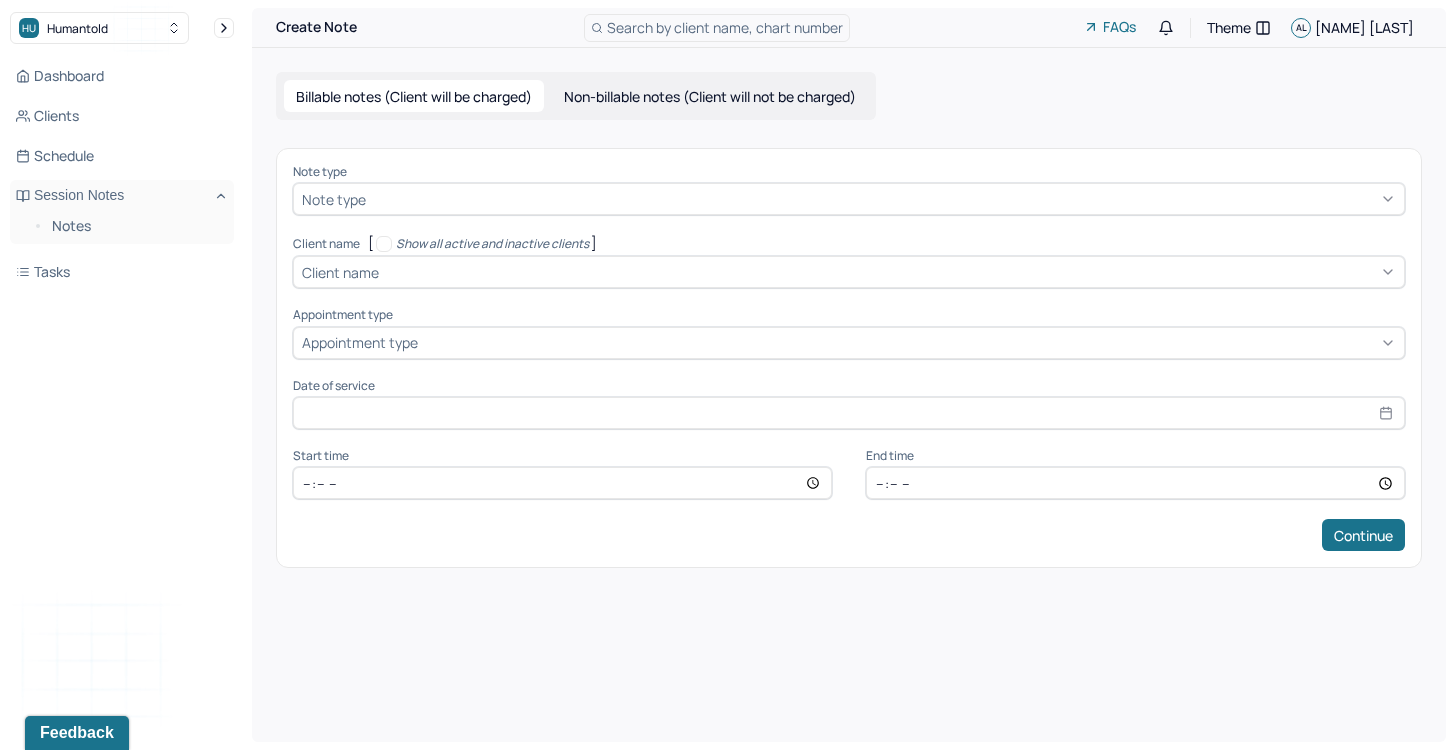 click at bounding box center (883, 199) 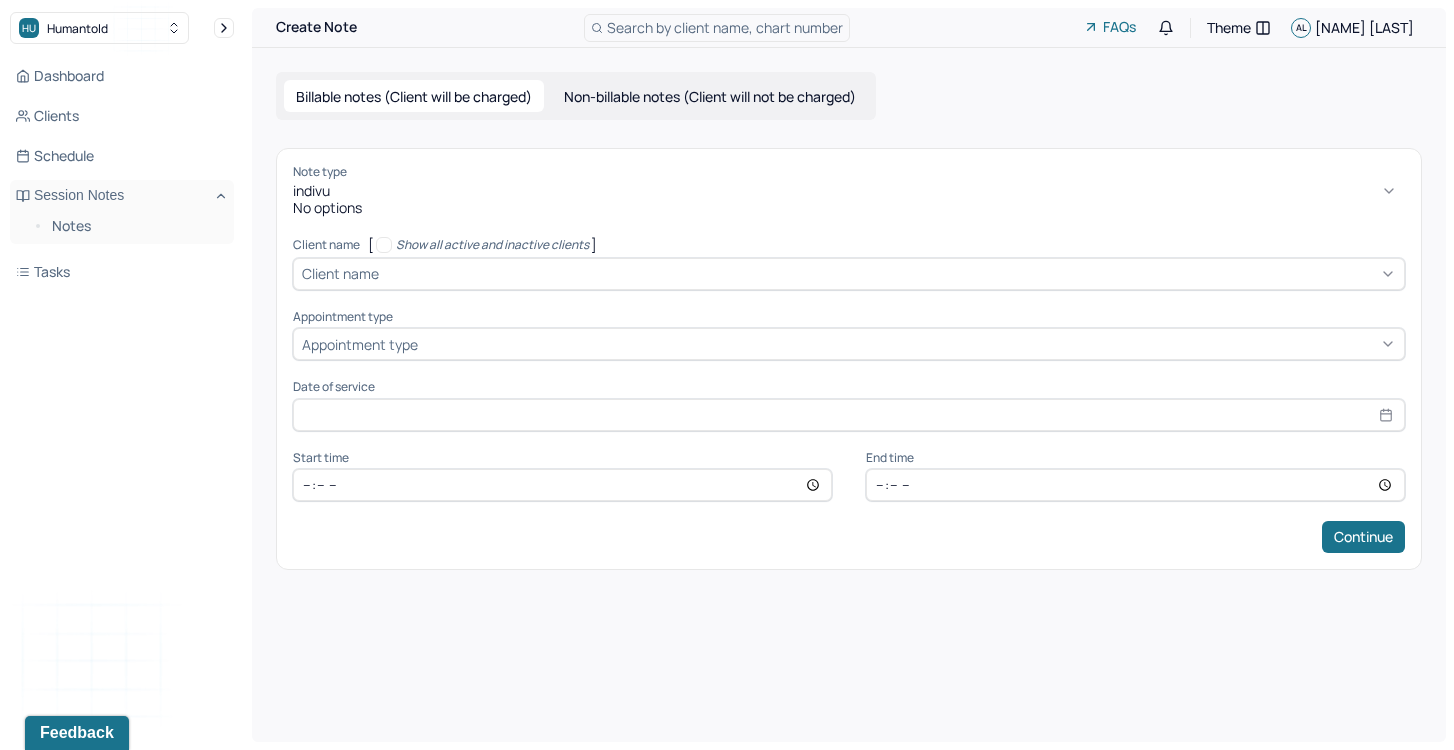 type on "indiv" 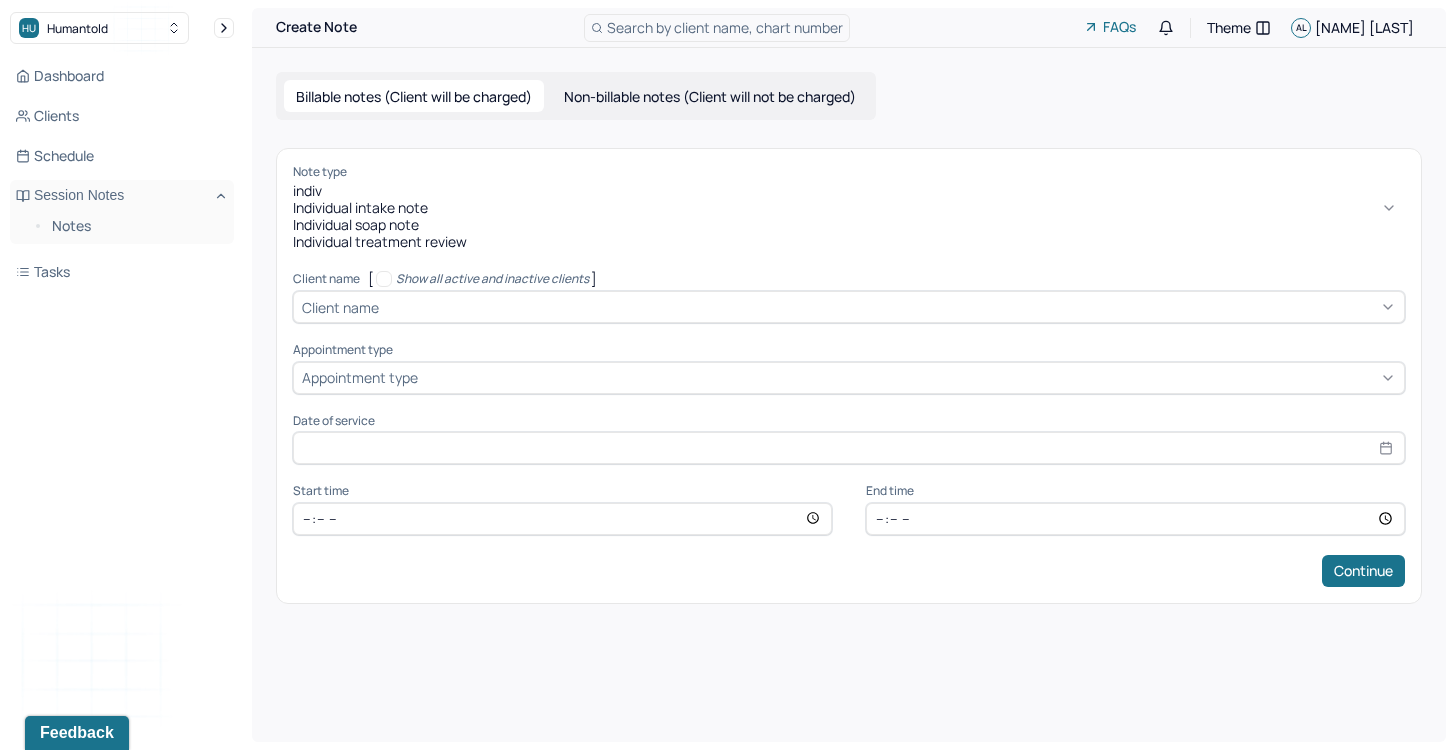 click on "Individual soap note" at bounding box center [849, 225] 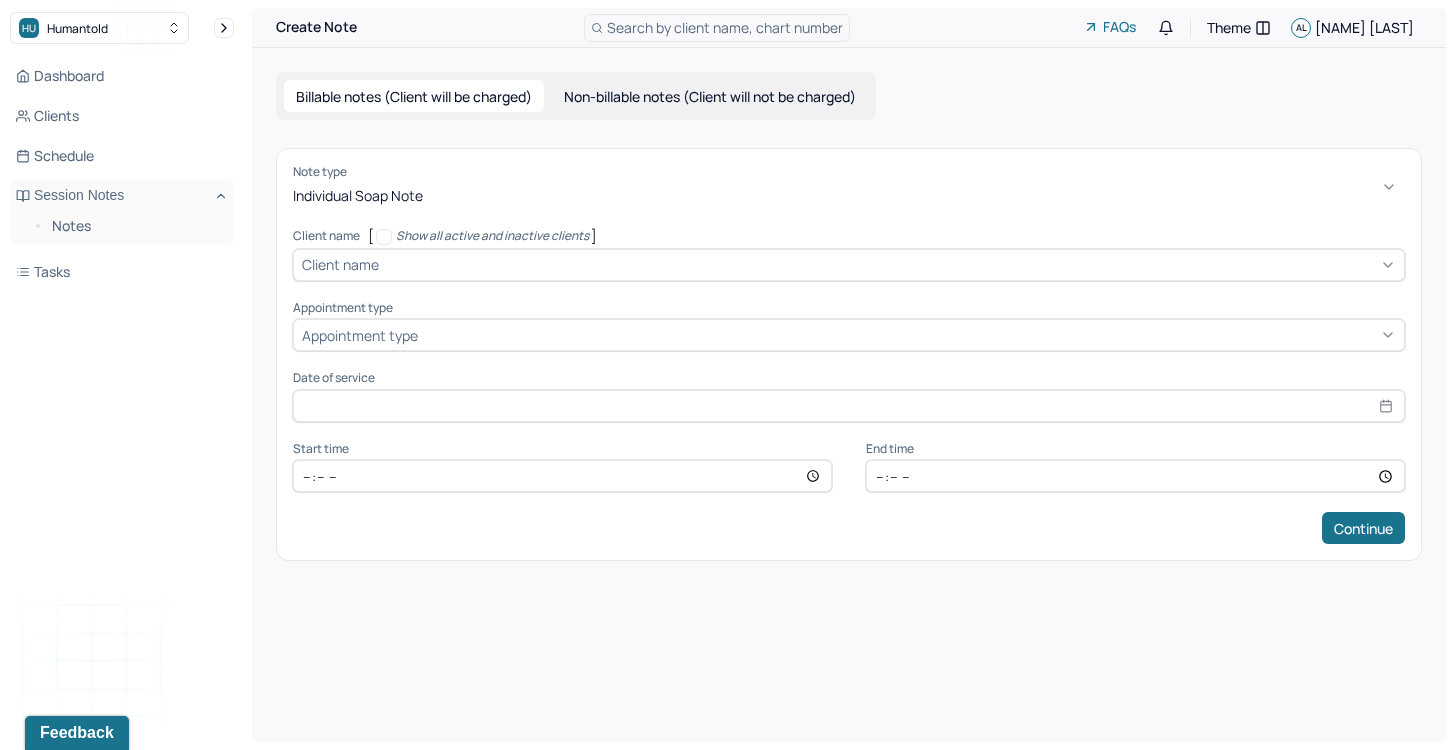 click at bounding box center (889, 264) 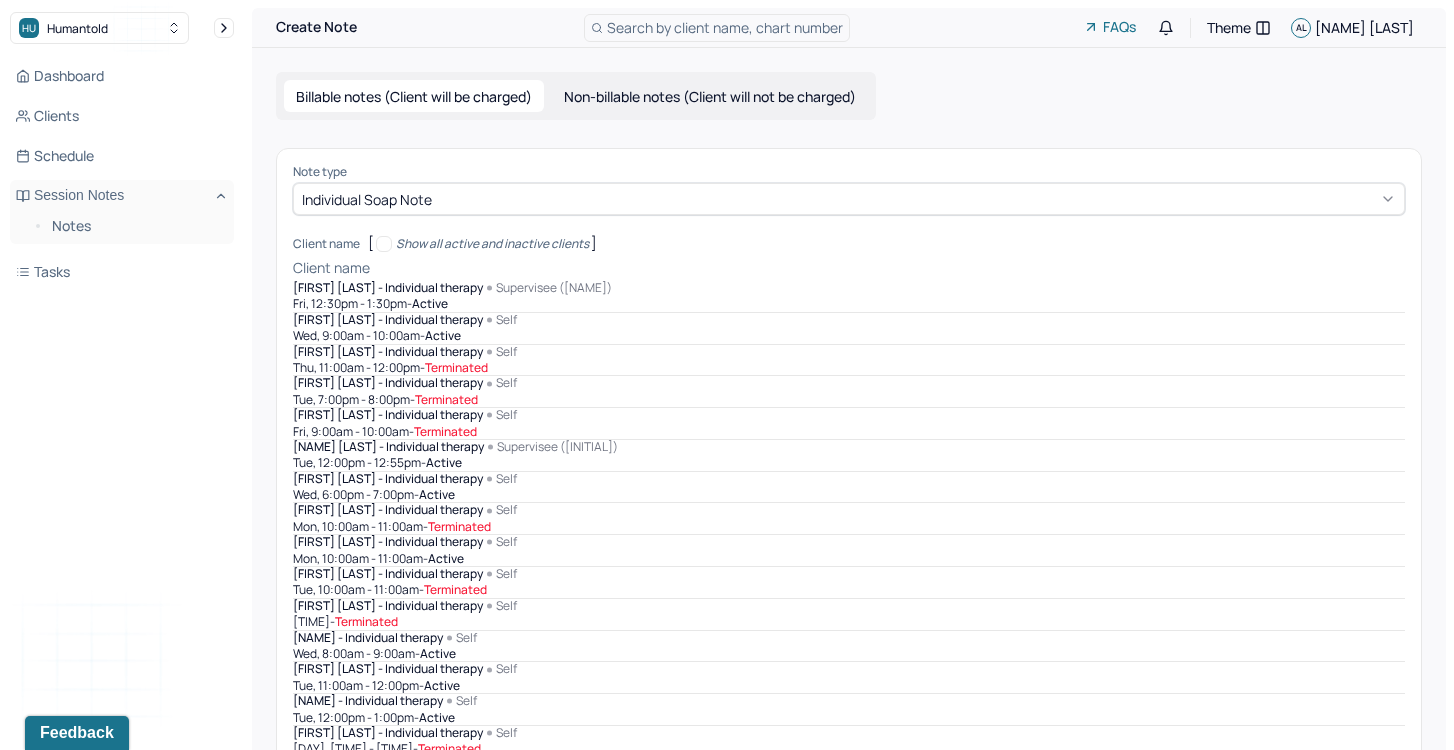 click on "active" at bounding box center [443, 336] 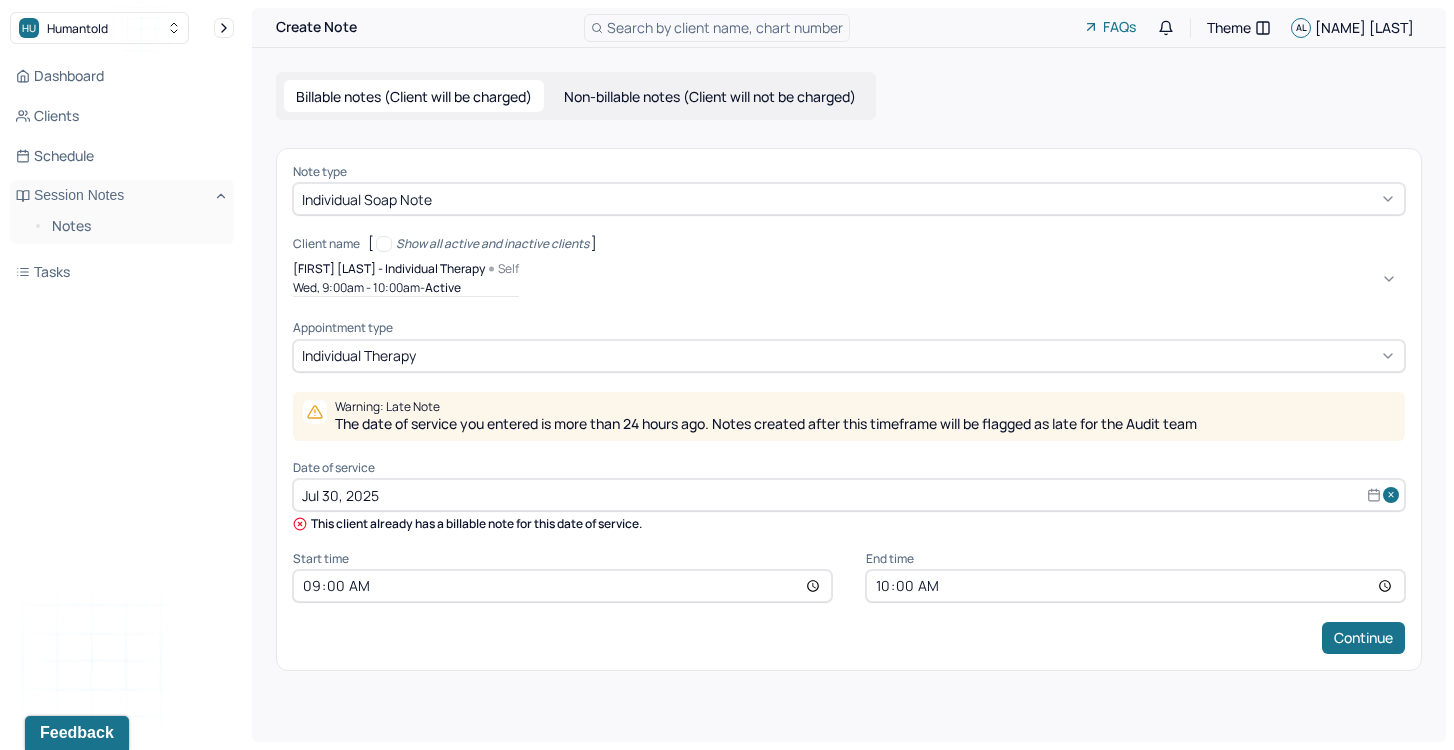 click on "Jul 30, 2025" at bounding box center (849, 495) 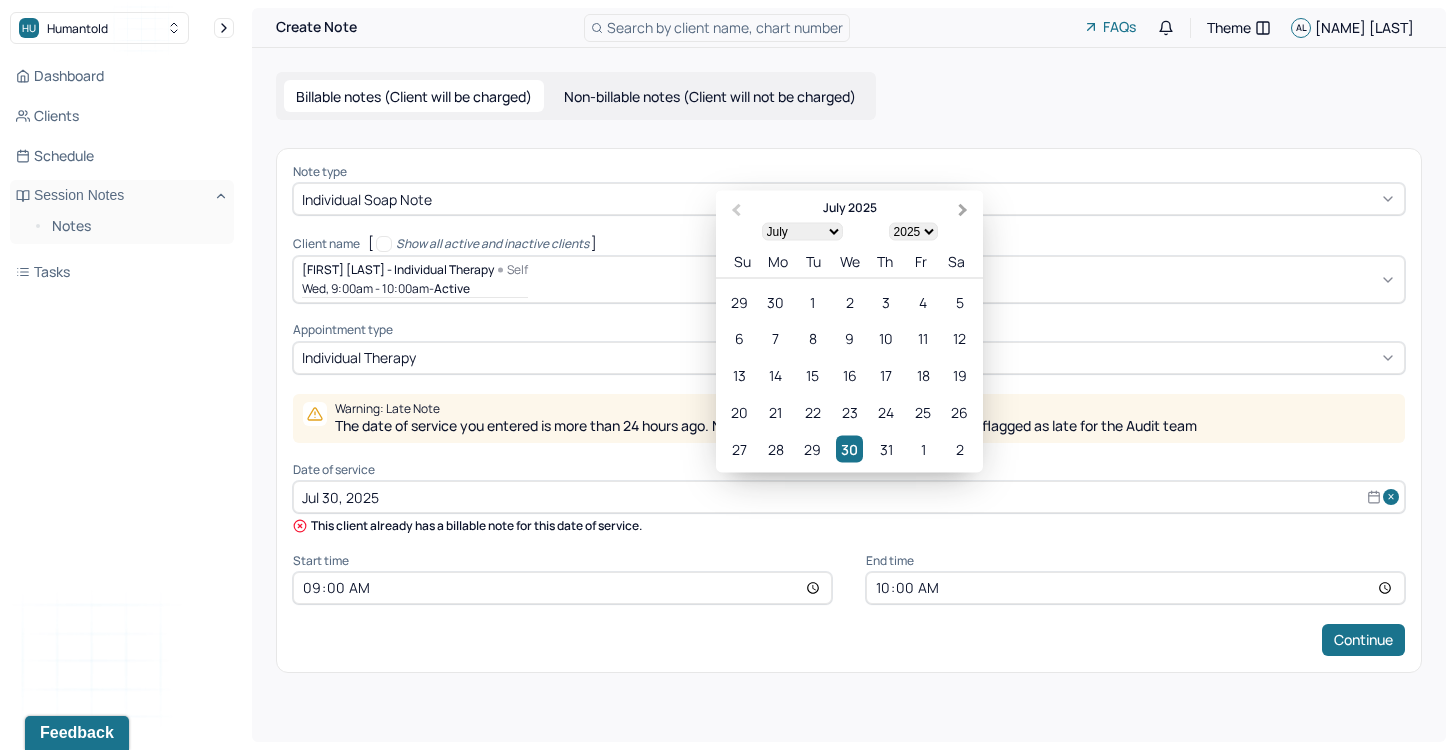 click on "Next Month" at bounding box center (965, 212) 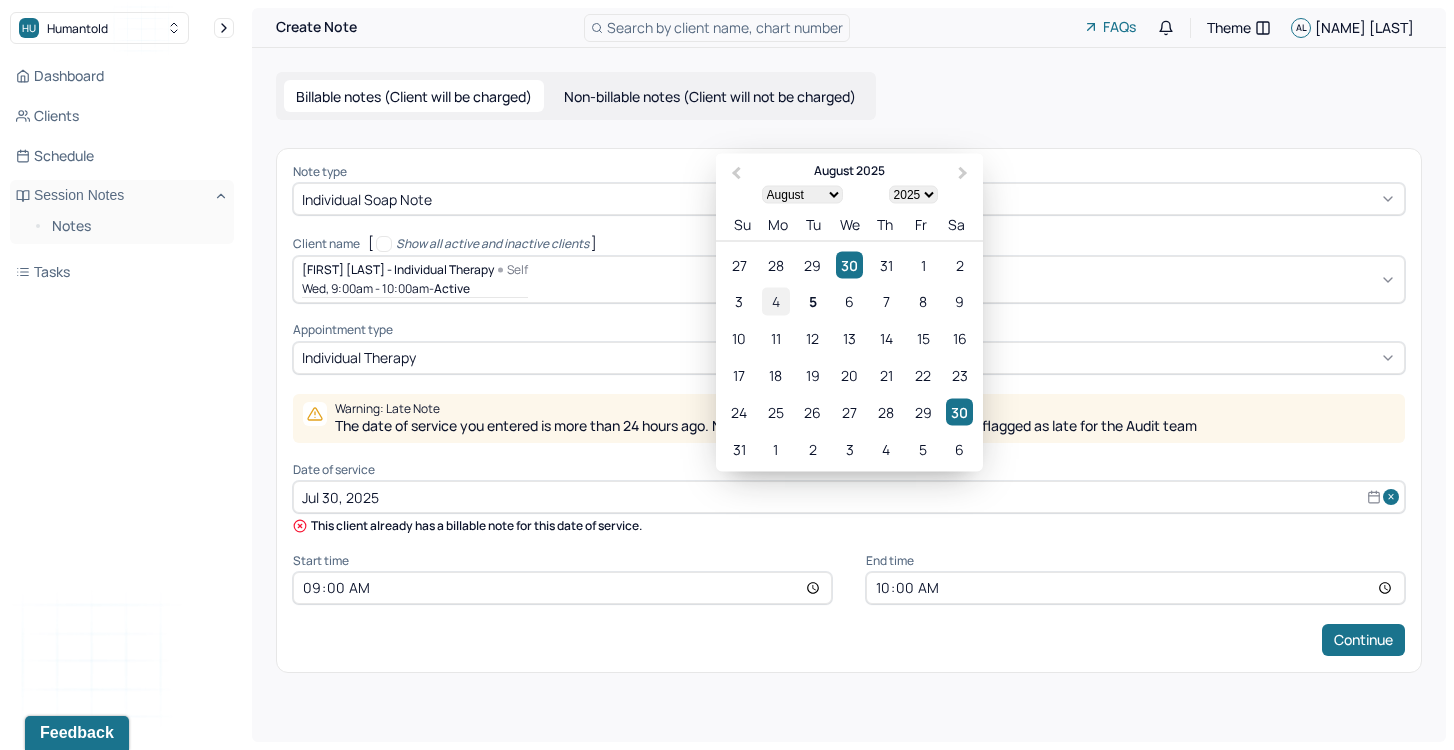 click on "4" at bounding box center [775, 301] 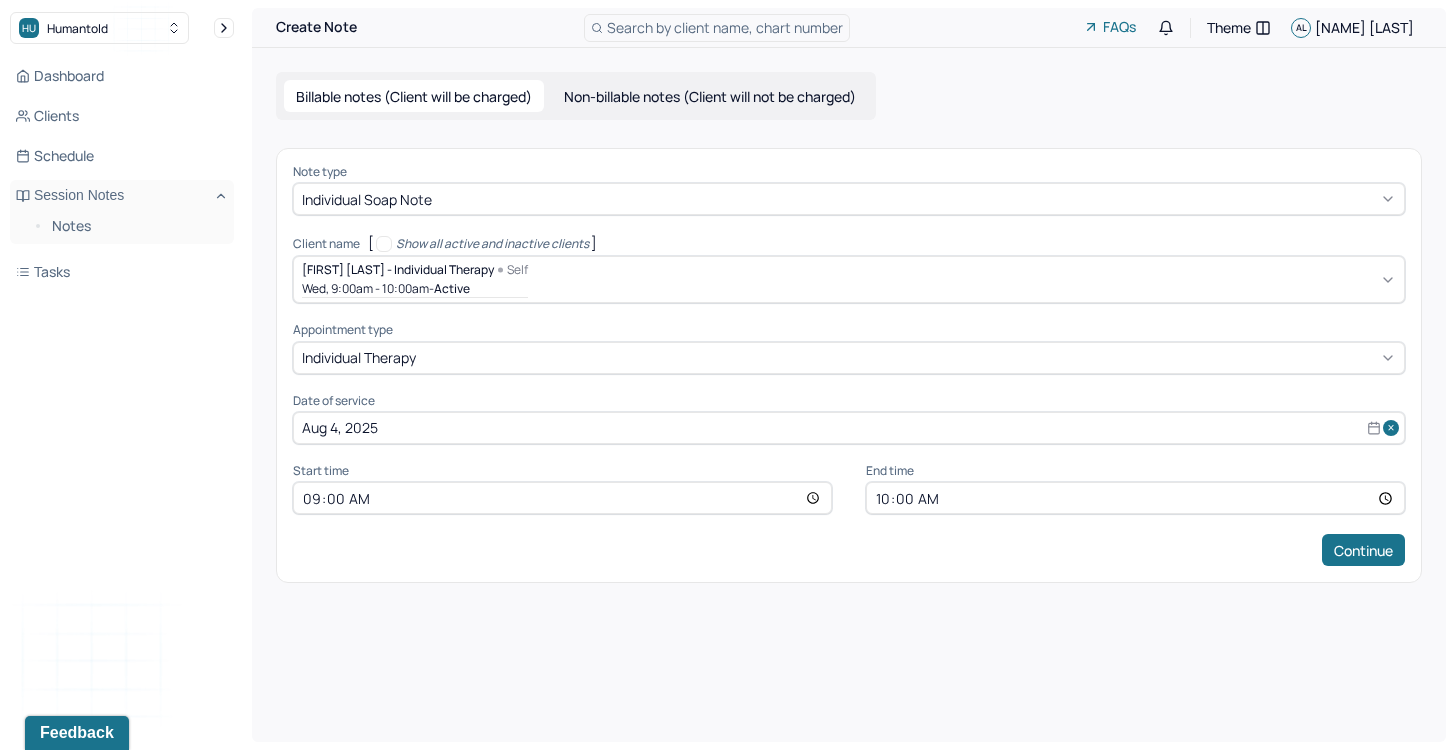 click on "09:00" at bounding box center [562, 498] 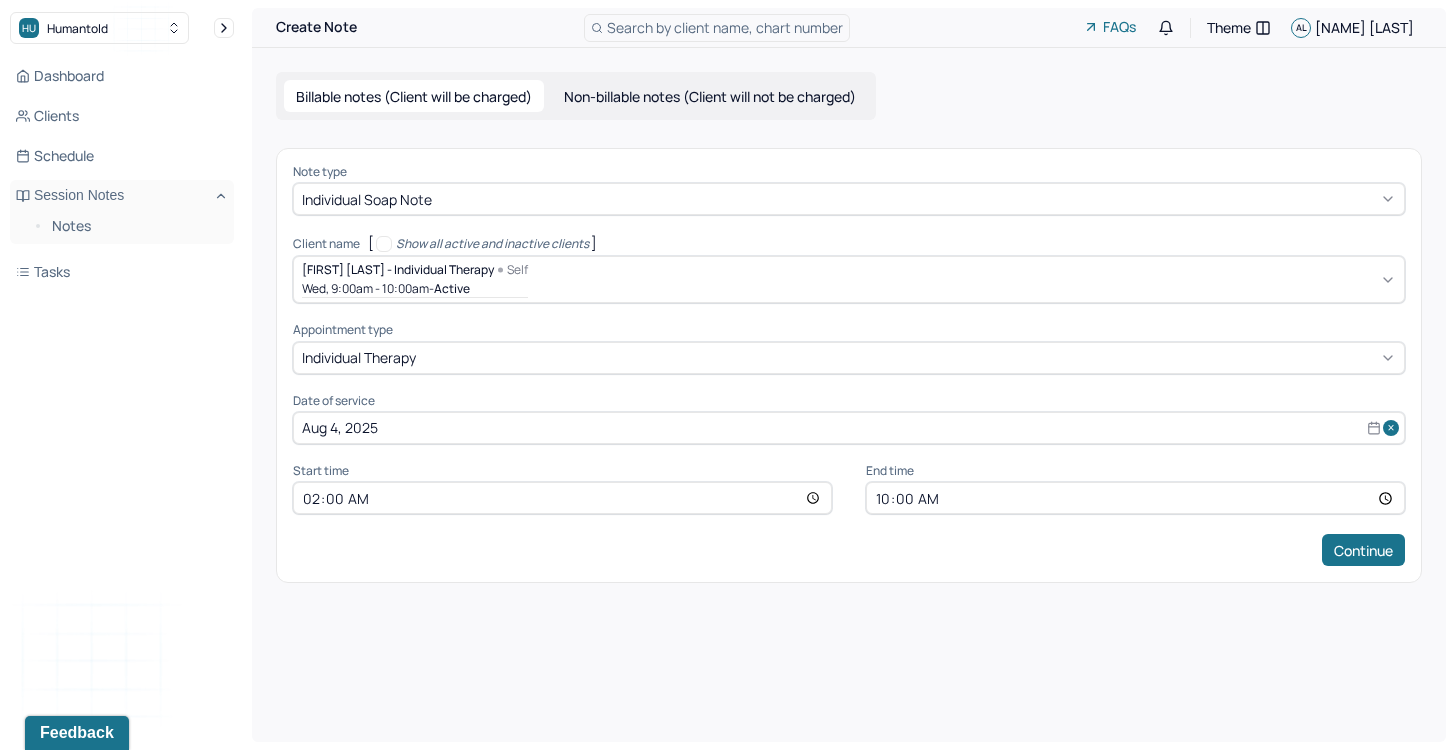 type on "14:00" 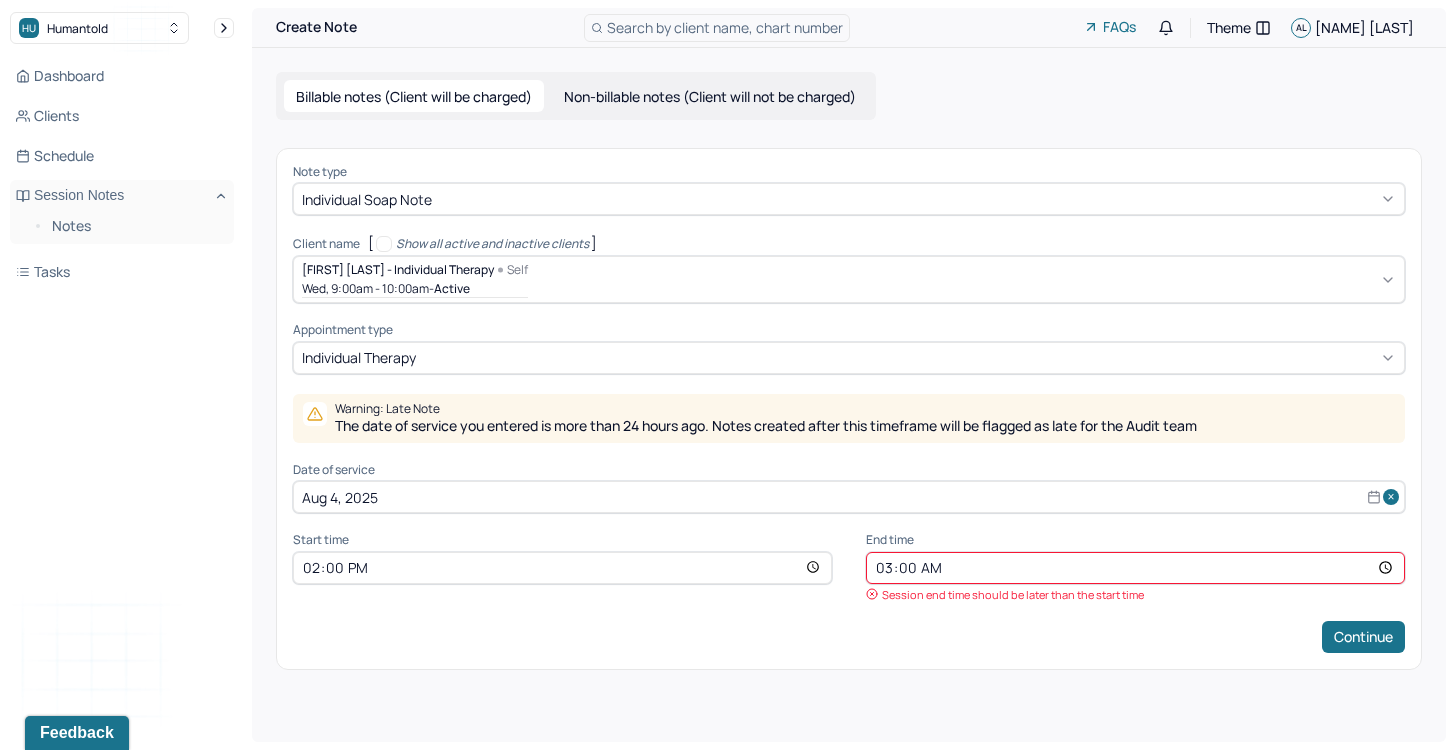 type on "15:00" 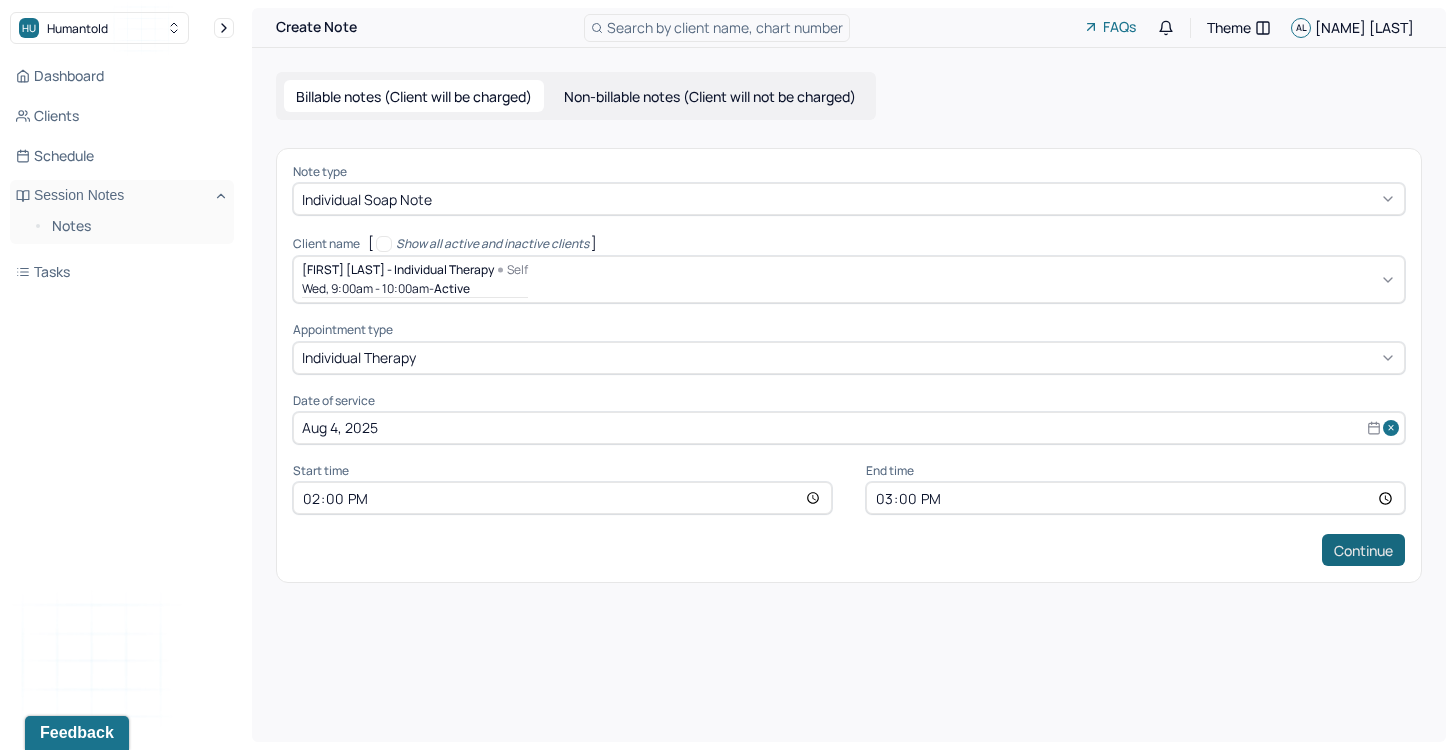click on "Continue" at bounding box center (1363, 550) 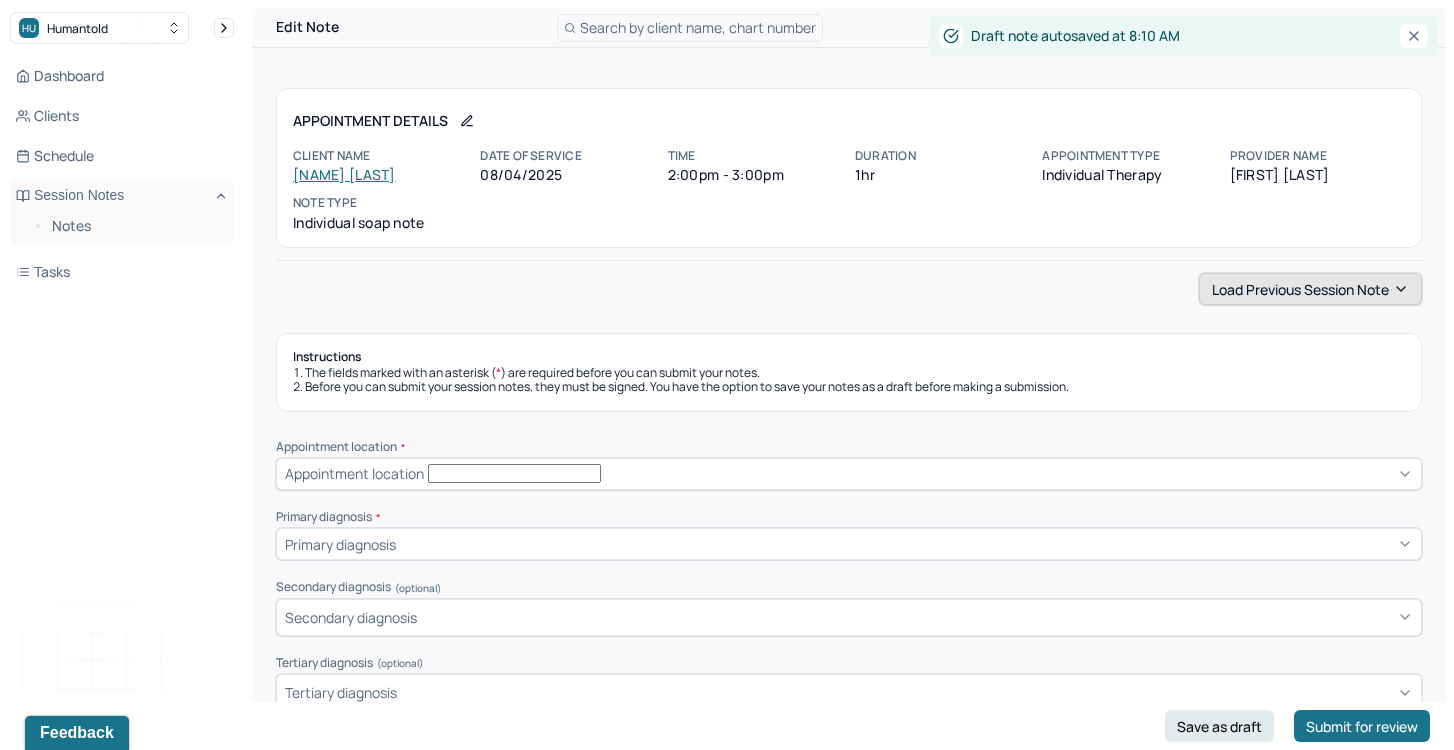 click on "Load previous session note" at bounding box center (1310, 289) 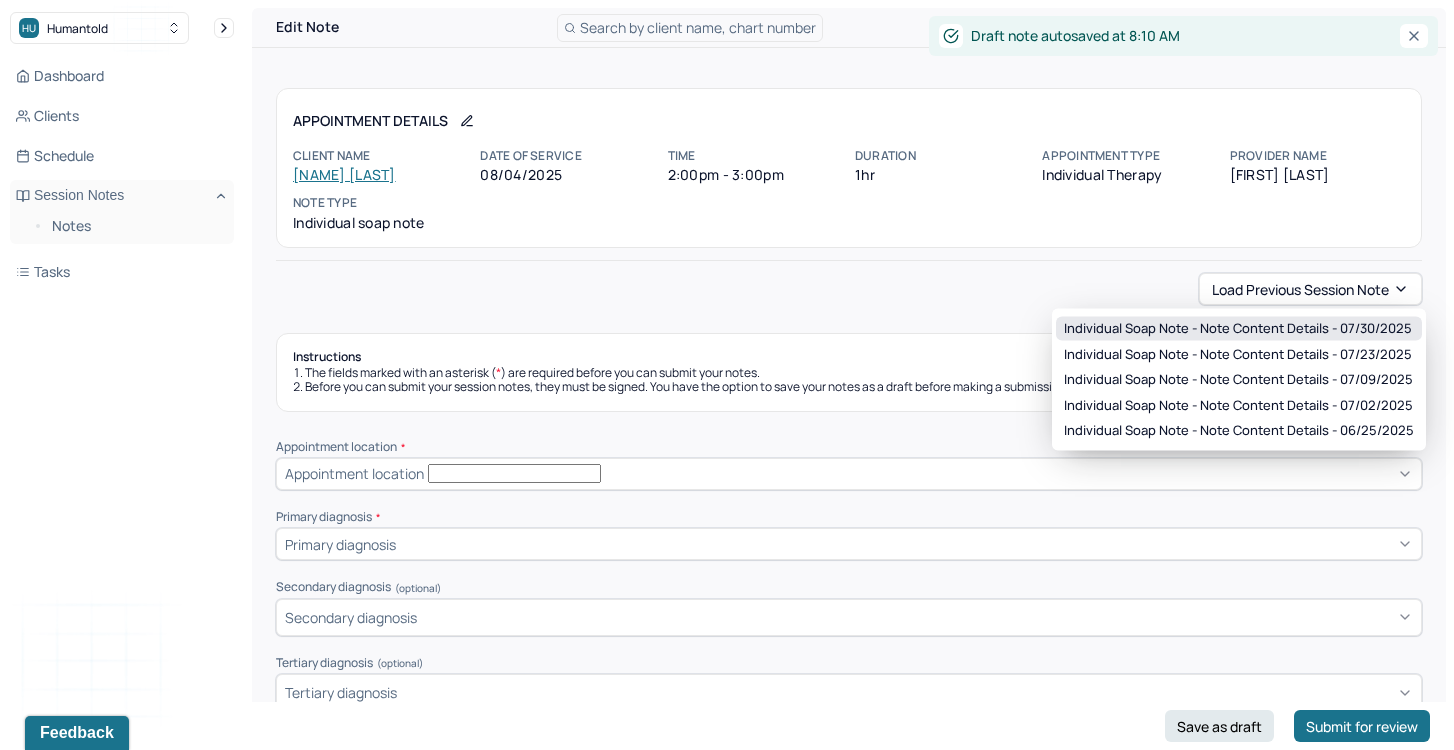 click on "Individual soap note   - Note content Details -   07/30/2025" at bounding box center (1238, 329) 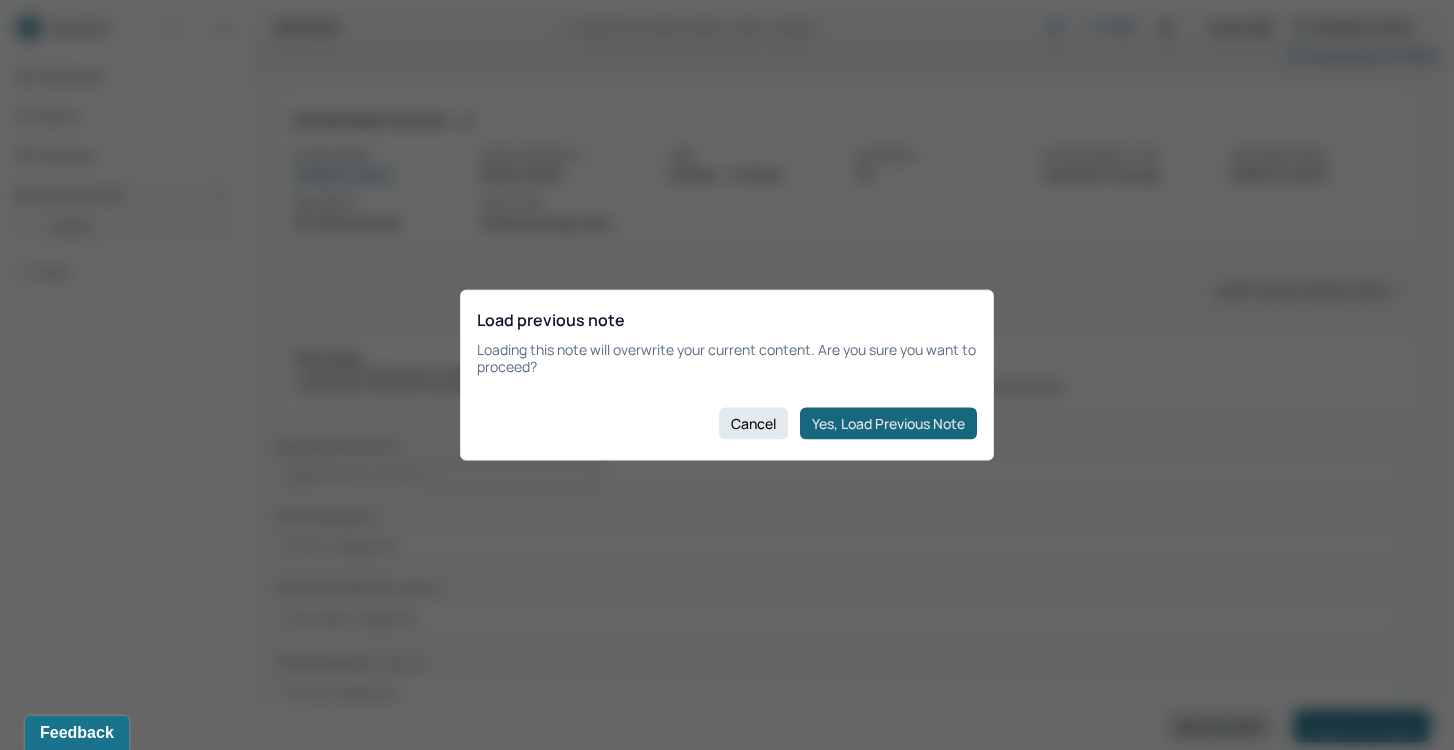 click on "Yes, Load Previous Note" at bounding box center (888, 423) 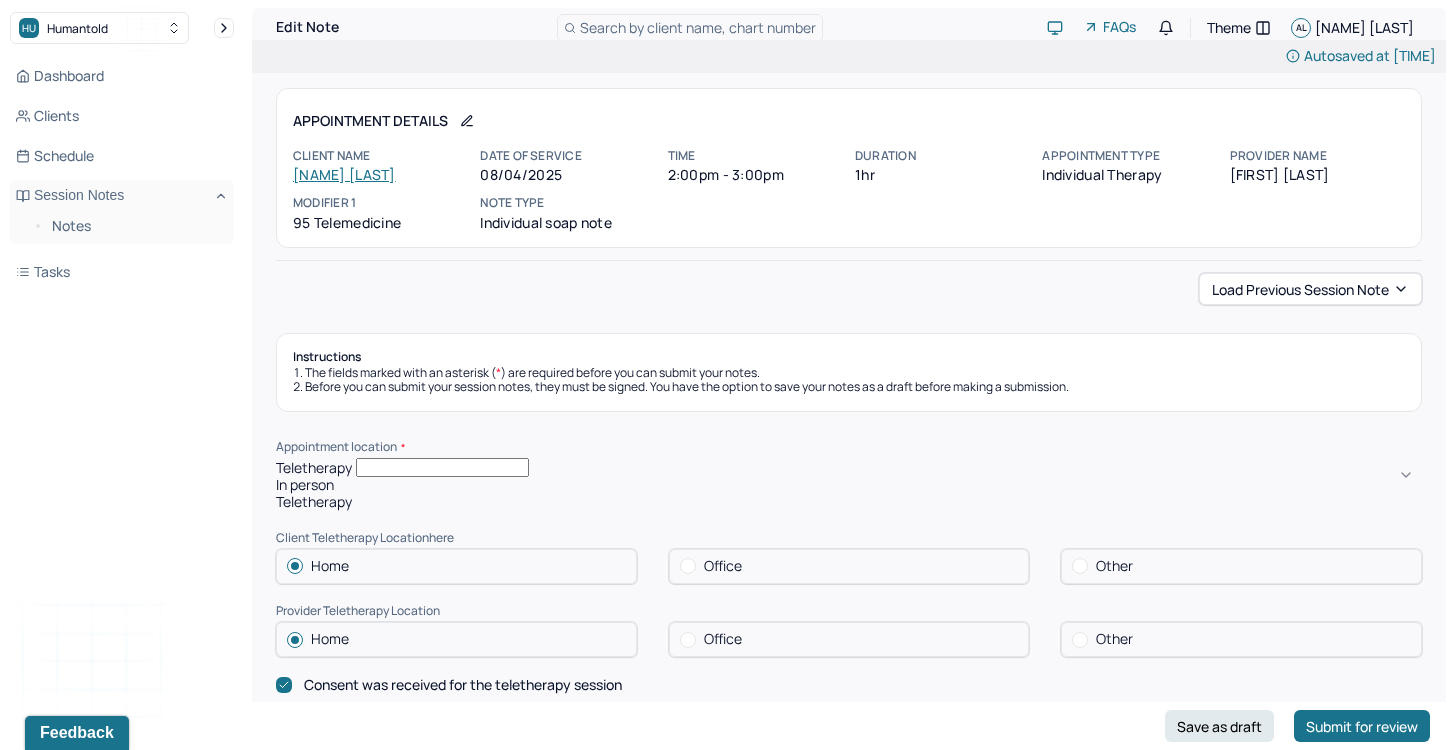 click on "Teletherapy" at bounding box center [849, 467] 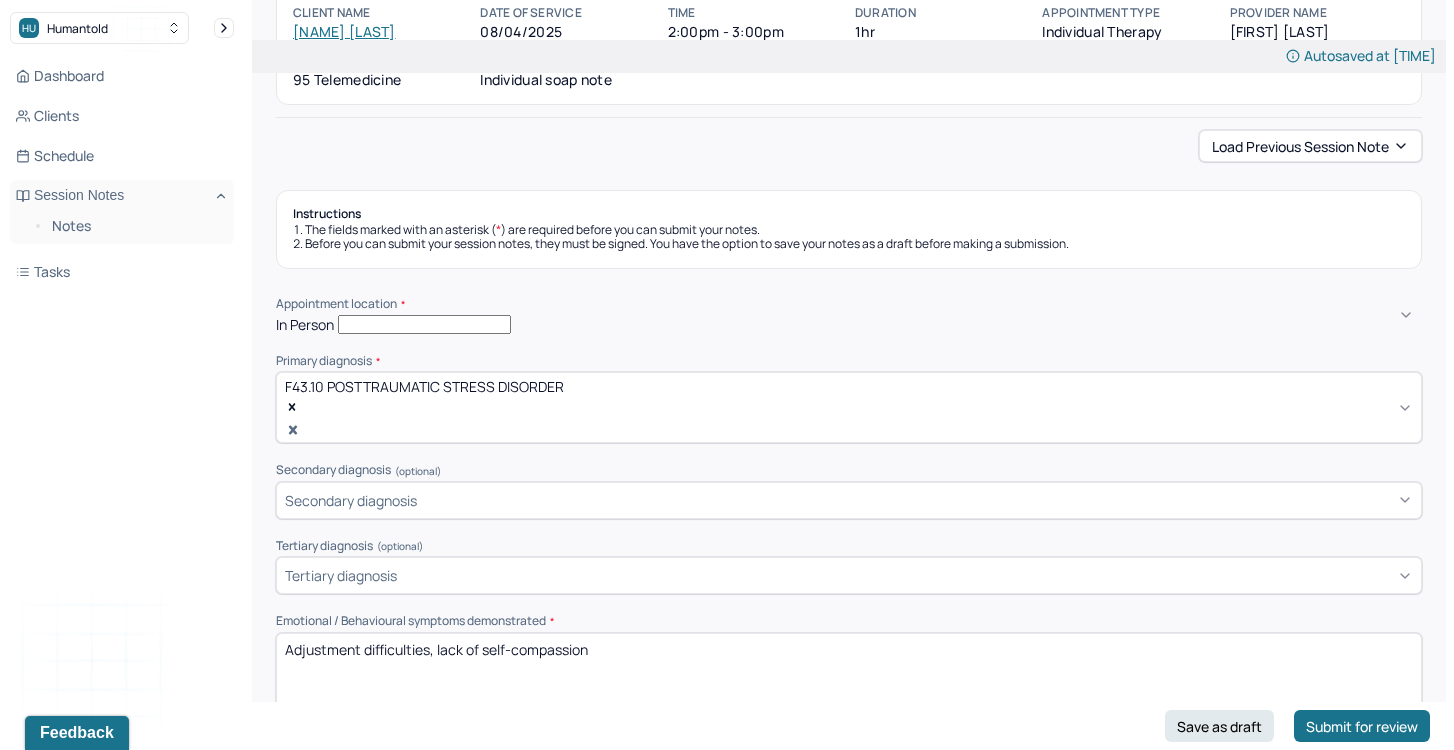 scroll, scrollTop: 144, scrollLeft: 0, axis: vertical 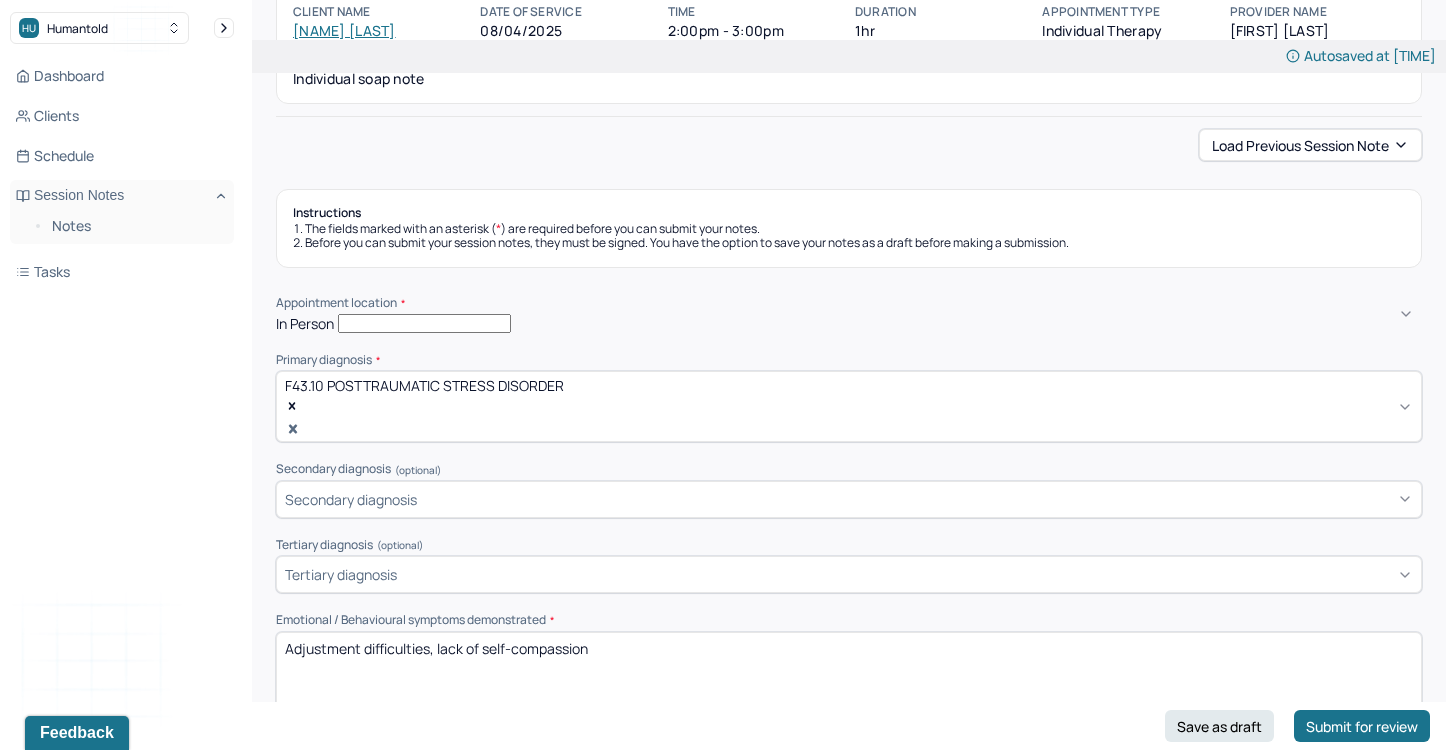 click on "Adjustment difficulties, lack of self-compassion" at bounding box center (849, 672) 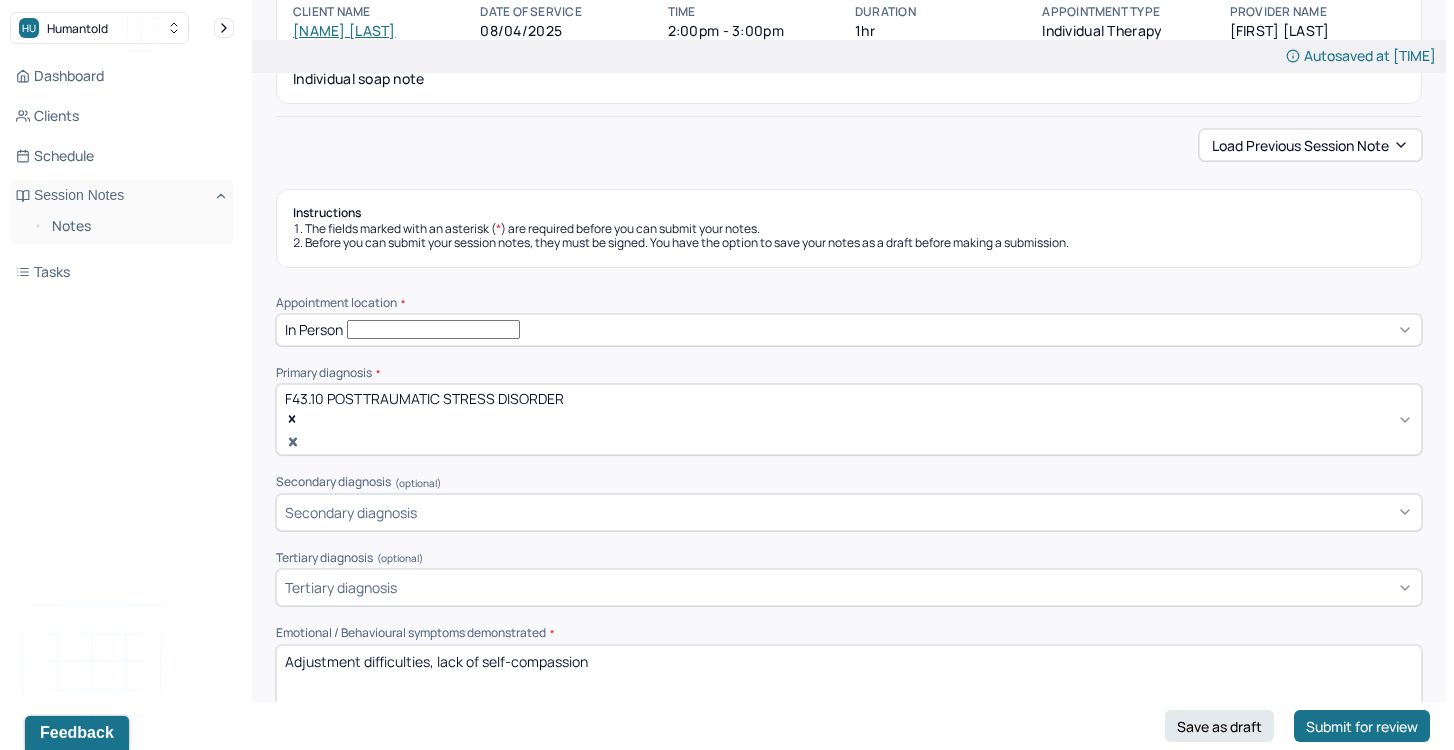 click on "Adjustment difficulties, lack of self-compassion" at bounding box center (849, 685) 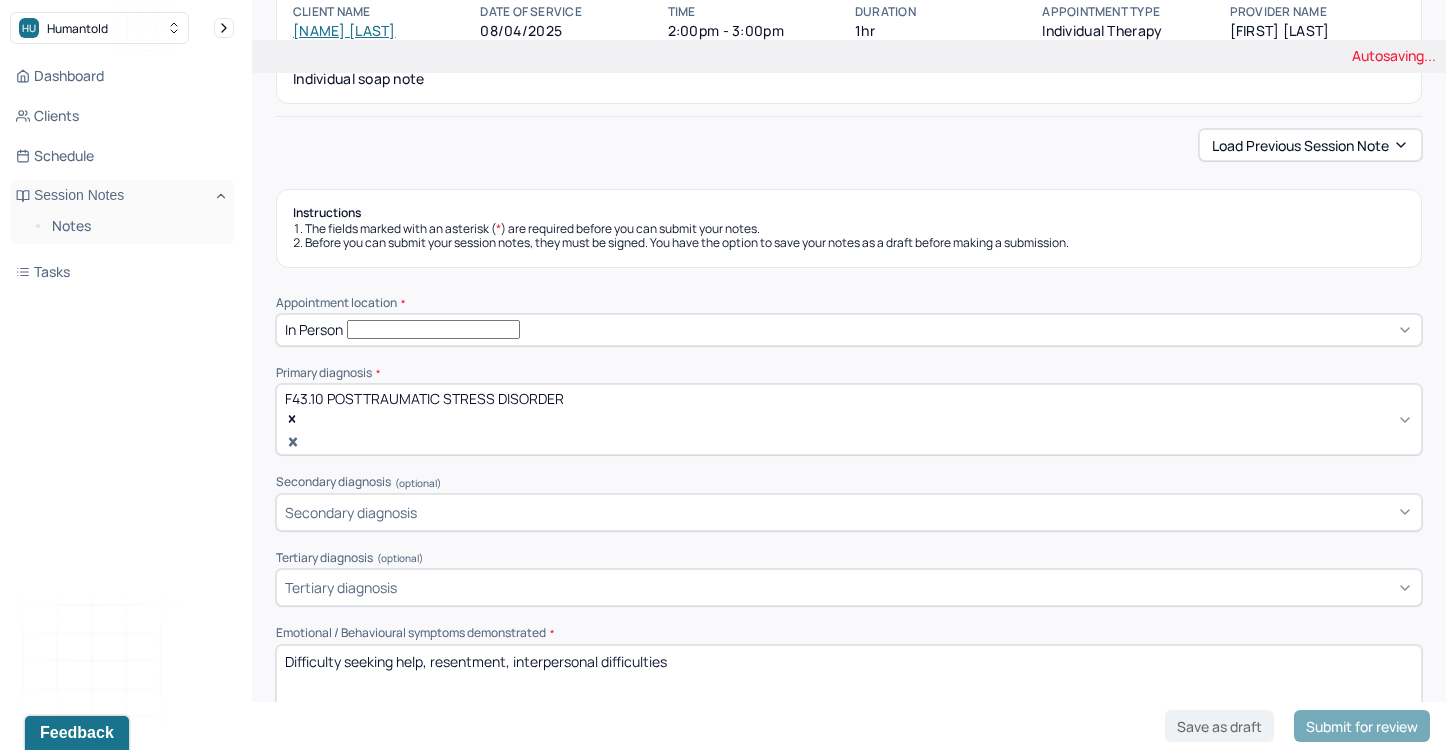 type on "Difficulty seeking help, resentment, interpersonal difficulties" 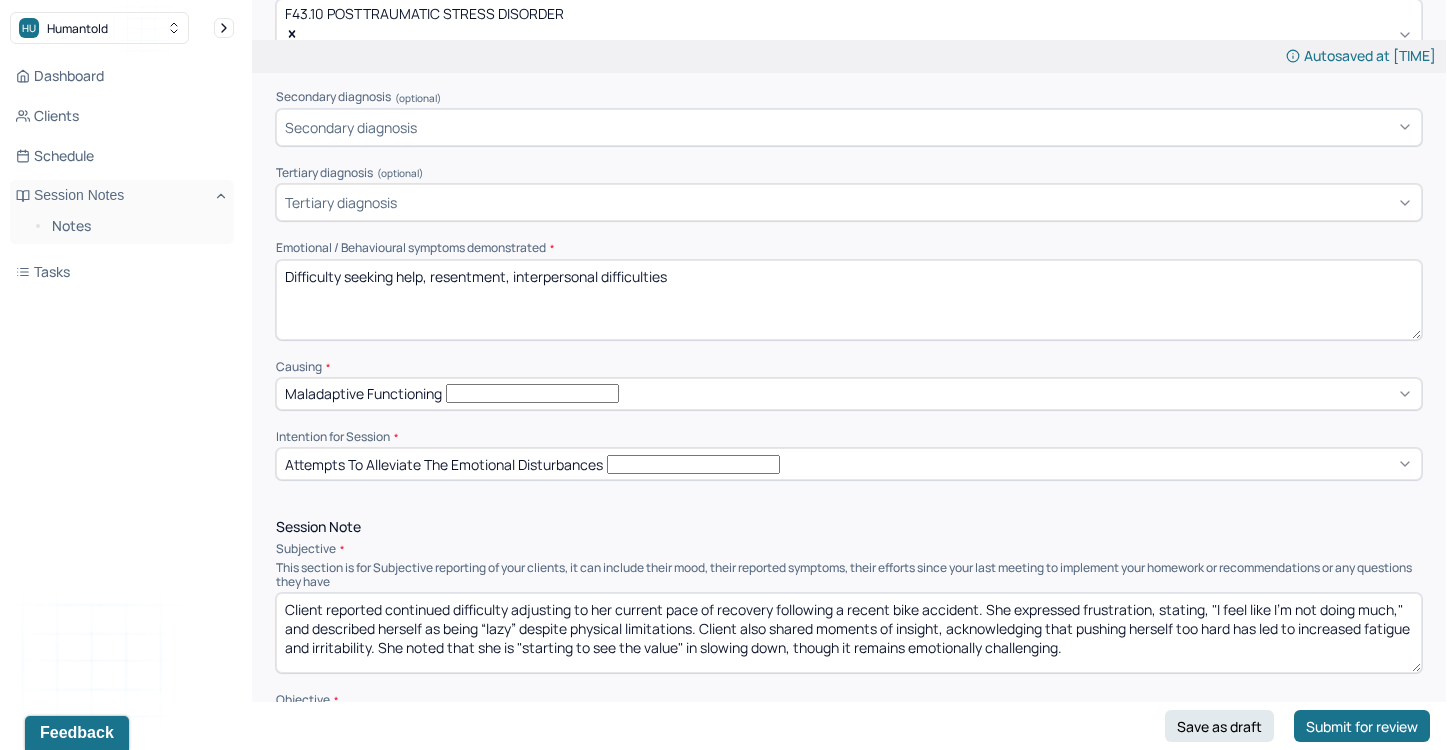 scroll, scrollTop: 544, scrollLeft: 0, axis: vertical 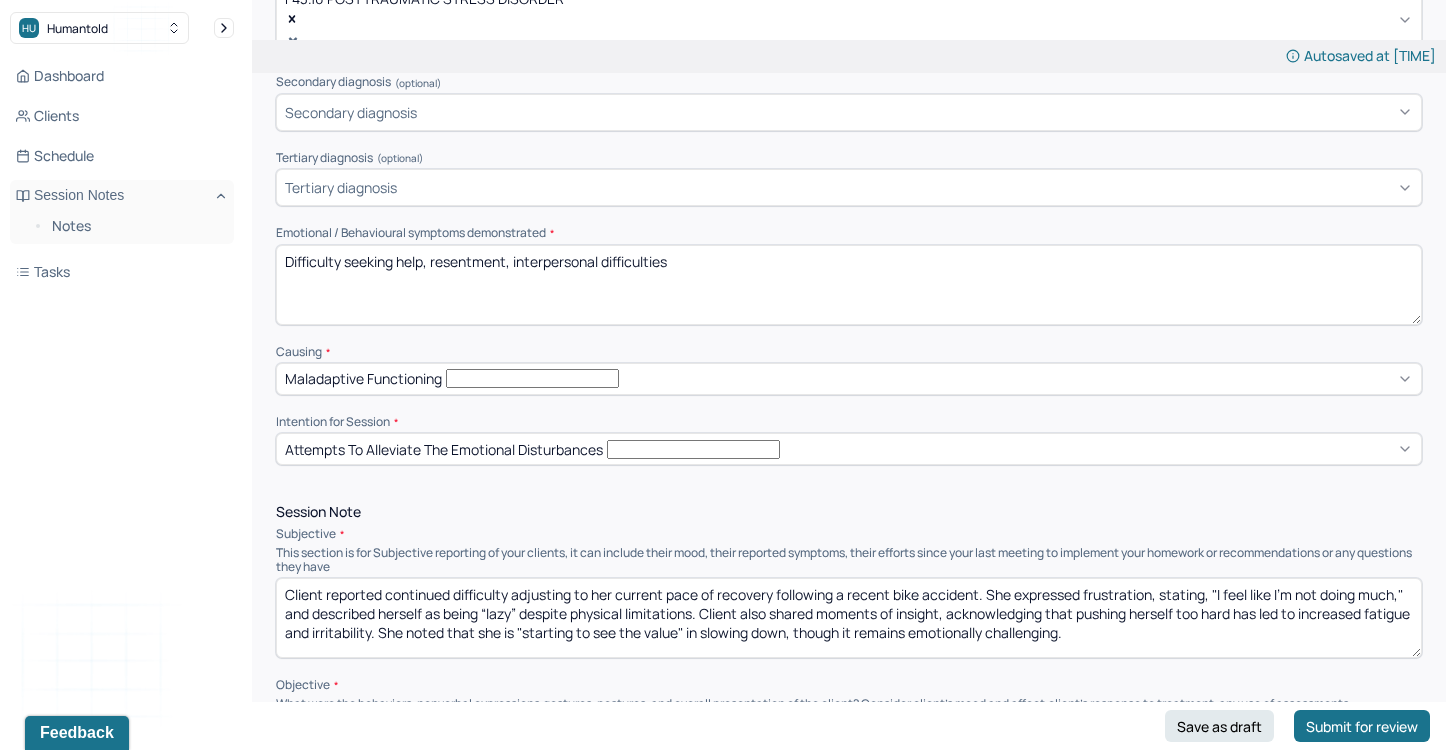 click on "Client reported continued difficulty adjusting to her current pace of recovery following a recent bike accident. She expressed frustration, stating, "I feel like I’m not doing much," and described herself as being “lazy” despite physical limitations. Client also shared moments of insight, acknowledging that pushing herself too hard has led to increased fatigue and irritability. She noted that she is "starting to see the value" in slowing down, though it remains emotionally challenging." at bounding box center [849, 618] 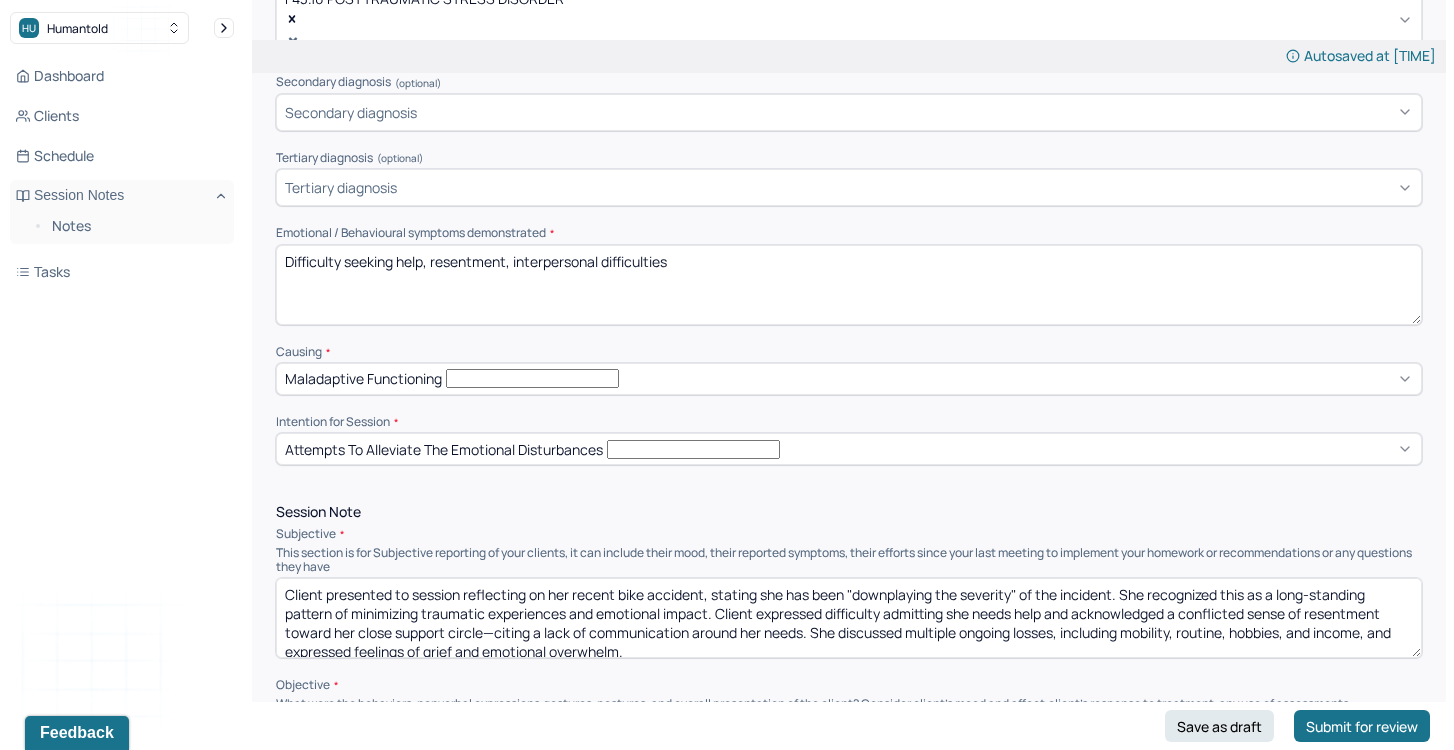 scroll, scrollTop: 3, scrollLeft: 0, axis: vertical 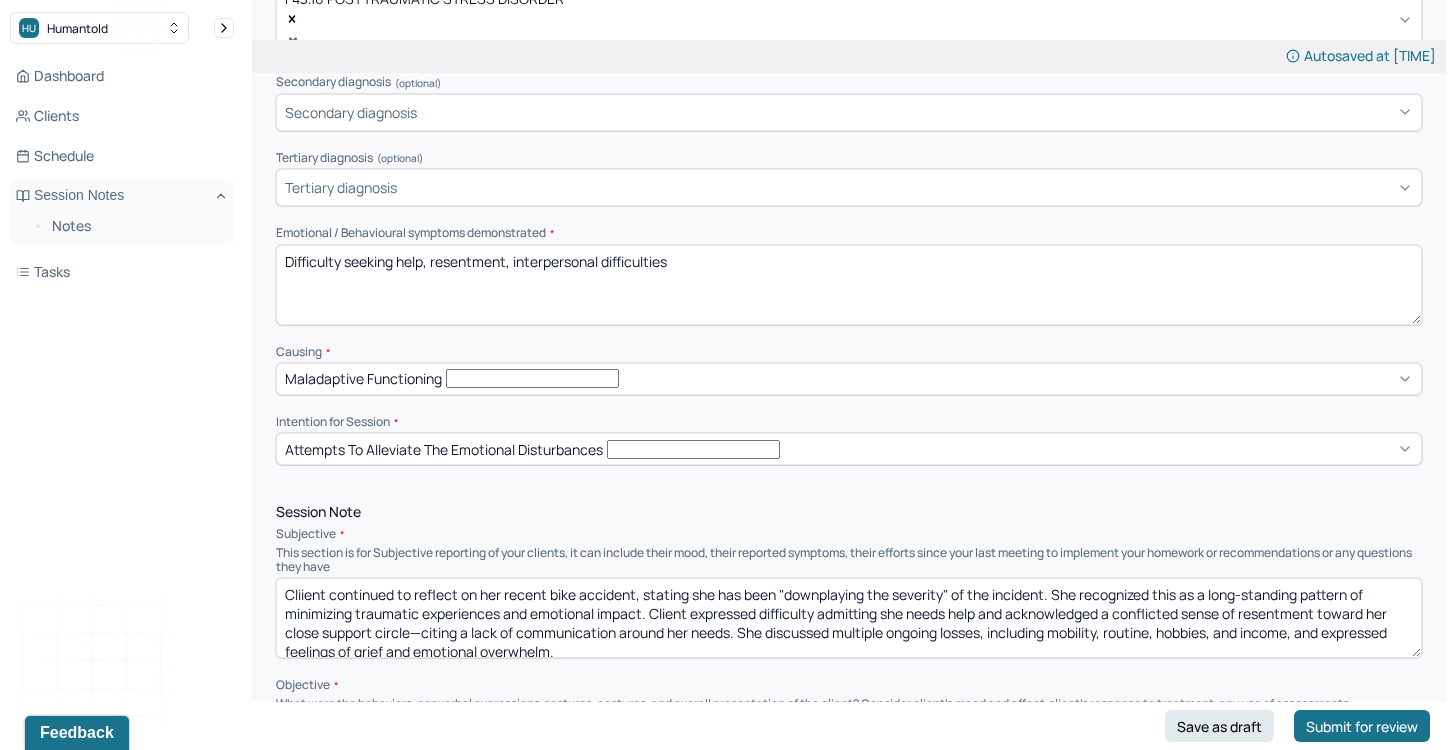 drag, startPoint x: 732, startPoint y: 550, endPoint x: 1056, endPoint y: 596, distance: 327.24915 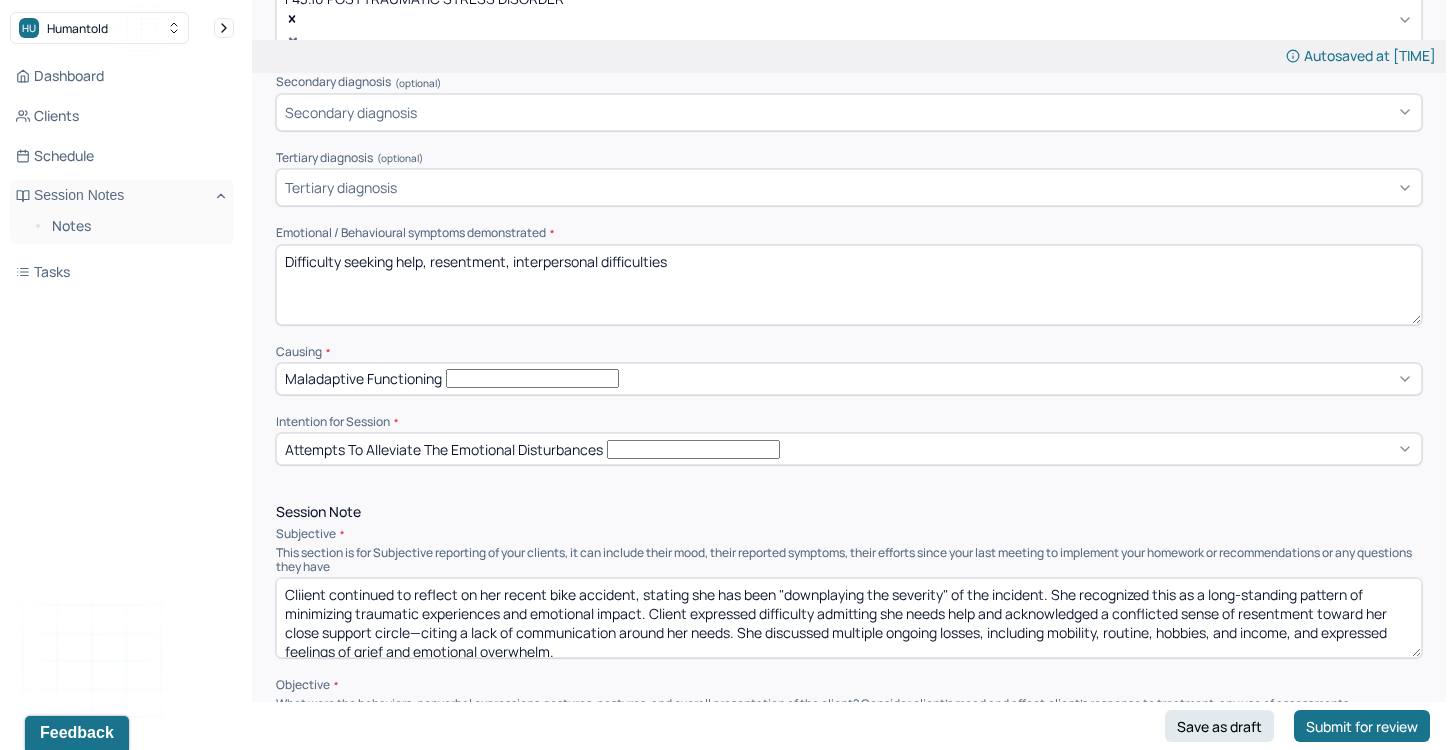 click on "Cliient continued to reflect on her recent bike accident, stating she has been "downplaying the severity" of the incident. She recognized this as a long-standing pattern of minimizing traumatic experiences and emotional impact. Client expressed difficulty admitting she needs help and acknowledged a conflicted sense of resentment toward her close support circle—citing a lack of communication around her needs. She discussed multiple ongoing losses, including mobility, routine, hobbies, and income, and expressed feelings of grief and emotional overwhelm." at bounding box center [849, 618] 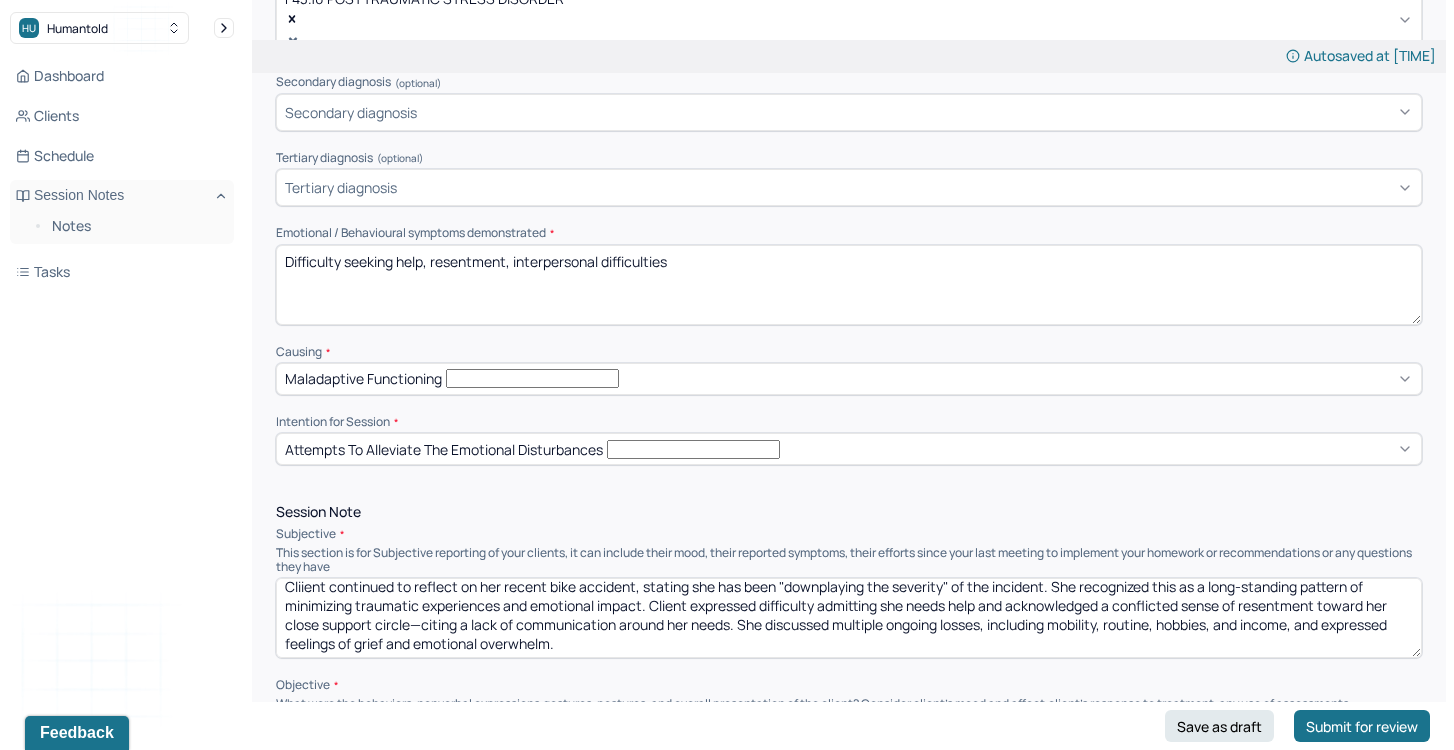 scroll, scrollTop: 9, scrollLeft: 0, axis: vertical 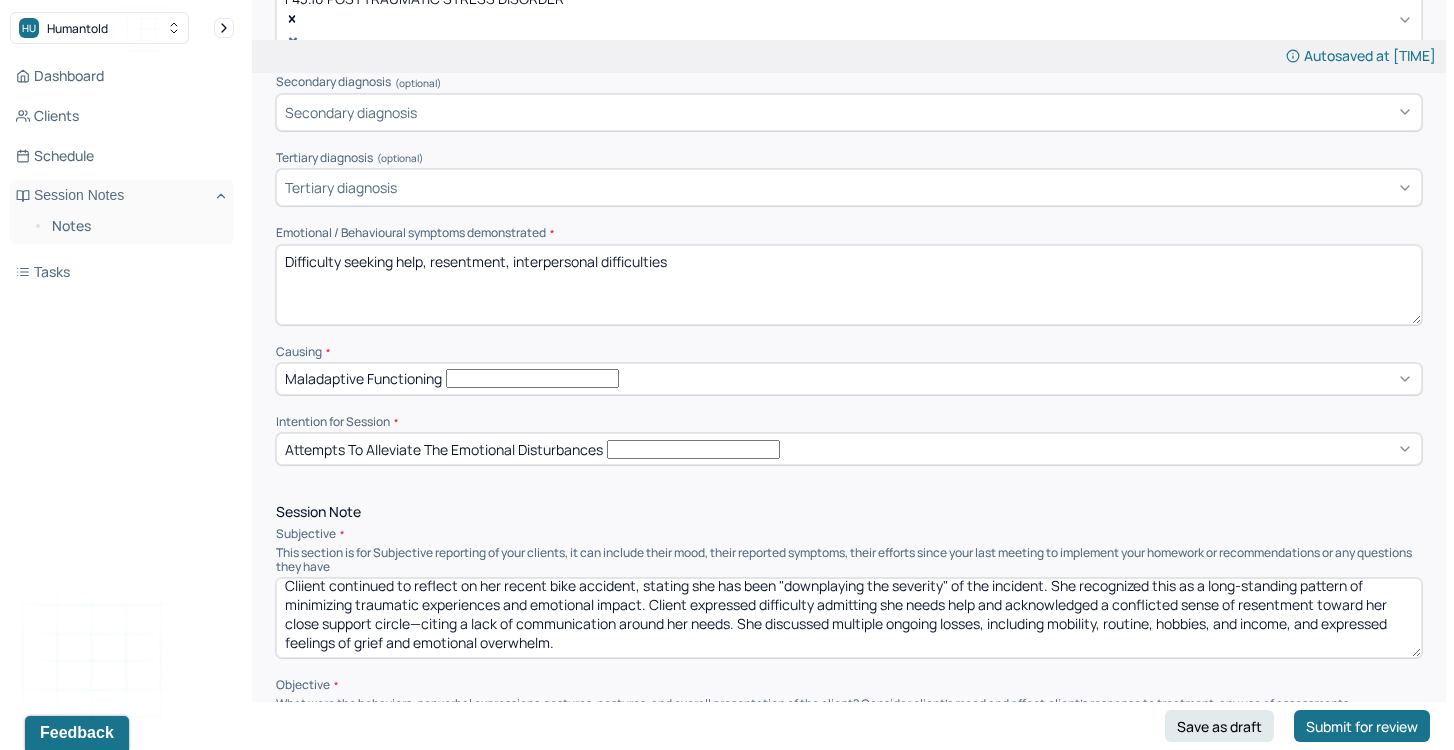drag, startPoint x: 711, startPoint y: 561, endPoint x: 722, endPoint y: 591, distance: 31.95309 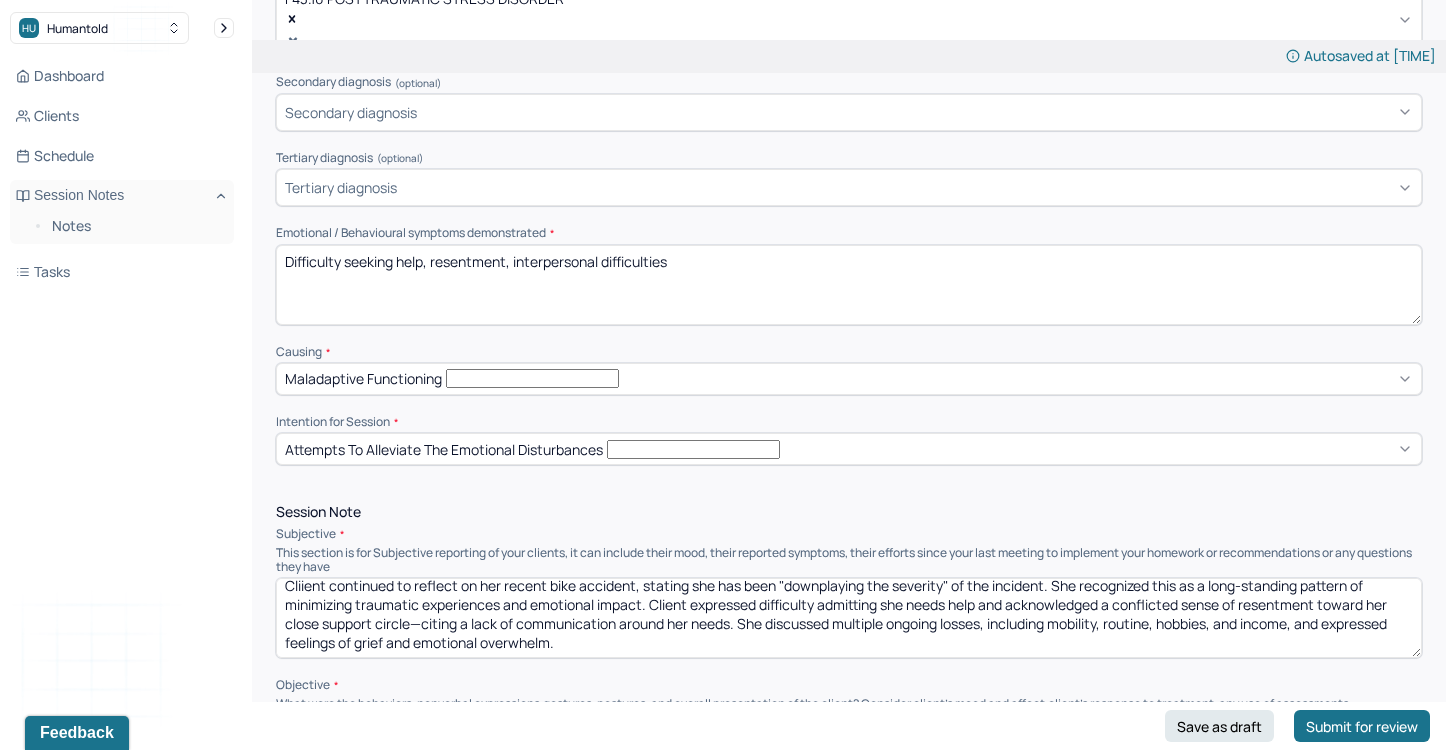 drag, startPoint x: 735, startPoint y: 588, endPoint x: 420, endPoint y: 582, distance: 315.05713 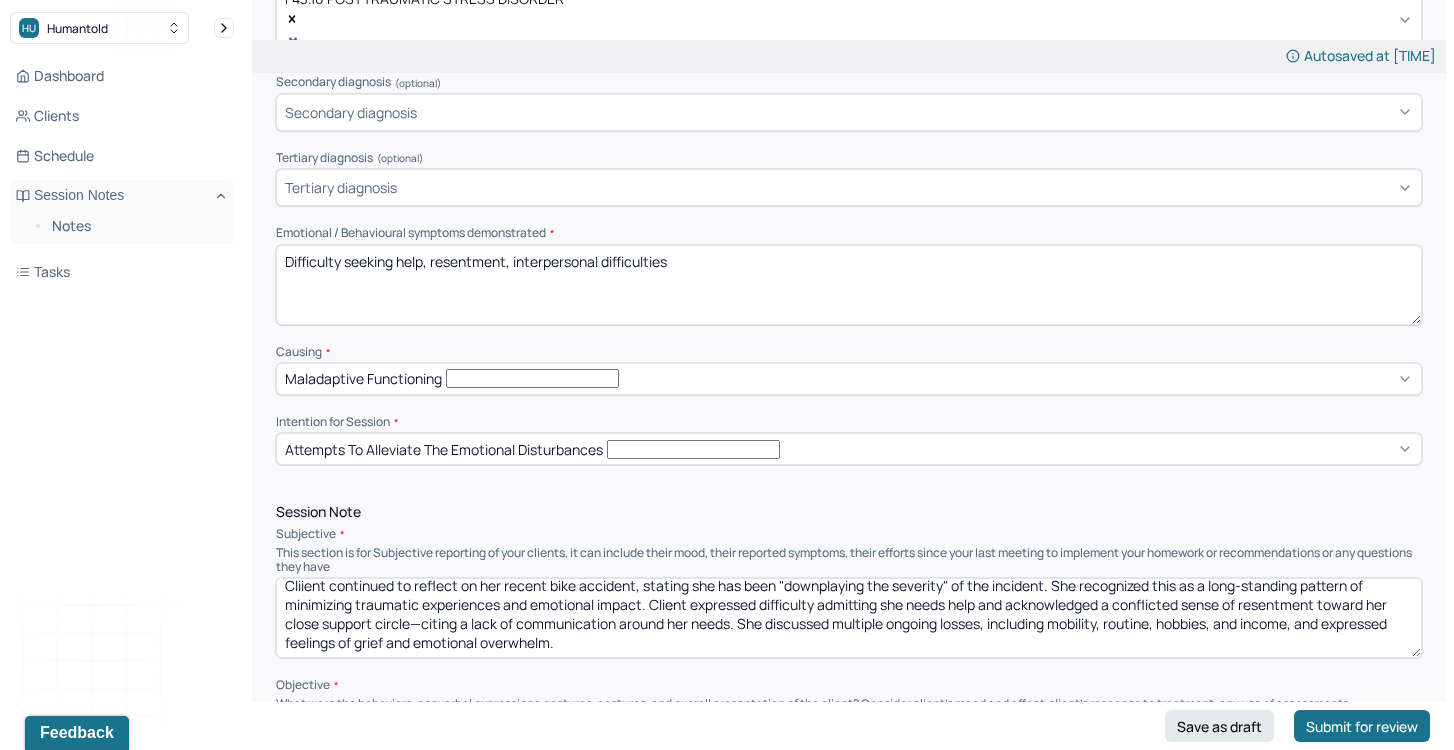 click on "Cliient continued to reflect on her recent bike accident, stating she has been "downplaying the severity" of the incident. She recognized this as a long-standing pattern of minimizing traumatic experiences and emotional impact. Client expressed difficulty admitting she needs help and acknowledged a conflicted sense of resentment toward her close support circle—citing a lack of communication around her needs. She discussed multiple ongoing losses, including mobility, routine, hobbies, and income, and expressed feelings of grief and emotional overwhelm." at bounding box center (849, 618) 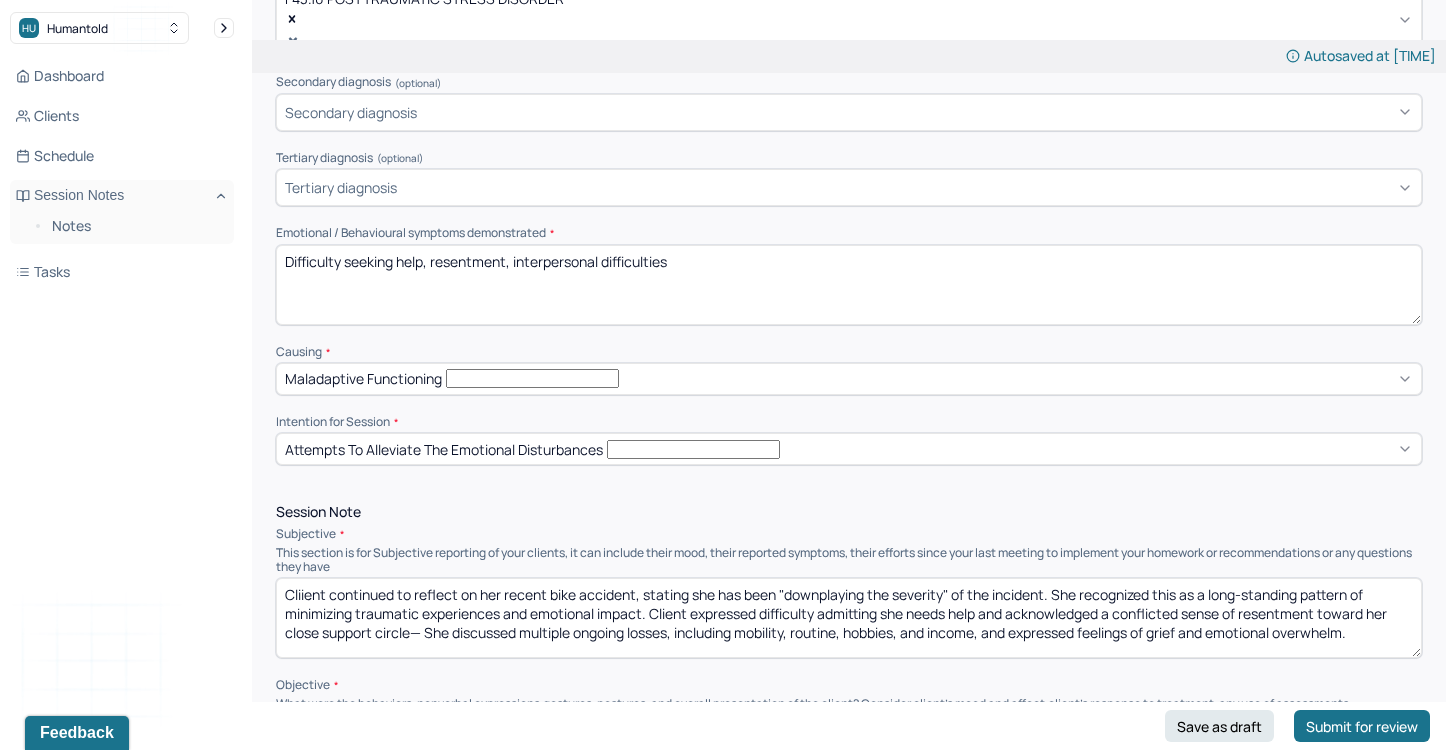 scroll, scrollTop: 0, scrollLeft: 0, axis: both 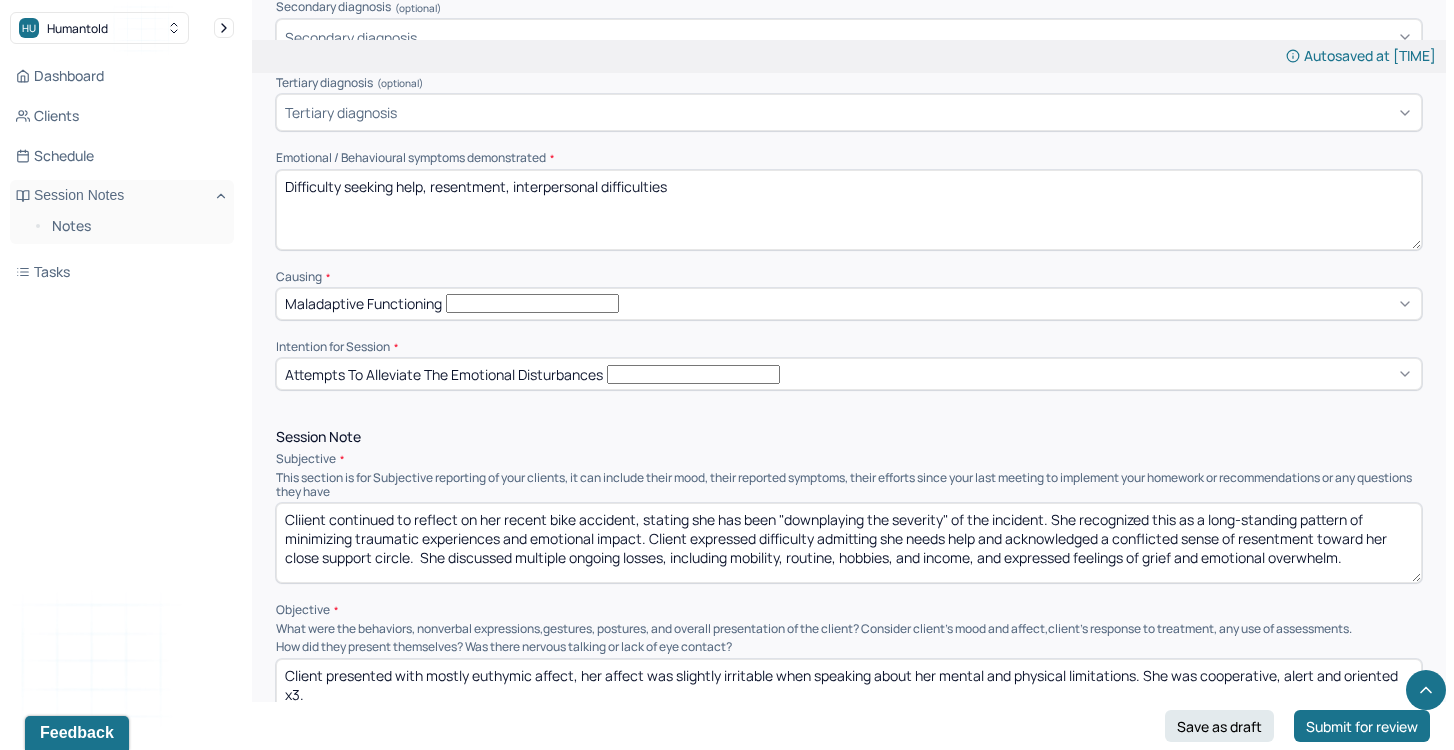 click on "Cliient continued to reflect on her recent bike accident, stating she has been "downplaying the severity" of the incident. She recognized this as a long-standing pattern of minimizing traumatic experiences and emotional impact. Client expressed difficulty admitting she needs help and acknowledged a conflicted sense of resentment toward her close support circle.  She discussed multiple ongoing losses, including mobility, routine, hobbies, and income, and expressed feelings of grief and emotional overwhelm." at bounding box center (849, 543) 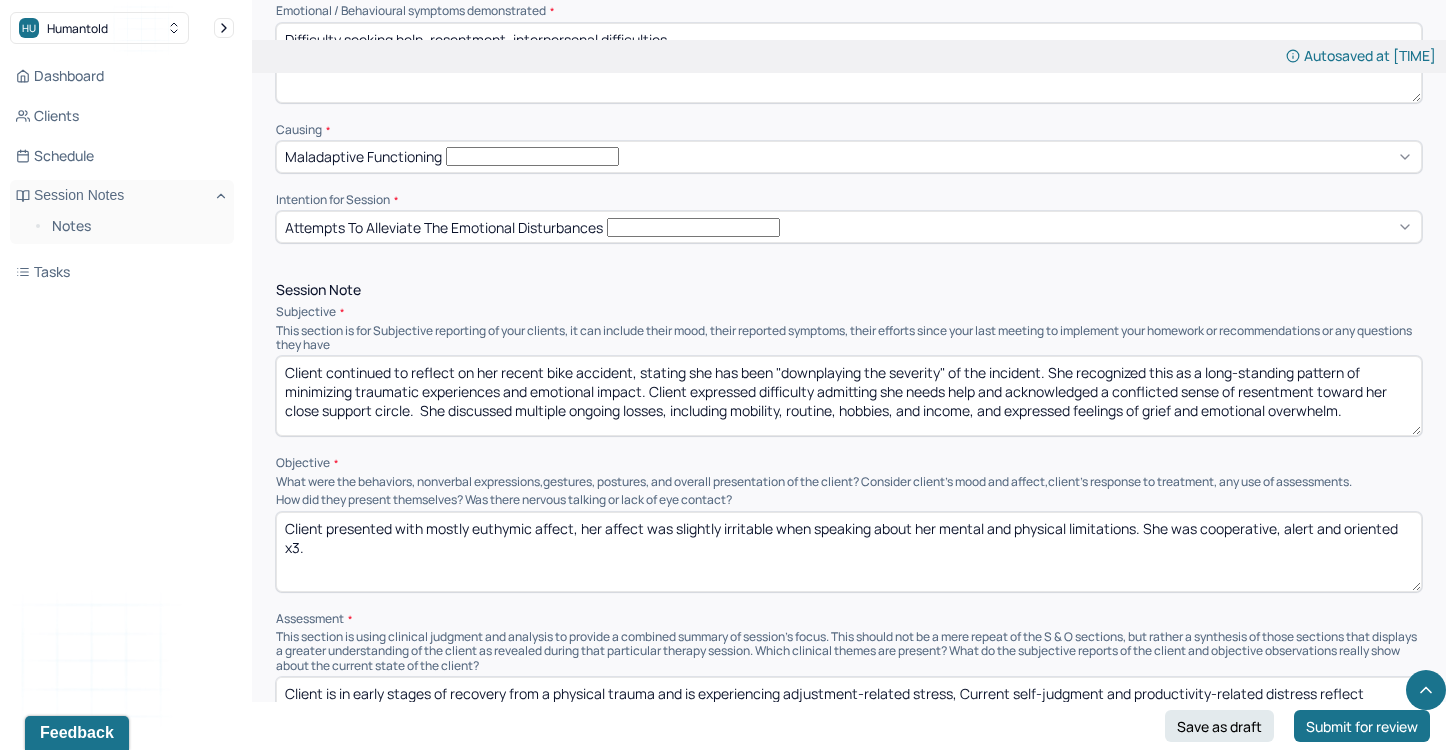 scroll, scrollTop: 772, scrollLeft: 0, axis: vertical 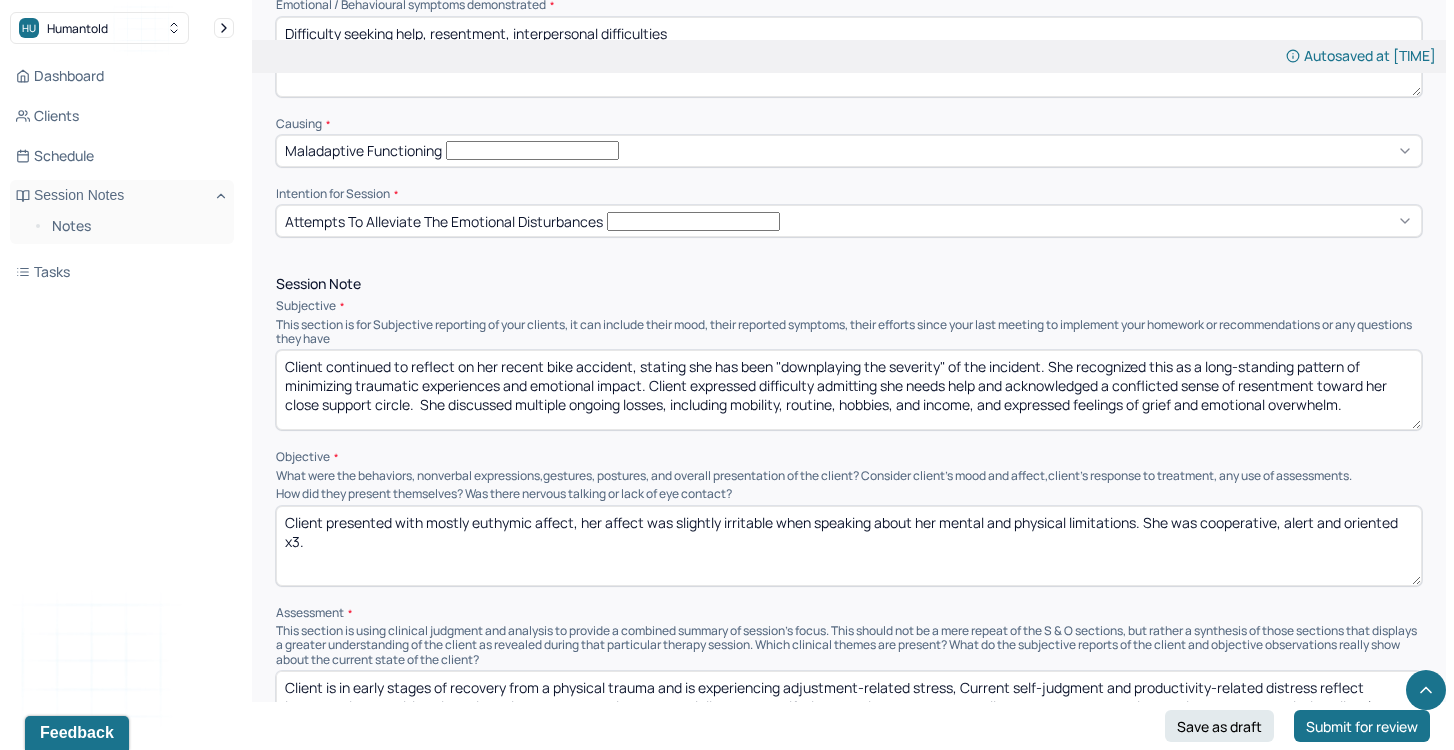 type on "Client continued to reflect on her recent bike accident, stating she has been "downplaying the severity" of the incident. She recognized this as a long-standing pattern of minimizing traumatic experiences and emotional impact. Client expressed difficulty admitting she needs help and acknowledged a conflicted sense of resentment toward her close support circle.  She discussed multiple ongoing losses, including mobility, routine, hobbies, and income, and expressed feelings of grief and emotional overwhelm." 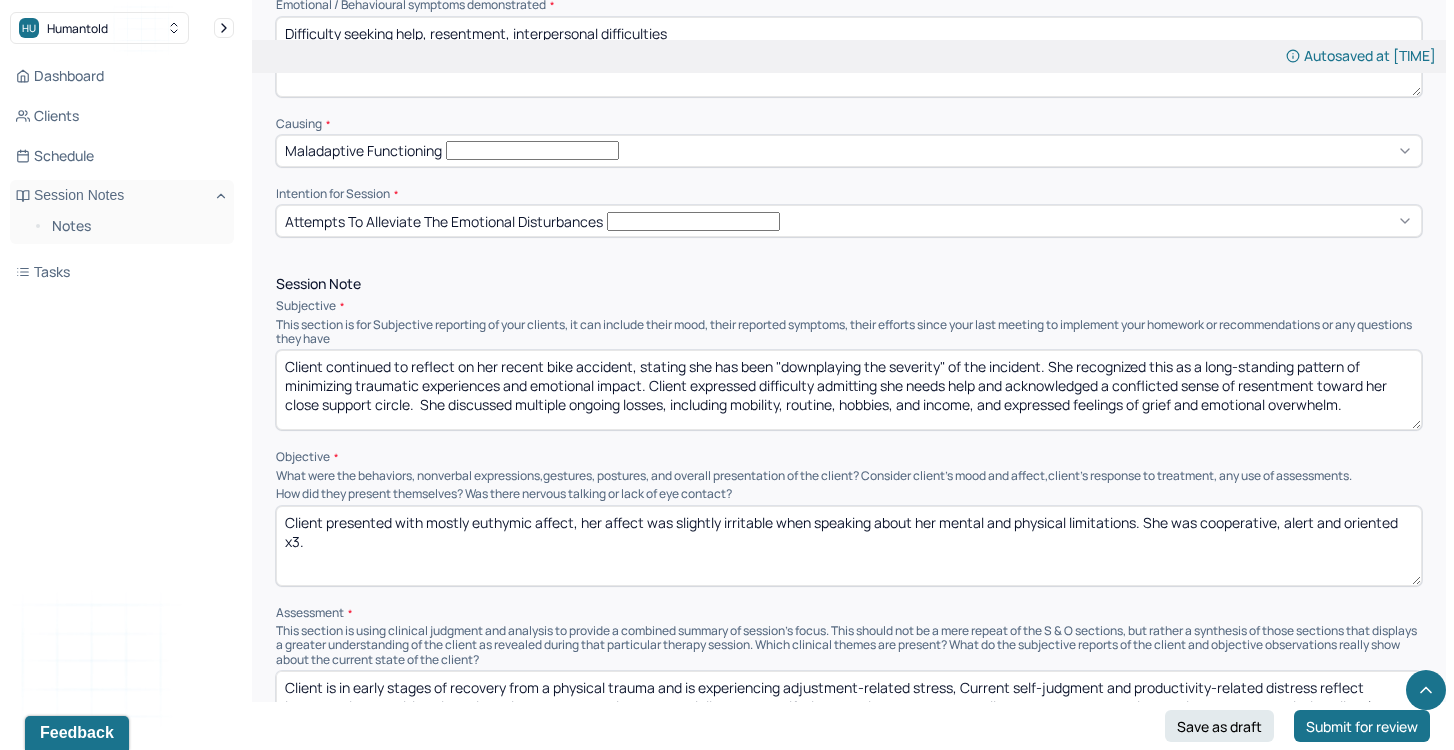 click on "Client presented with mostly euthymic affect, her affect was slightly irritable when speaking about her mental and physical limitations. She was cooperative, alert and oriented x3." at bounding box center (849, 546) 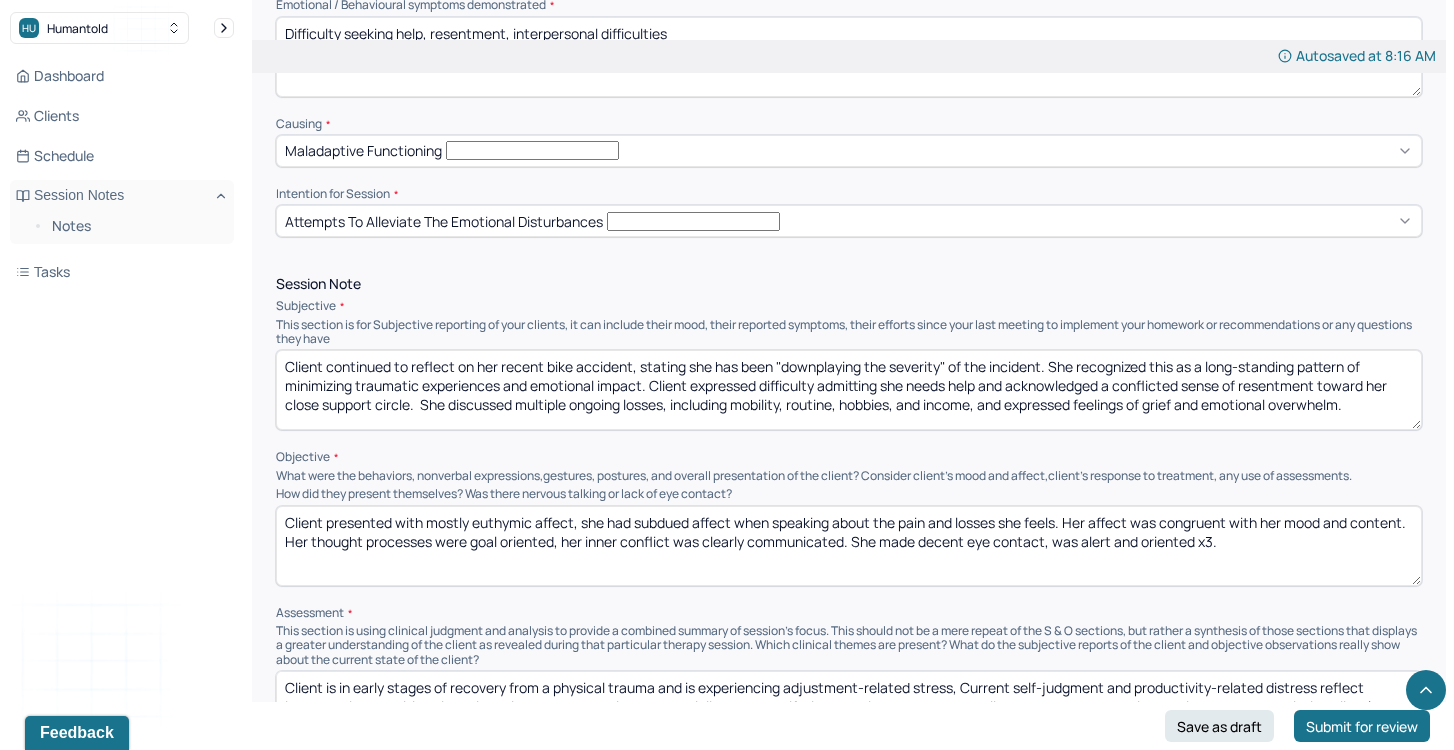 type on "Client presented with mostly euthymic affect, she had subdued affect when speaking about the pain and losses she feels. Her affect was congruent with her mood and content. Her thought processes were goal oriented, her inner conflict was clearly communicated. She made decent eye contact, was alert and oriented x3." 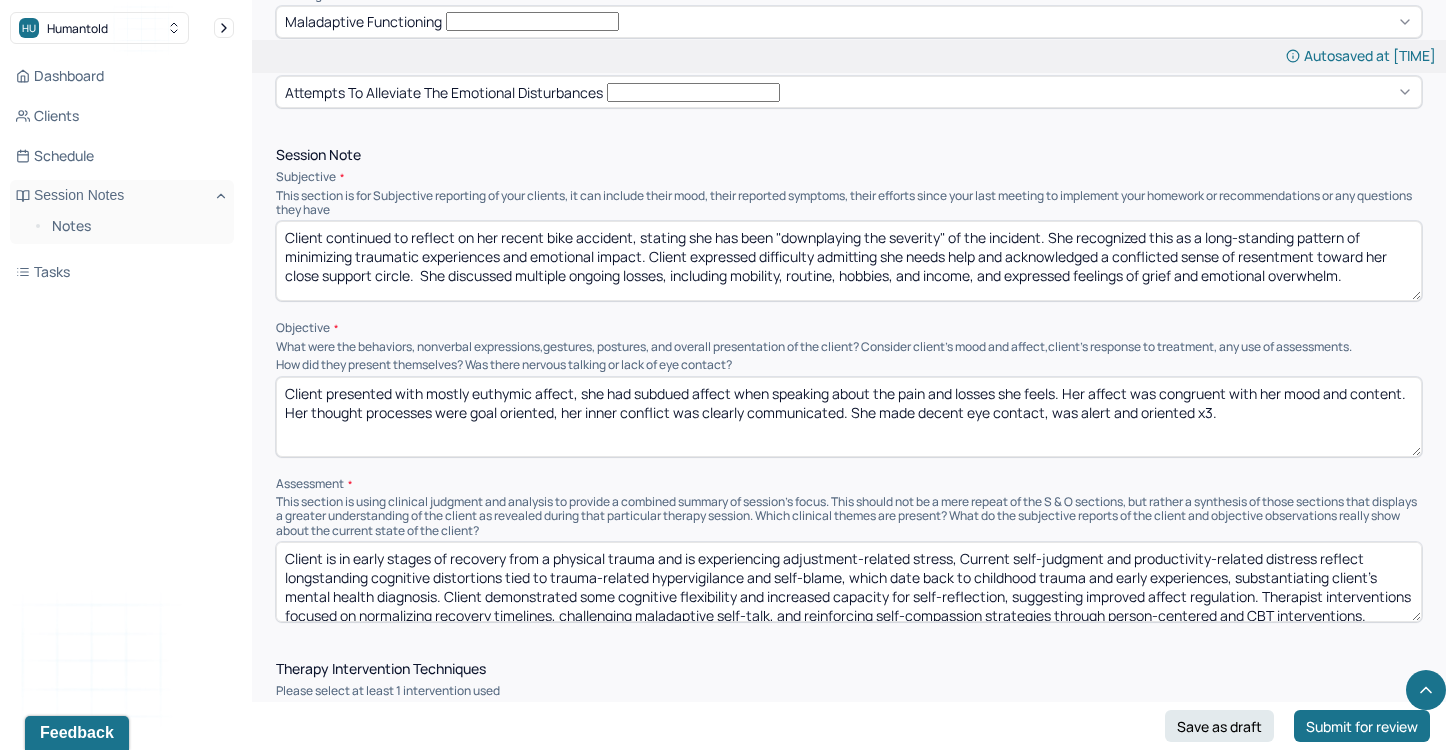 scroll, scrollTop: 905, scrollLeft: 0, axis: vertical 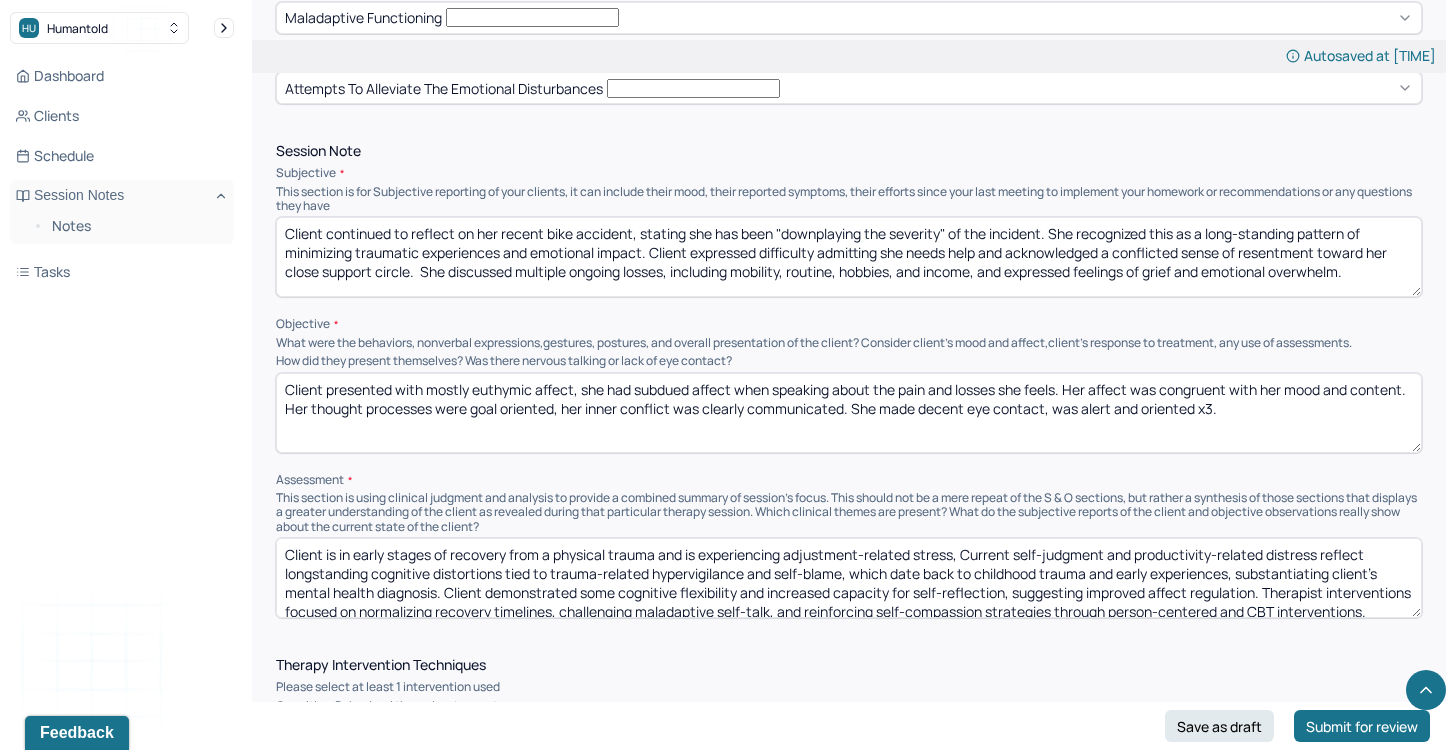 click on "Client is in early stages of recovery from a physical trauma and is experiencing adjustment-related stress, Current self-judgment and productivity-related distress reflect longstanding cognitive distortions tied to trauma-related hypervigilance and self-blame, which date back to childhood trauma and early experiences, substantiating client's mental health diagnosis. Client demonstrated some cognitive flexibility and increased capacity for self-reflection, suggesting improved affect regulation. Therapist interventions focused on normalizing recovery timelines, challenging maladaptive self-talk, and reinforcing self-compassion strategies through person-centered and CBT interventions." at bounding box center (849, 578) 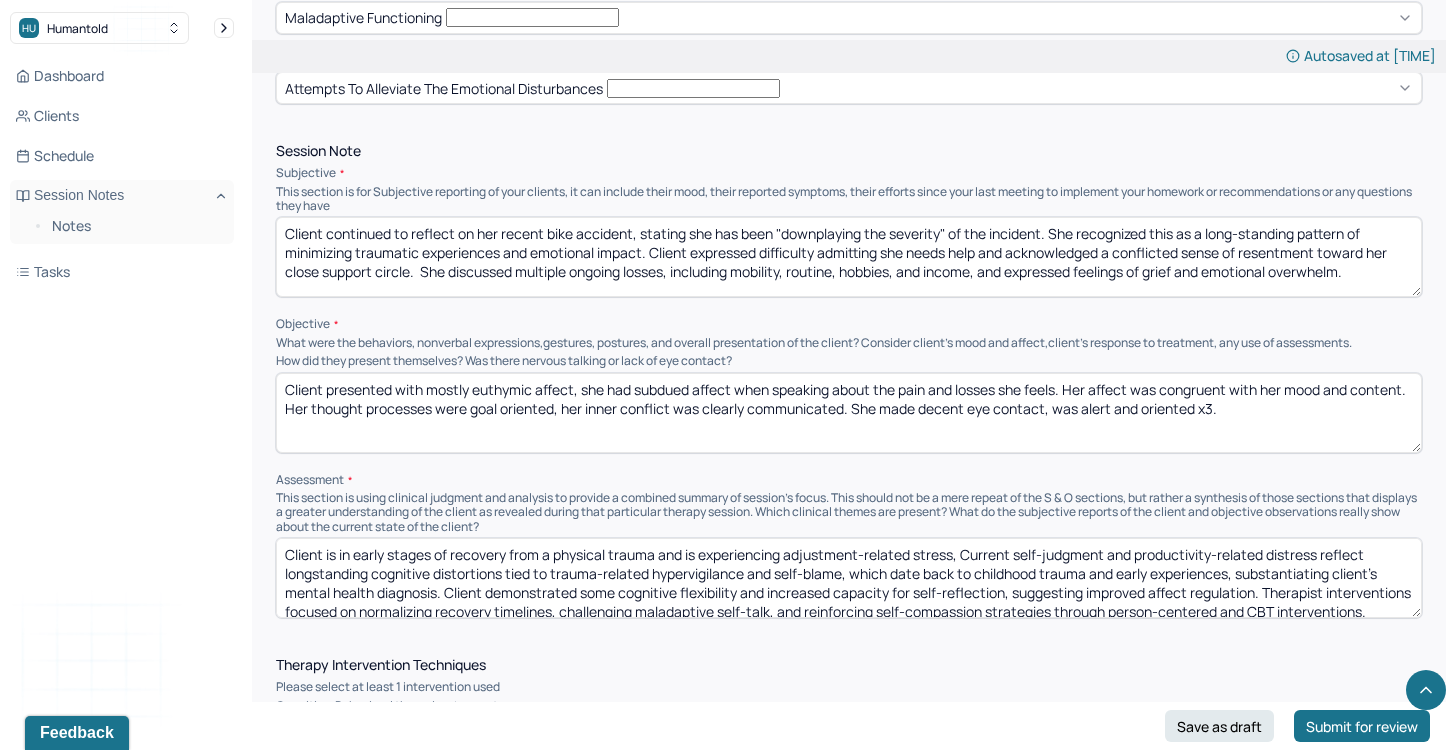 paste on "continues to process her recent accident with emerging awareness of emotional and functional impact. Her processing mirrors patterns seen in her PTSD (diagnosed previously, unrelated to this incident), including avoidance, emotional numbing, and hyper-independence. Therapist provided psychoeducation around trauma responses and guided client in exploring feelings of loss and unresolved grief. Support was given for identifying and verbalizing emotional needs." 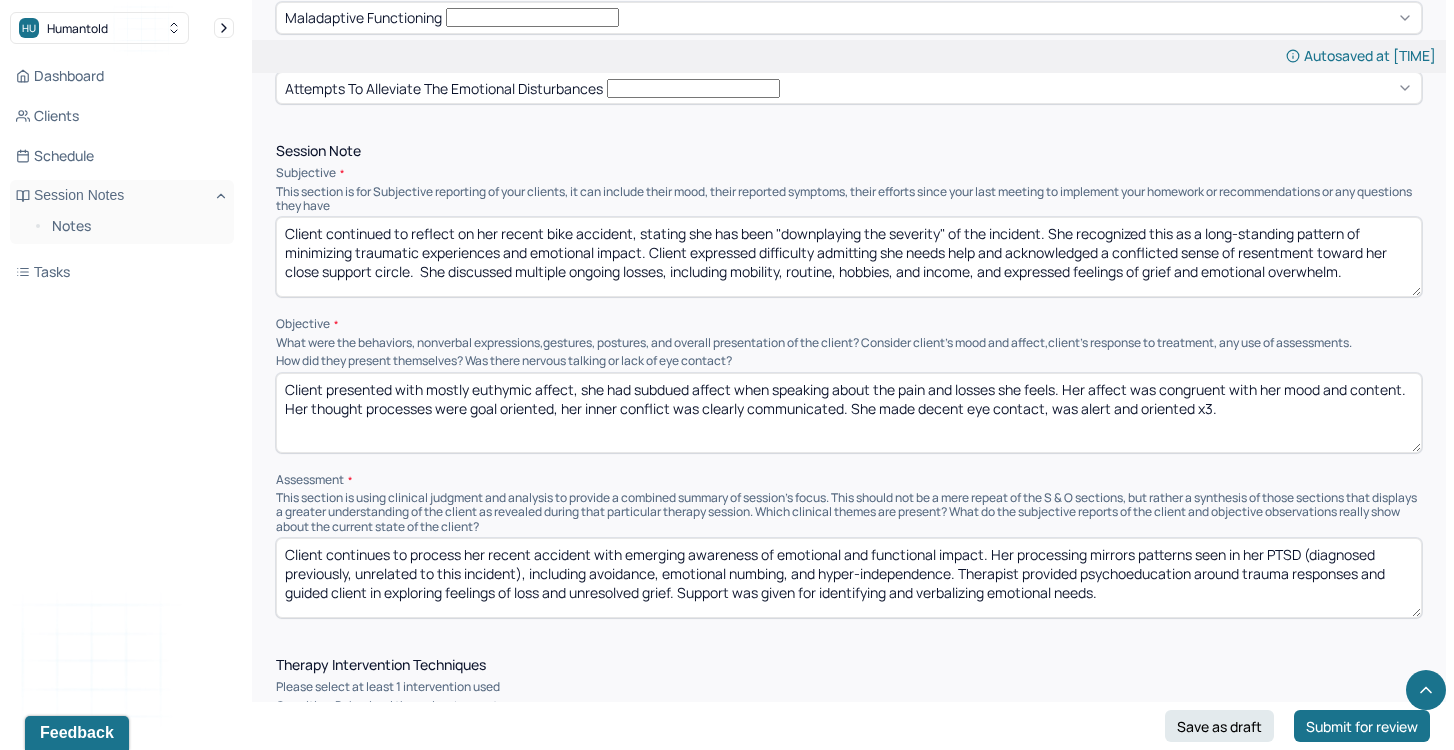 drag, startPoint x: 380, startPoint y: 517, endPoint x: 667, endPoint y: 537, distance: 287.696 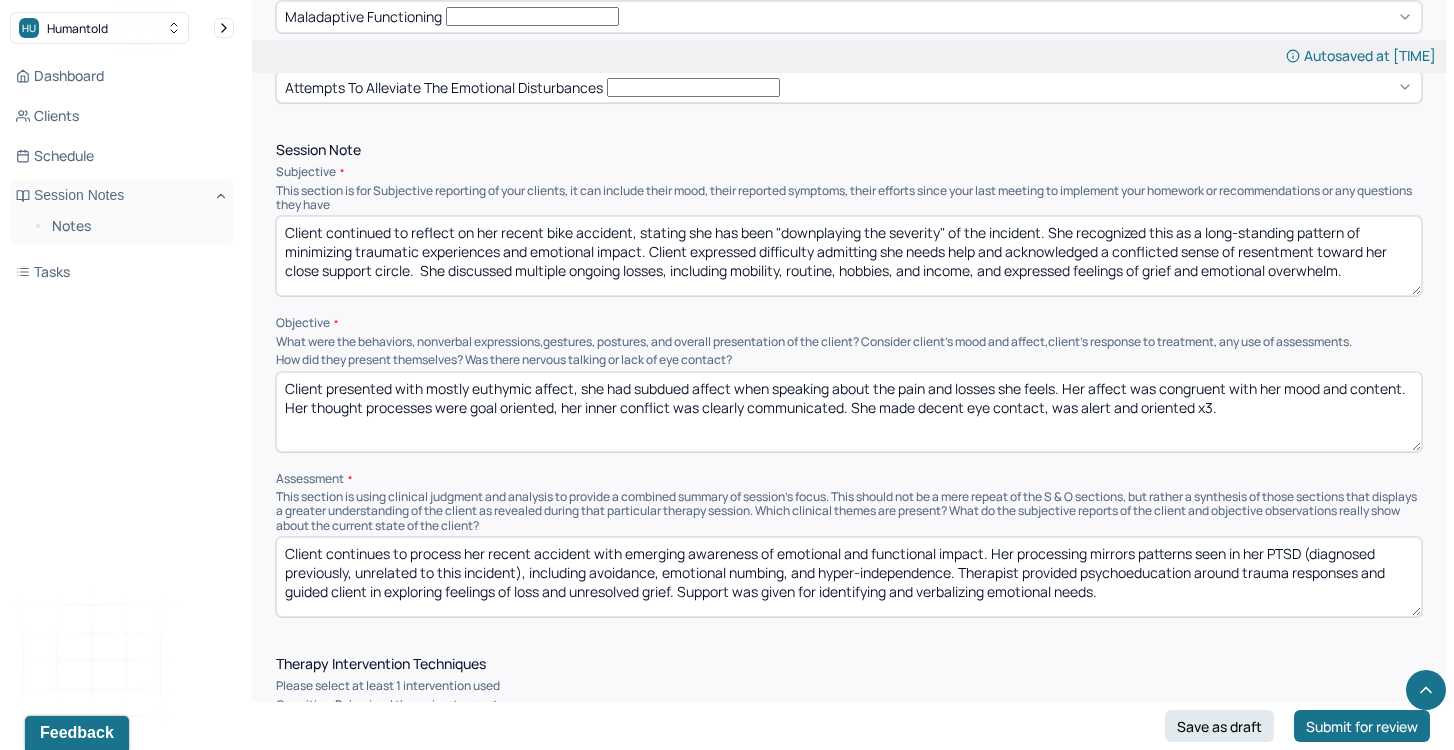 scroll, scrollTop: 909, scrollLeft: 0, axis: vertical 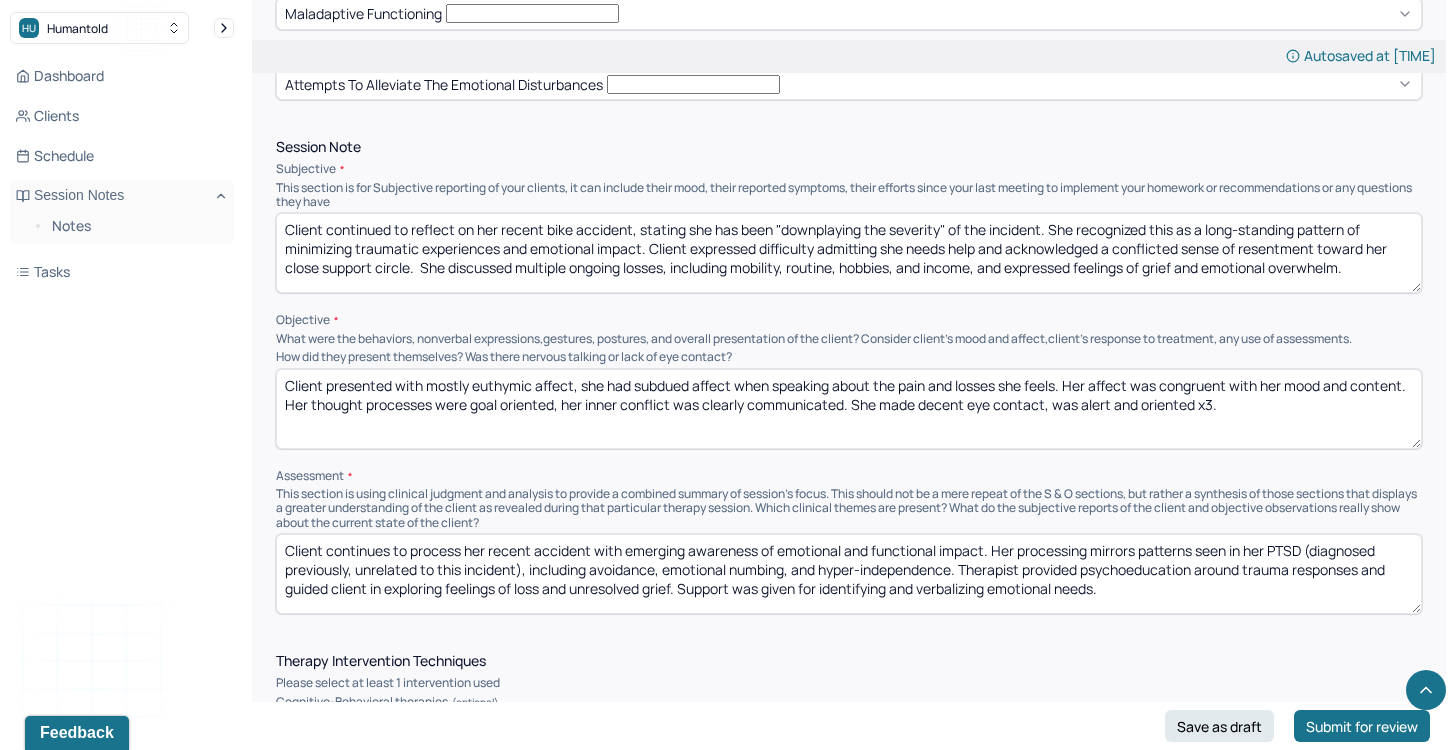 drag, startPoint x: 807, startPoint y: 508, endPoint x: 834, endPoint y: 549, distance: 49.09175 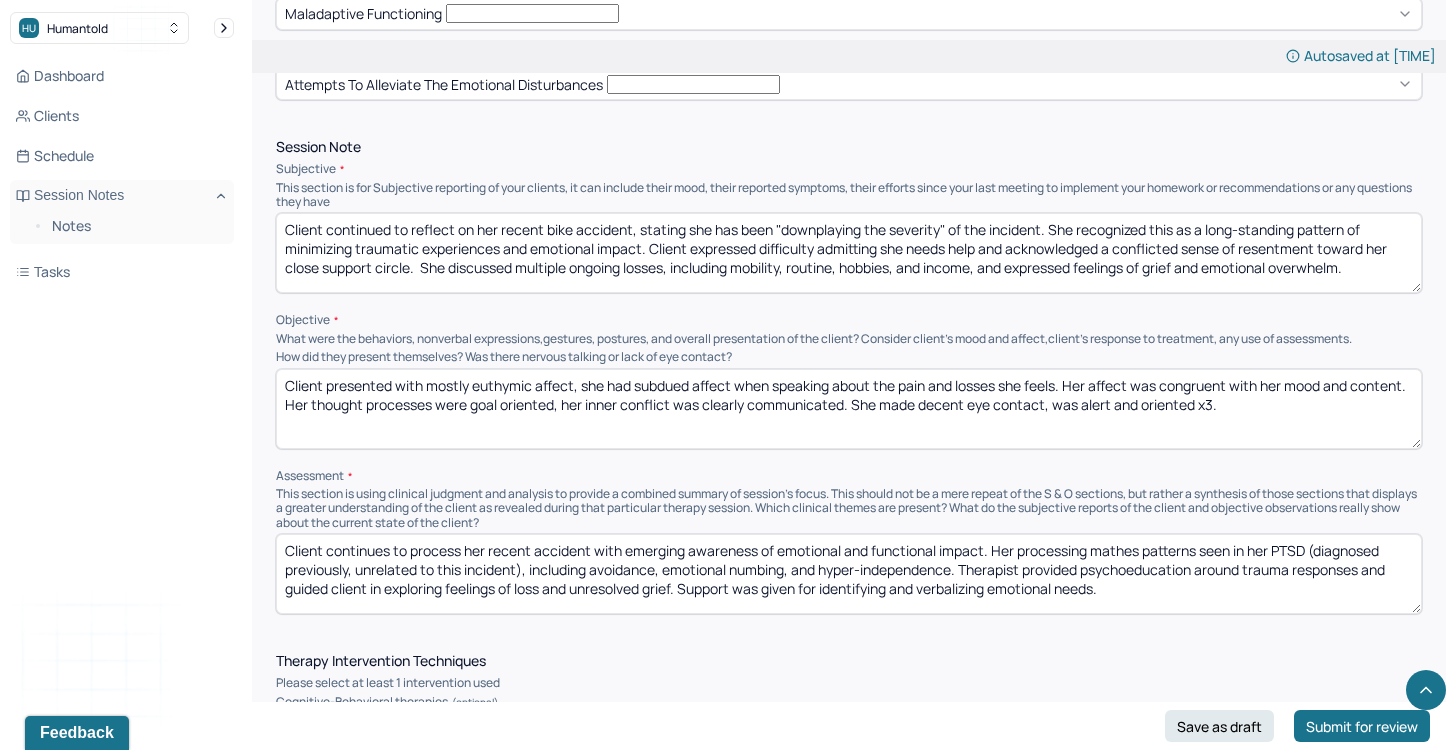click on "Client continues to process her recent accident with emerging awareness of emotional and functional impact. Her processing mathes patterns seen in her PTSD (diagnosed previously, unrelated to this incident), including avoidance, emotional numbing, and hyper-independence. Therapist provided psychoeducation around trauma responses and guided client in exploring feelings of loss and unresolved grief. Support was given for identifying and verbalizing emotional needs." at bounding box center [849, 574] 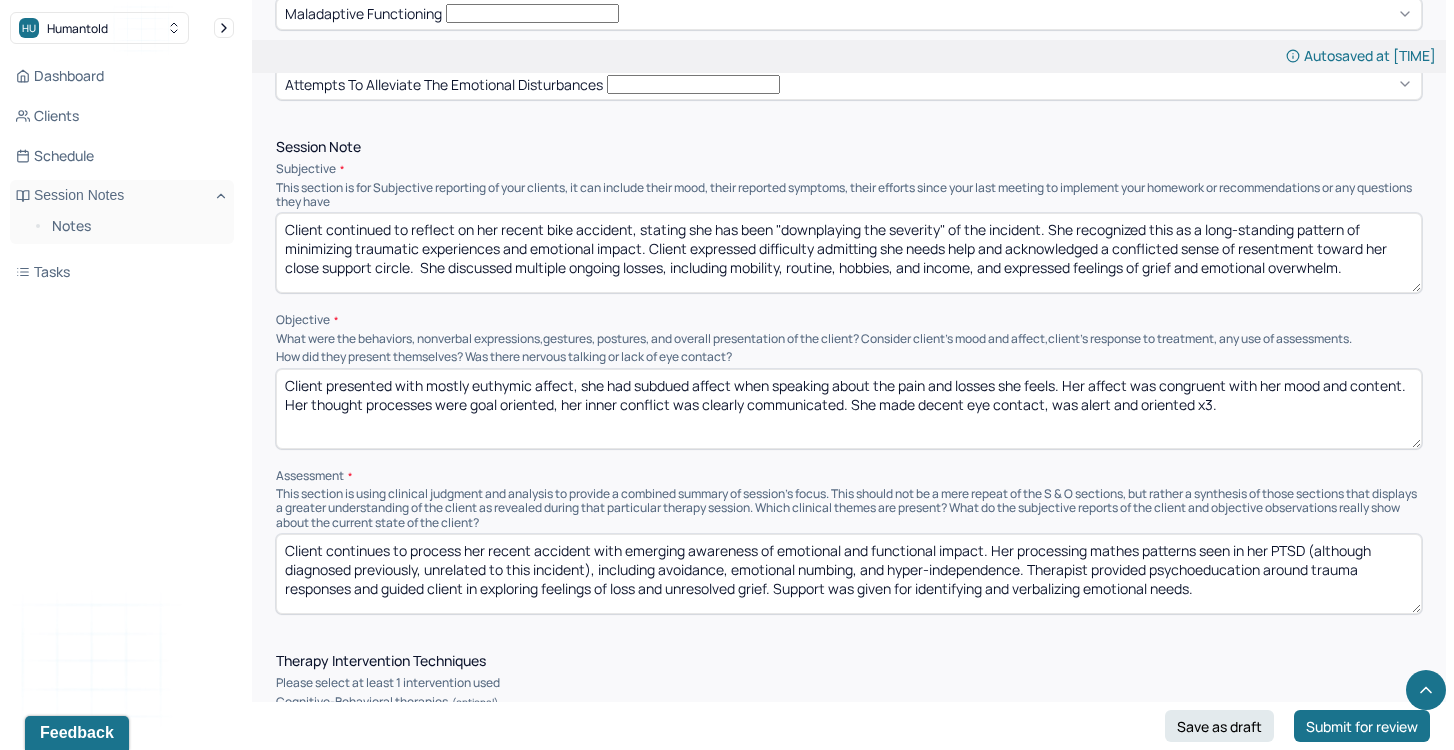 drag, startPoint x: 422, startPoint y: 532, endPoint x: 590, endPoint y: 529, distance: 168.02678 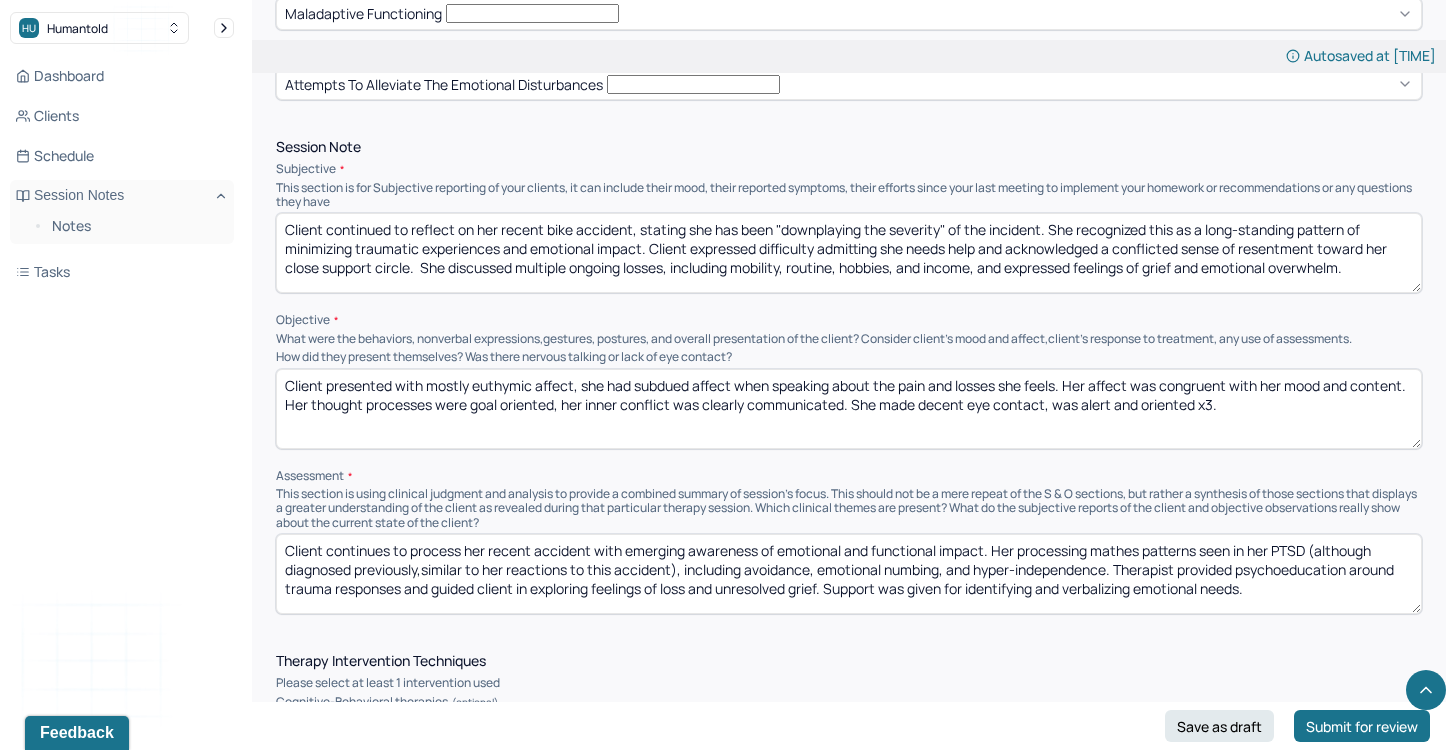click on "Client continues to process her recent accident with emerging awareness of emotional and functional impact. Her processing mathes patterns seen in her PTSD (although diagnosed previously,similar to her reactions to this accident), including avoidance, emotional numbing, and hyper-independence. Therapist provided psychoeducation around trauma responses and guided client in exploring feelings of loss and unresolved grief. Support was given for identifying and verbalizing emotional needs." at bounding box center [849, 574] 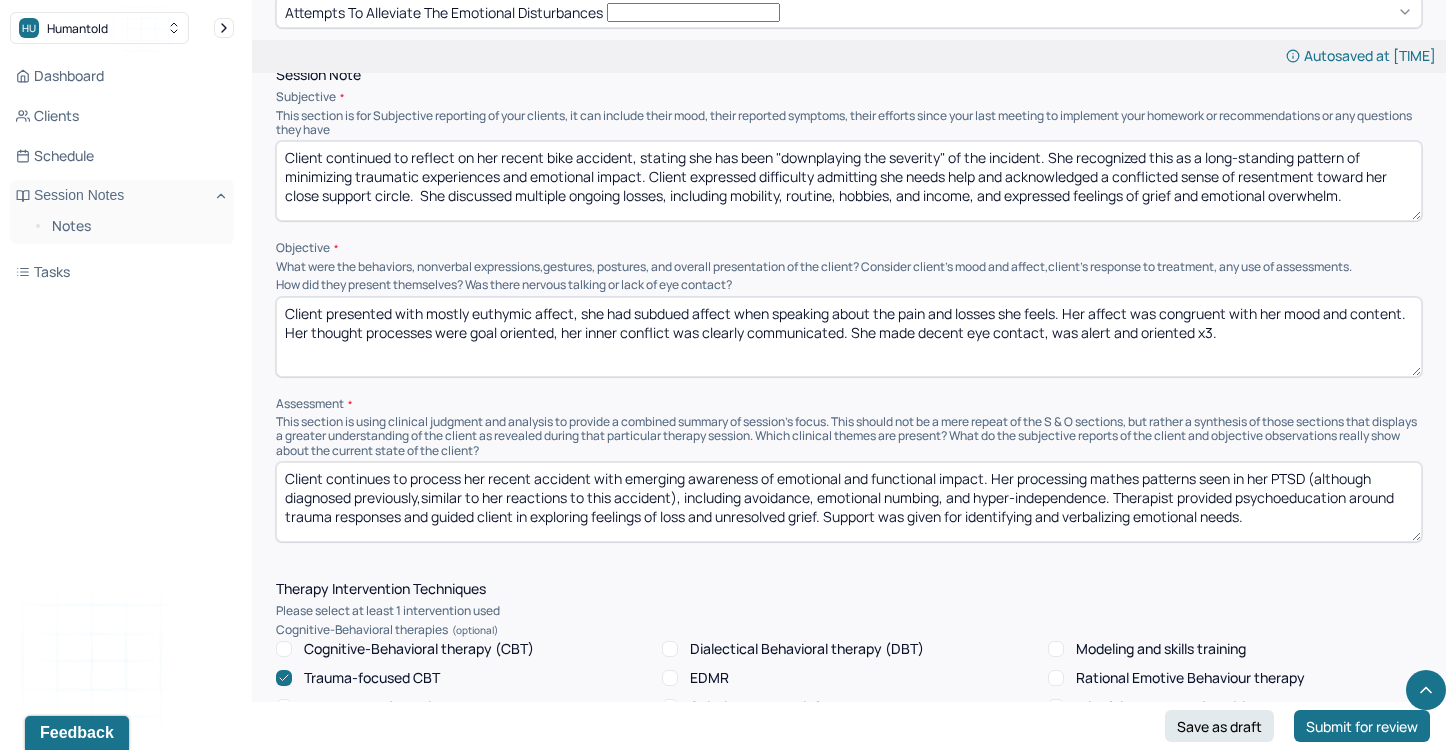 scroll, scrollTop: 982, scrollLeft: 0, axis: vertical 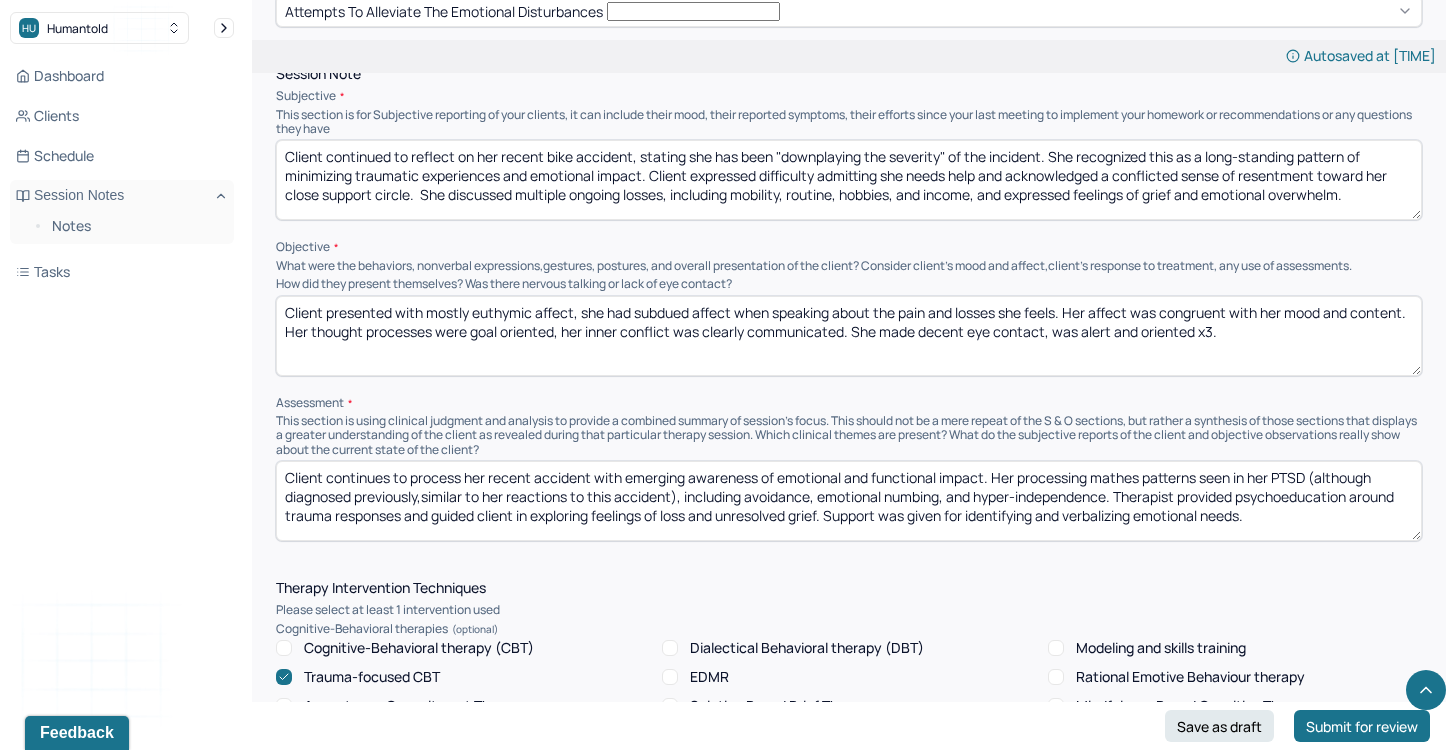 drag, startPoint x: 933, startPoint y: 477, endPoint x: 1190, endPoint y: 479, distance: 257.00778 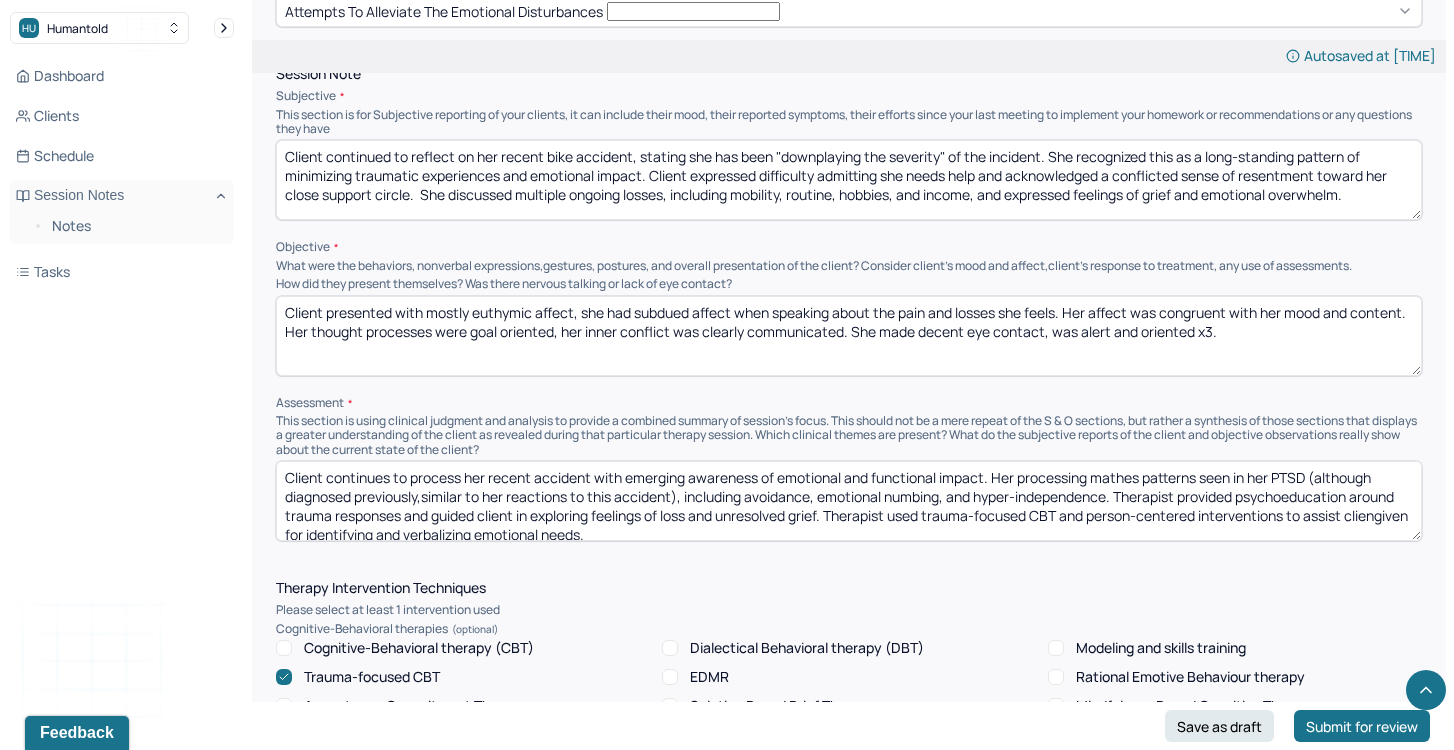 scroll, scrollTop: 3, scrollLeft: 0, axis: vertical 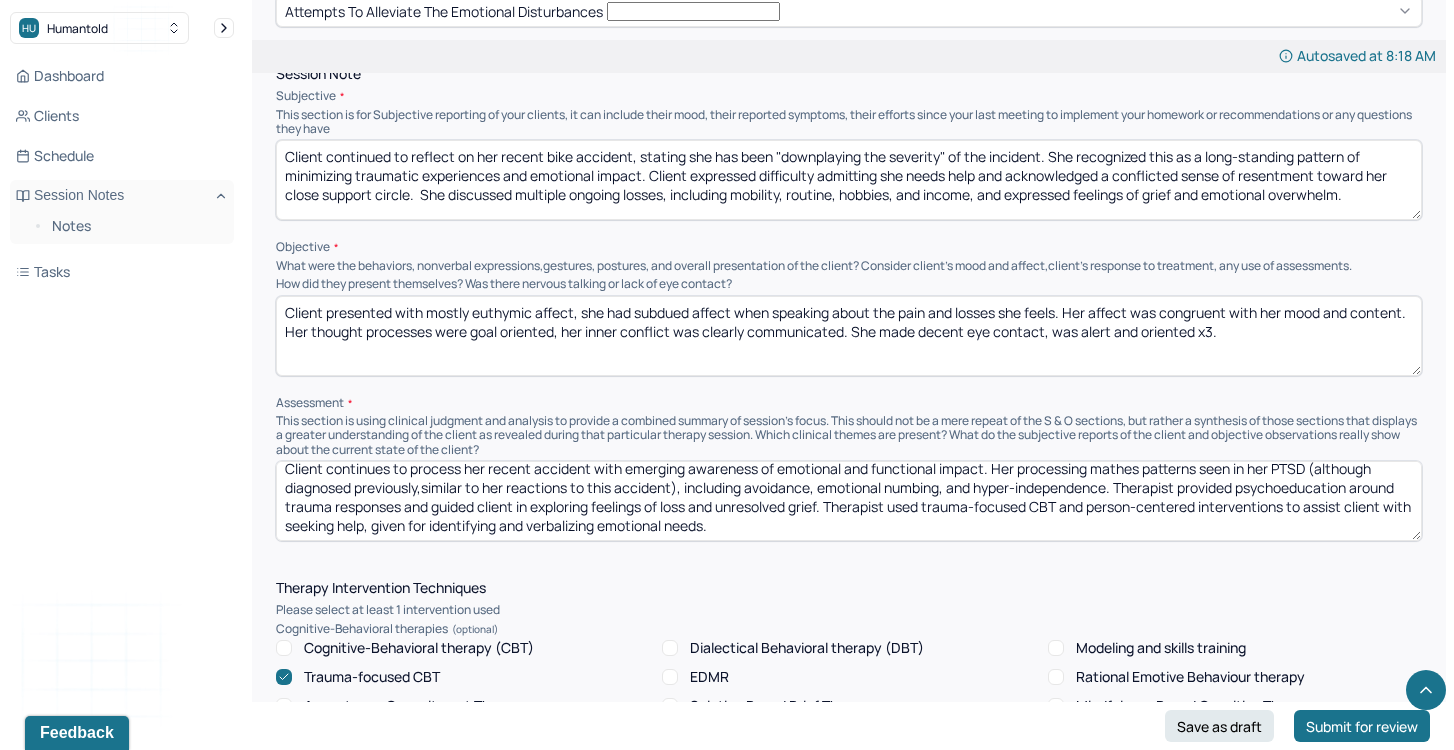drag, startPoint x: 462, startPoint y: 495, endPoint x: 408, endPoint y: 494, distance: 54.00926 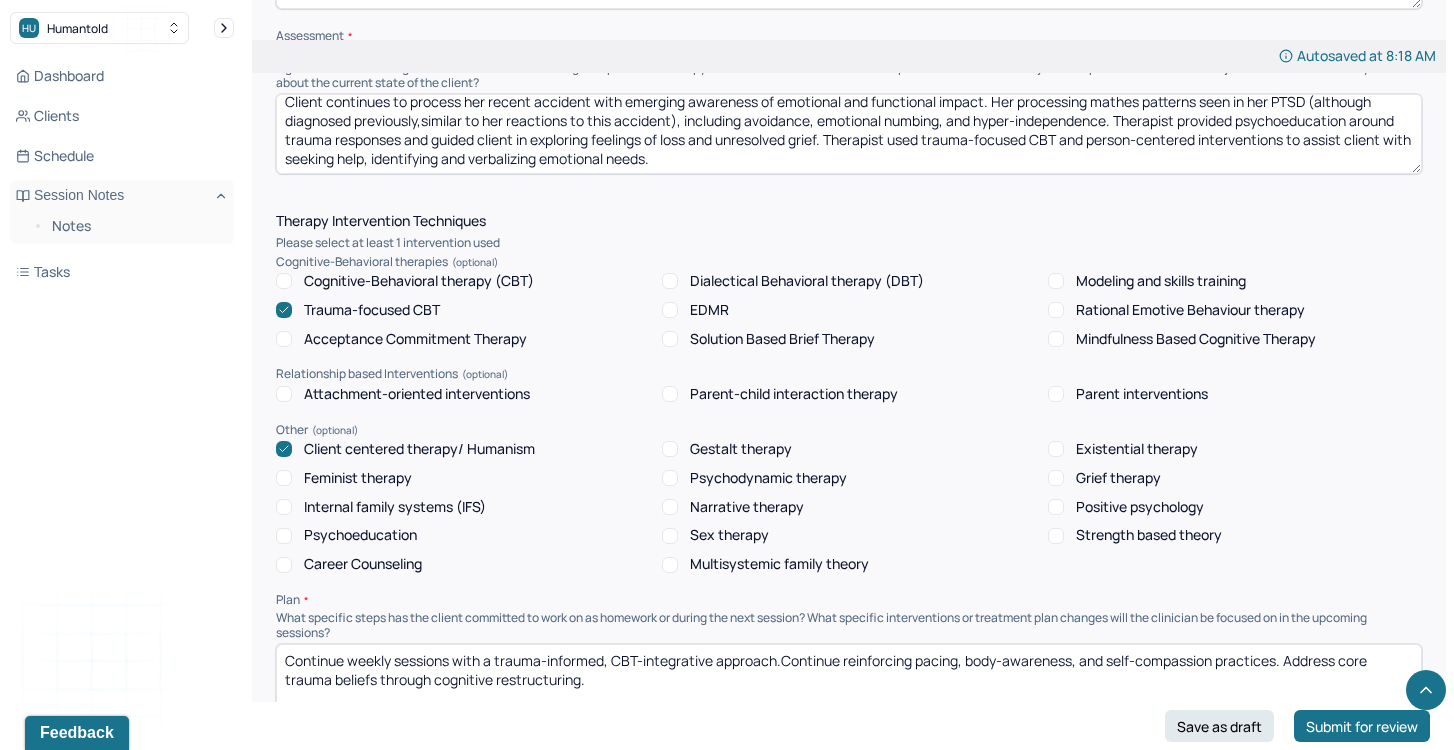 scroll, scrollTop: 1376, scrollLeft: 0, axis: vertical 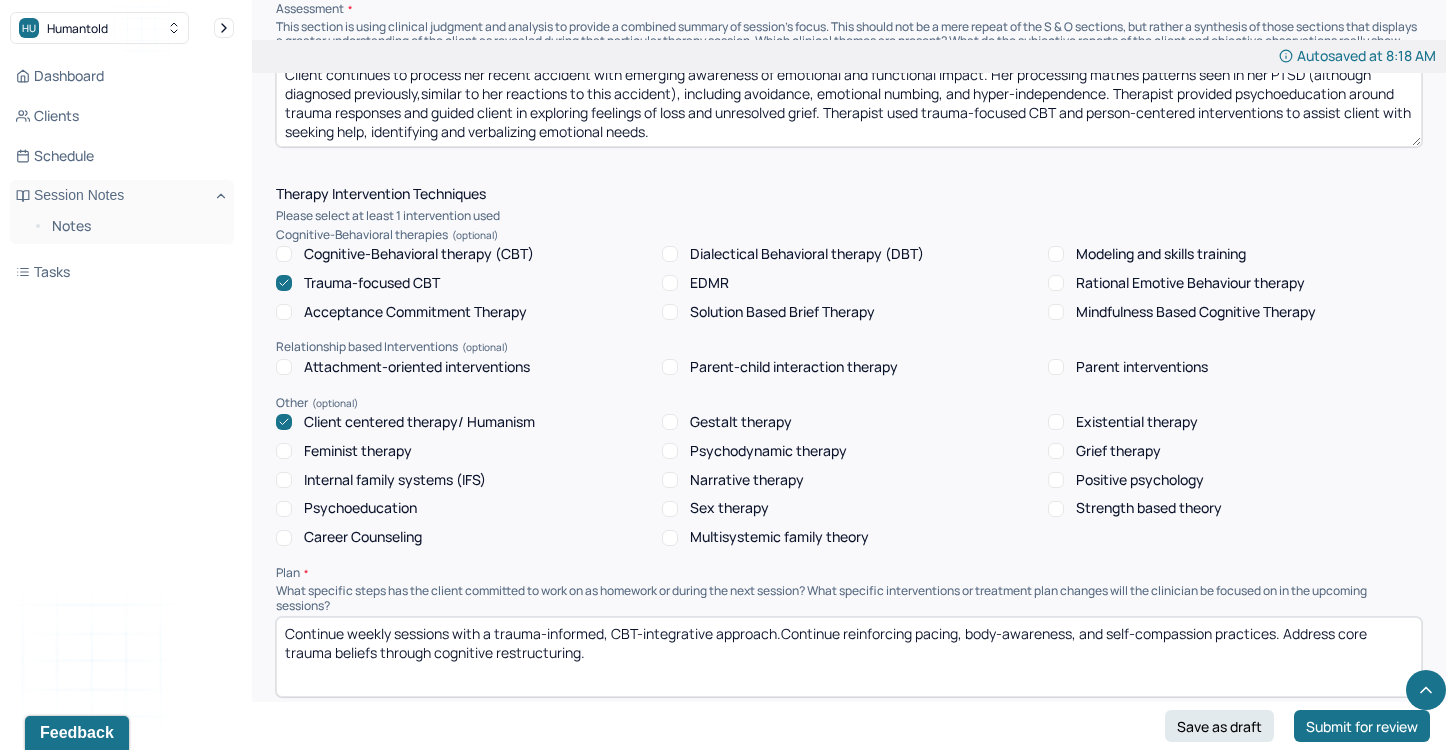 type on "Client continues to process her recent accident with emerging awareness of emotional and functional impact. Her processing mathes patterns seen in her PTSD (although diagnosed previously,similar to her reactions to this accident), including avoidance, emotional numbing, and hyper-independence. Therapist provided psychoeducation around trauma responses and guided client in exploring feelings of loss and unresolved grief. Therapist used trauma-focused CBT and person-centered interventions to assist client with seeking help, identifying and verbalizing emotional needs." 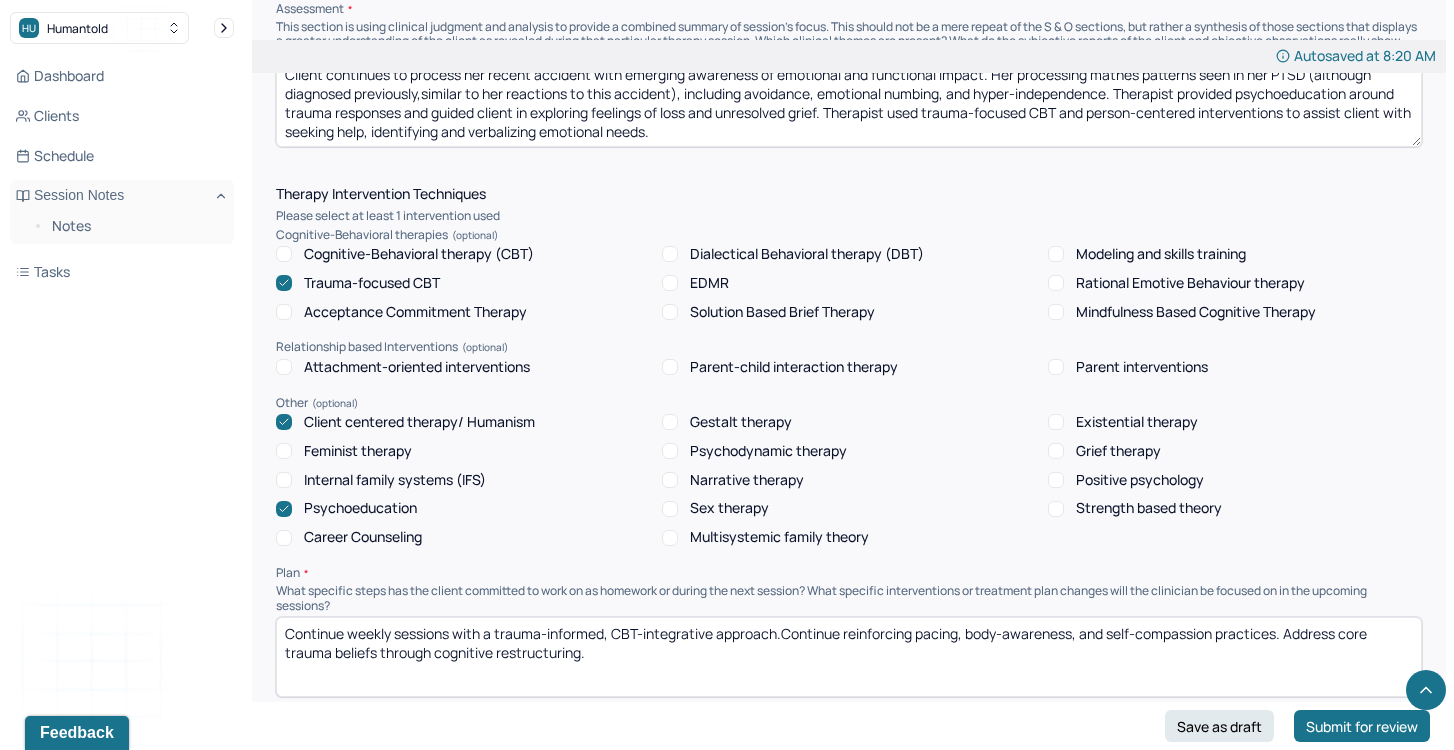 drag, startPoint x: 584, startPoint y: 611, endPoint x: 216, endPoint y: 562, distance: 371.2479 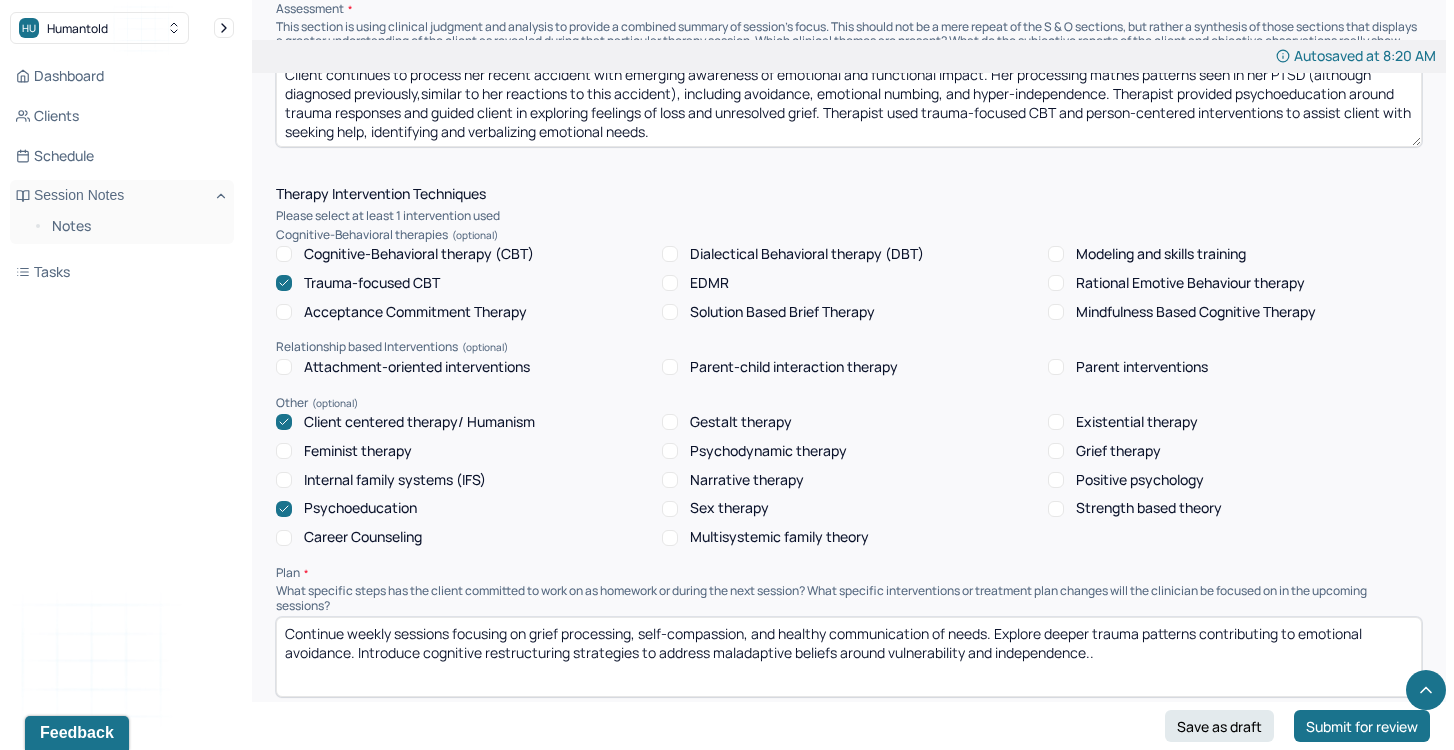 drag, startPoint x: 523, startPoint y: 599, endPoint x: 1063, endPoint y: 607, distance: 540.05927 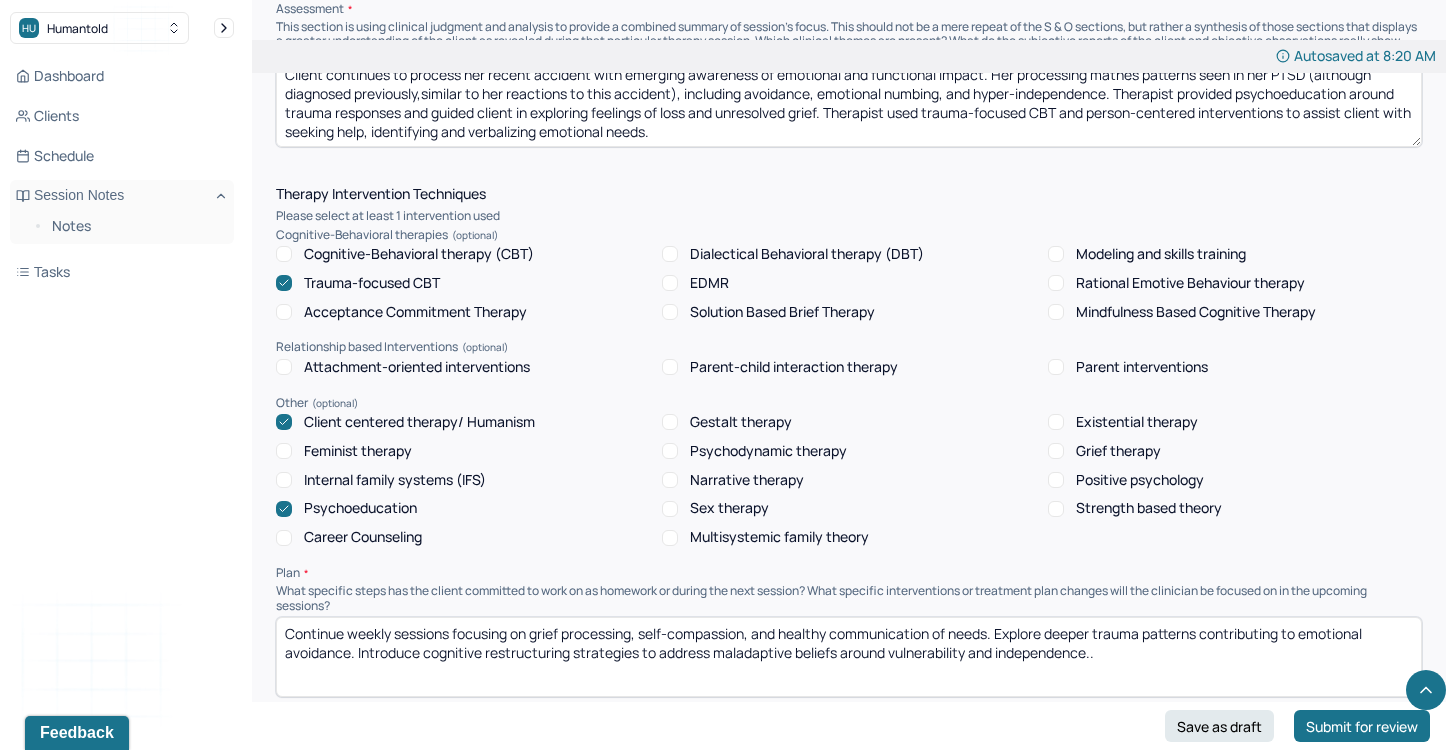 click on "Continue weekly sessions focusing on grief processing, self-compassion, and healthy communication of needs. Explore deeper trauma patterns contributing to emotional avoidance. Introduce cognitive restructuring strategies to address maladaptive beliefs around vulnerability and independence.." at bounding box center (849, 657) 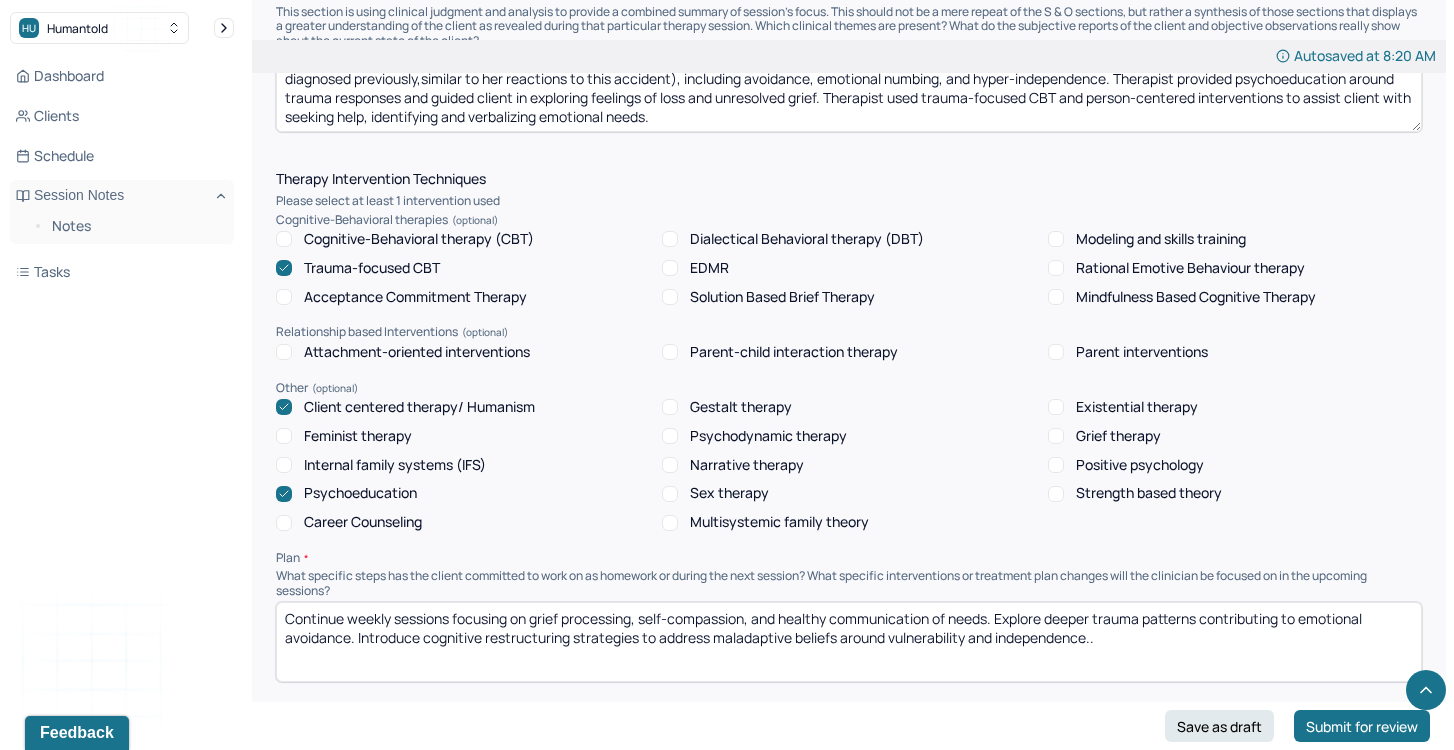 scroll, scrollTop: 1395, scrollLeft: 0, axis: vertical 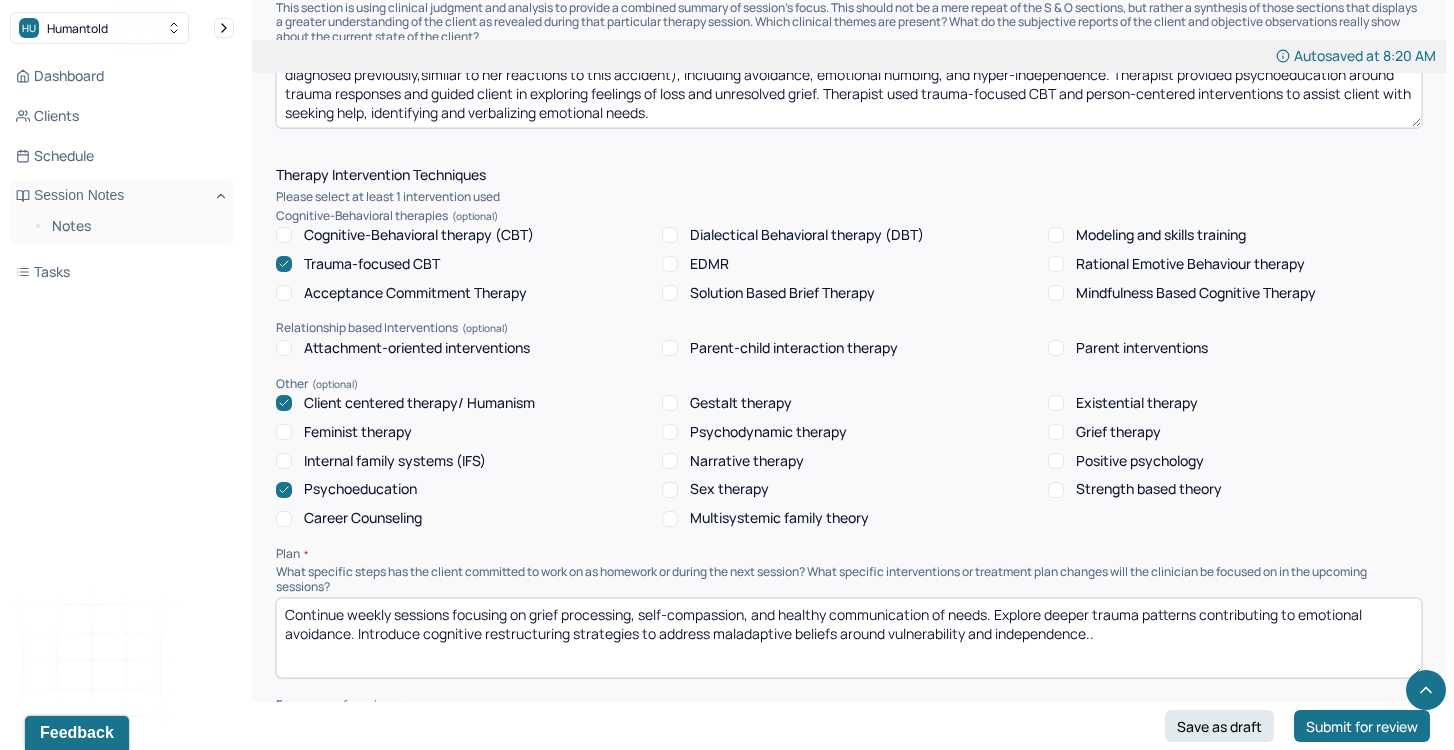drag, startPoint x: 516, startPoint y: 592, endPoint x: 683, endPoint y: 593, distance: 167.00299 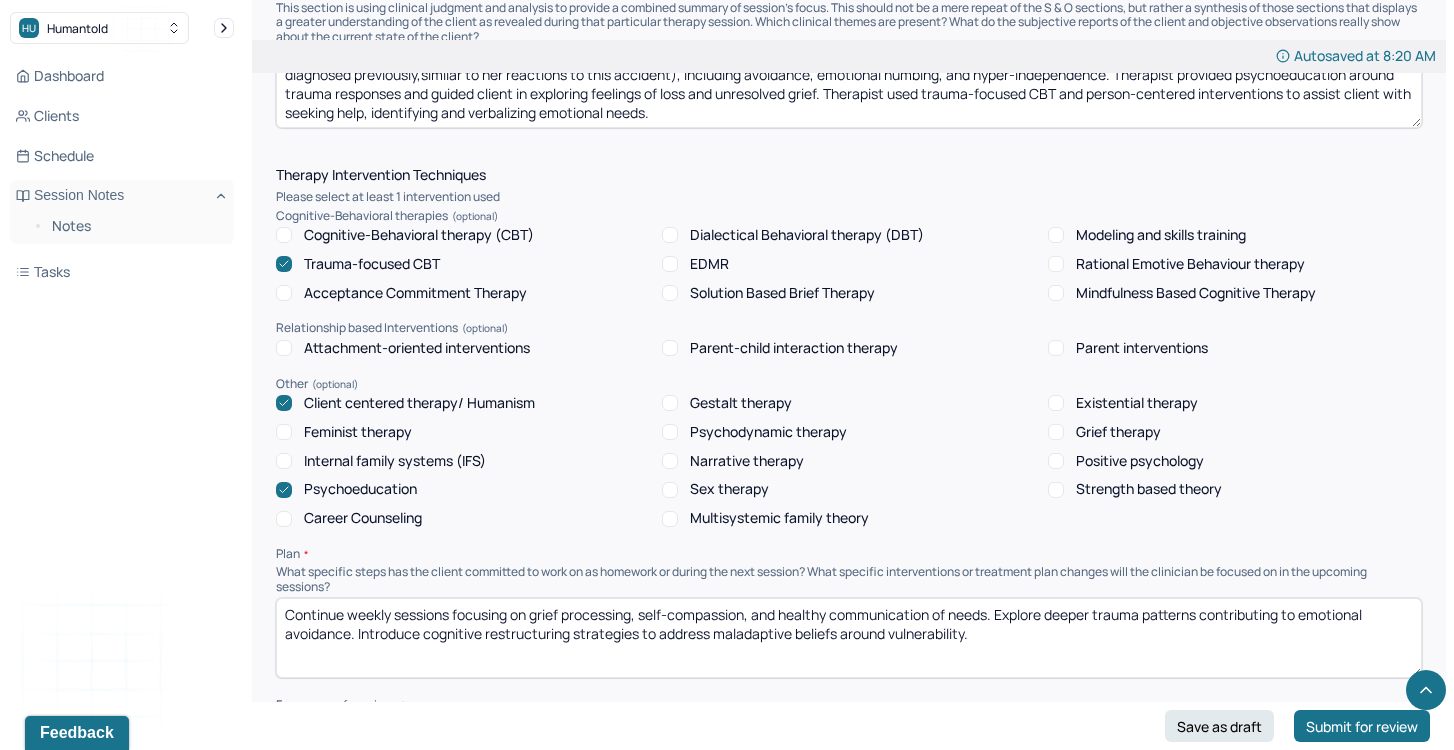 drag, startPoint x: 486, startPoint y: 576, endPoint x: 648, endPoint y: 570, distance: 162.11107 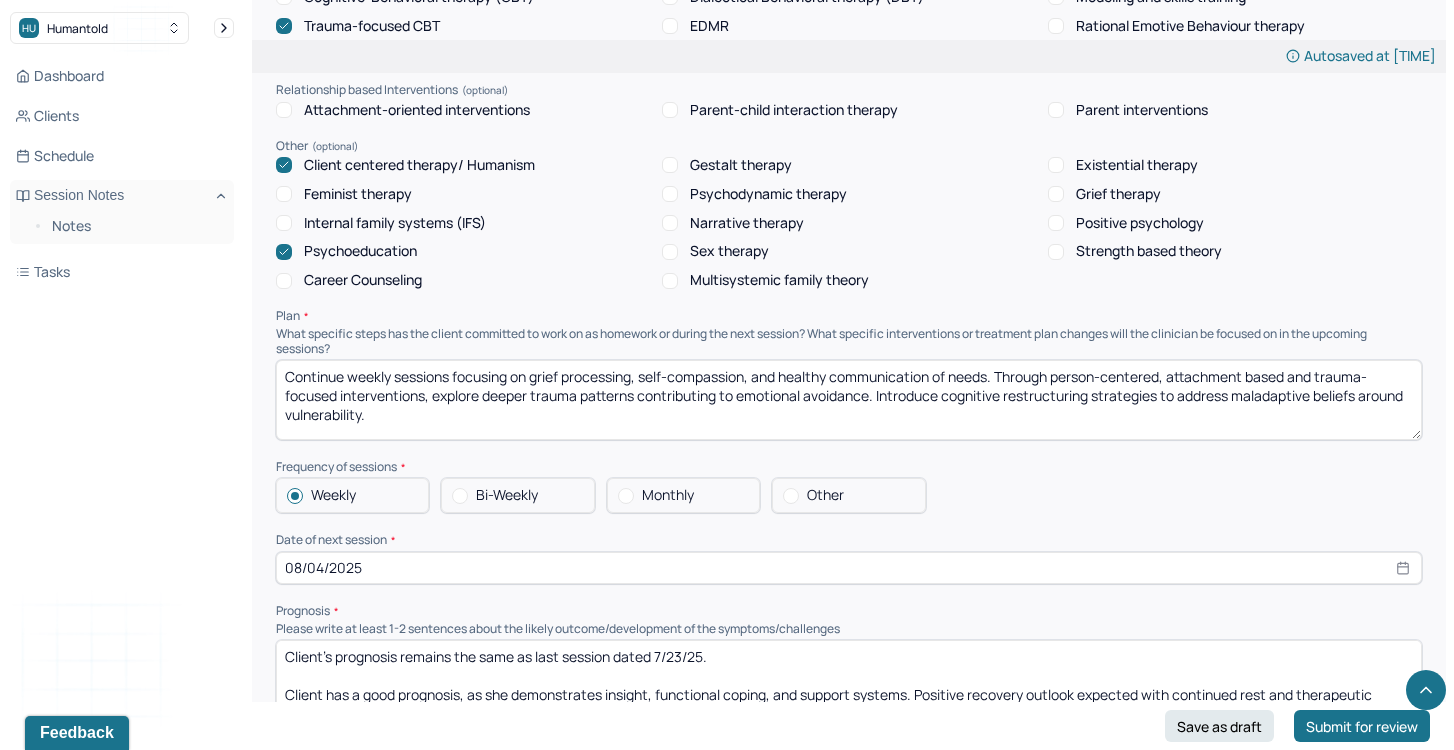 scroll, scrollTop: 1635, scrollLeft: 0, axis: vertical 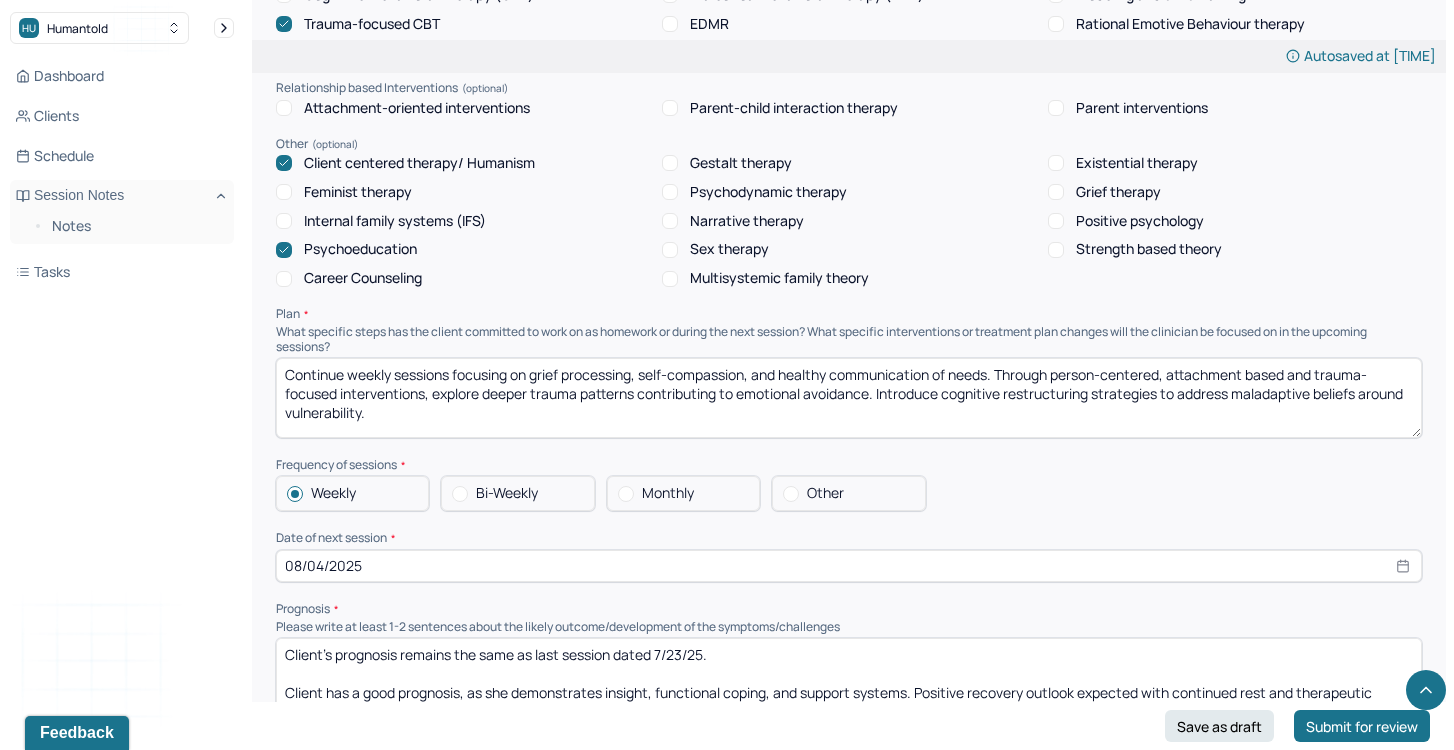 type on "Continue weekly sessions focusing on grief processing, self-compassion, and healthy communication of needs. Through person-centered, attachment based and trauma-focused interventions, explore deeper trauma patterns contributing to emotional avoidance. Introduce cognitive restructuring strategies to address maladaptive beliefs around vulnerability." 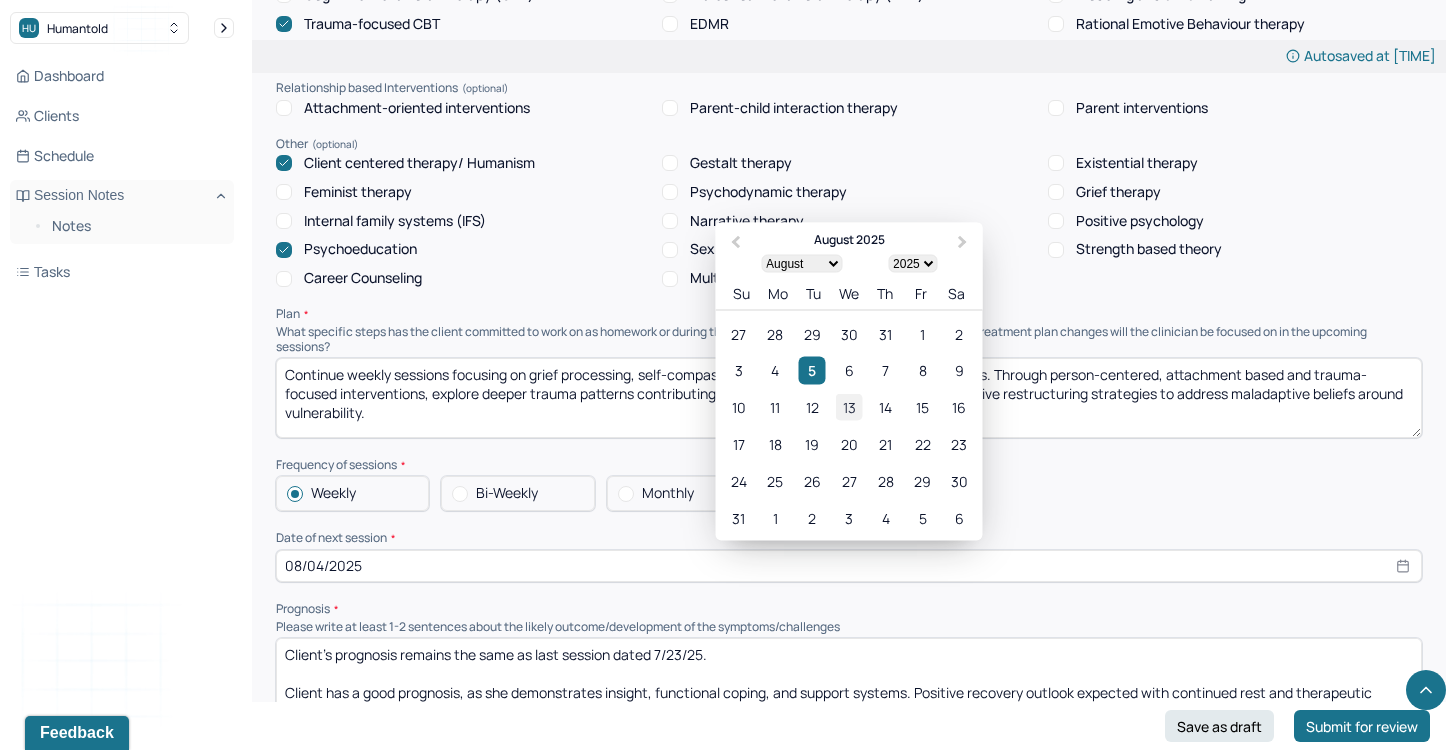 click on "13" at bounding box center [848, 406] 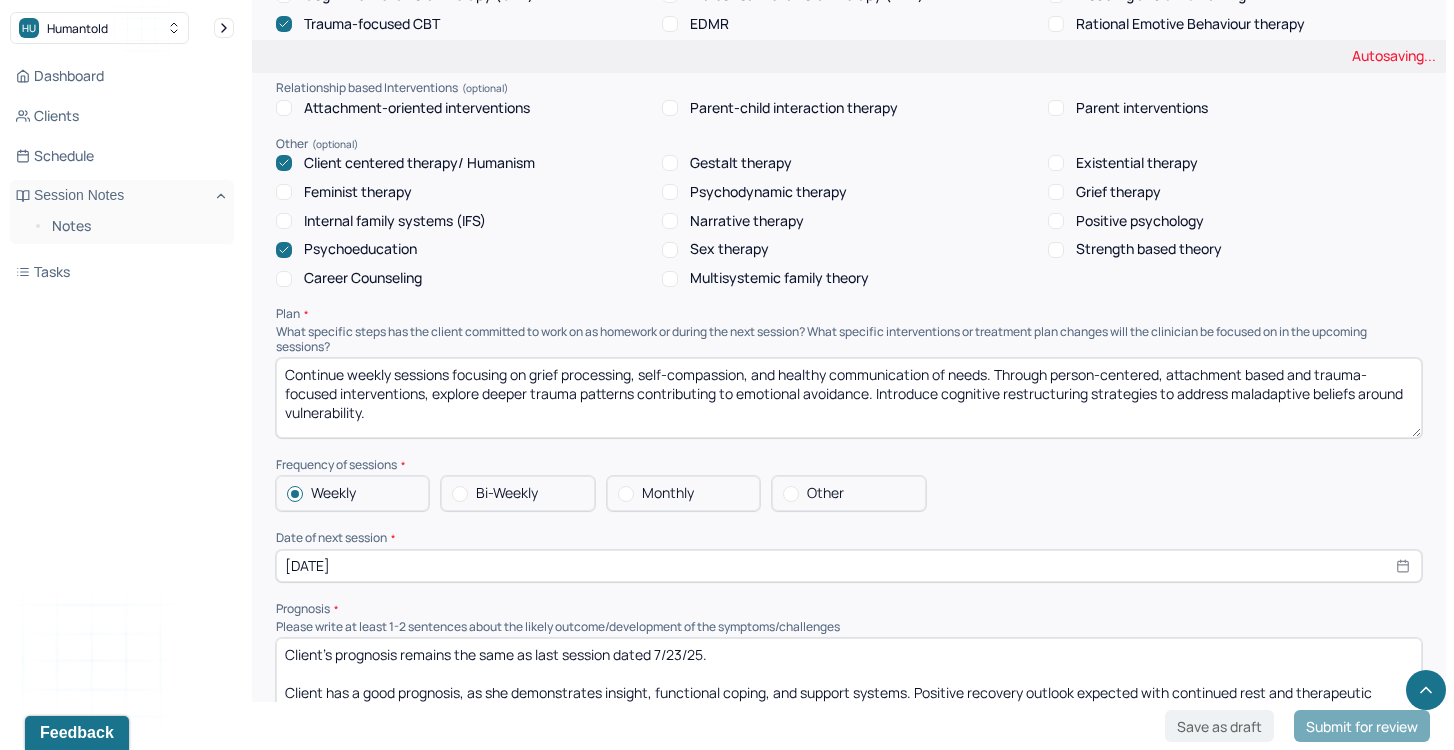 scroll, scrollTop: 1681, scrollLeft: 0, axis: vertical 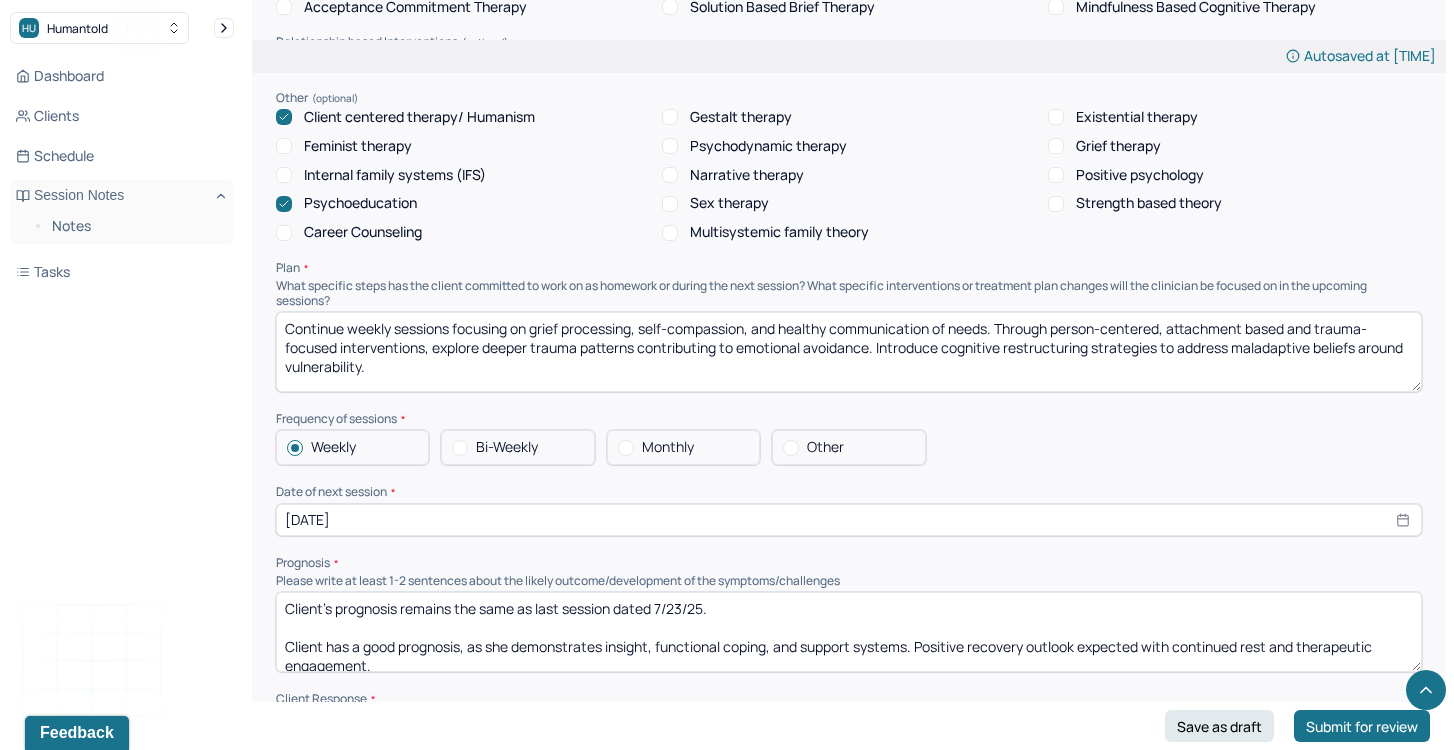 select on "7" 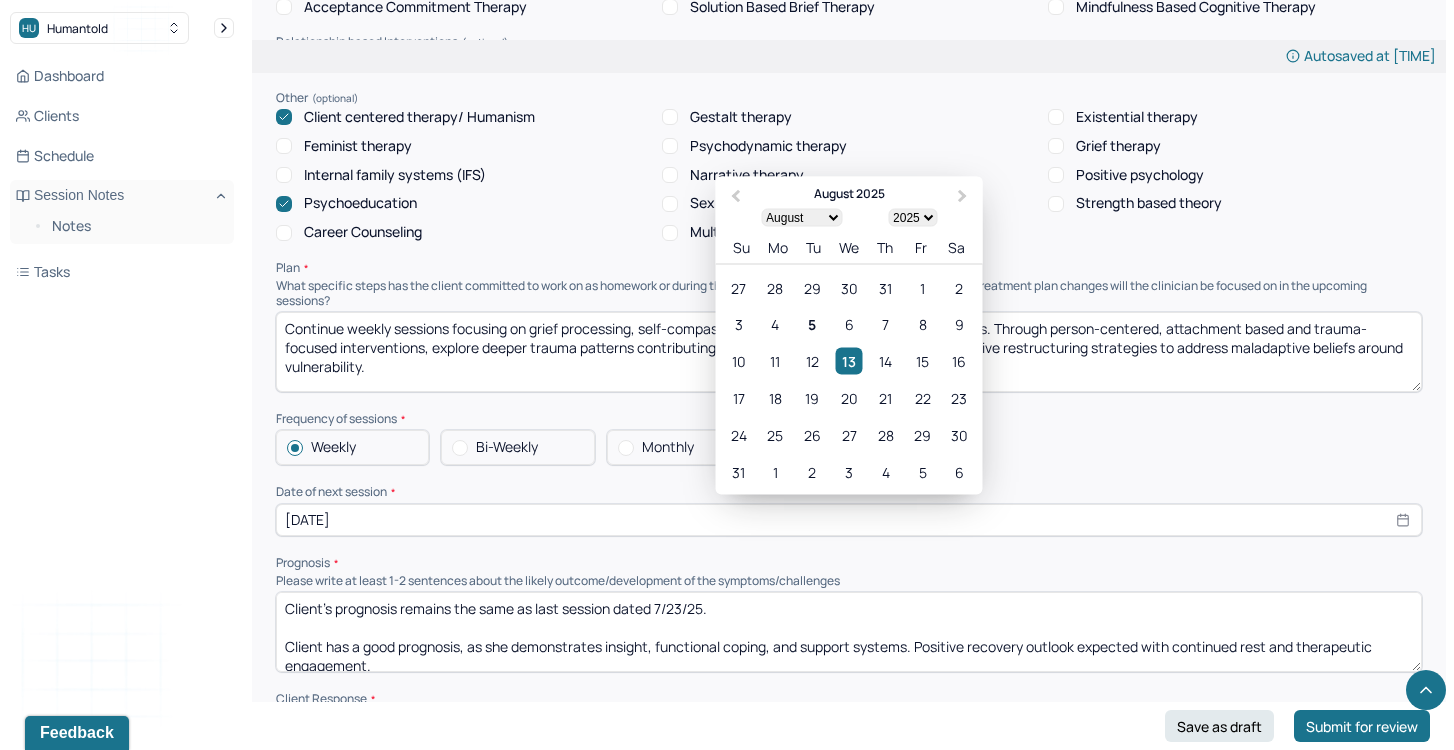 click on "Client's prognosis remains the same as last session dated 7/23/25.
Client has a good prognosis, as she demonstrates insight, functional coping, and support systems. Positive recovery outlook expected with continued rest and therapeutic engagement." at bounding box center (849, 632) 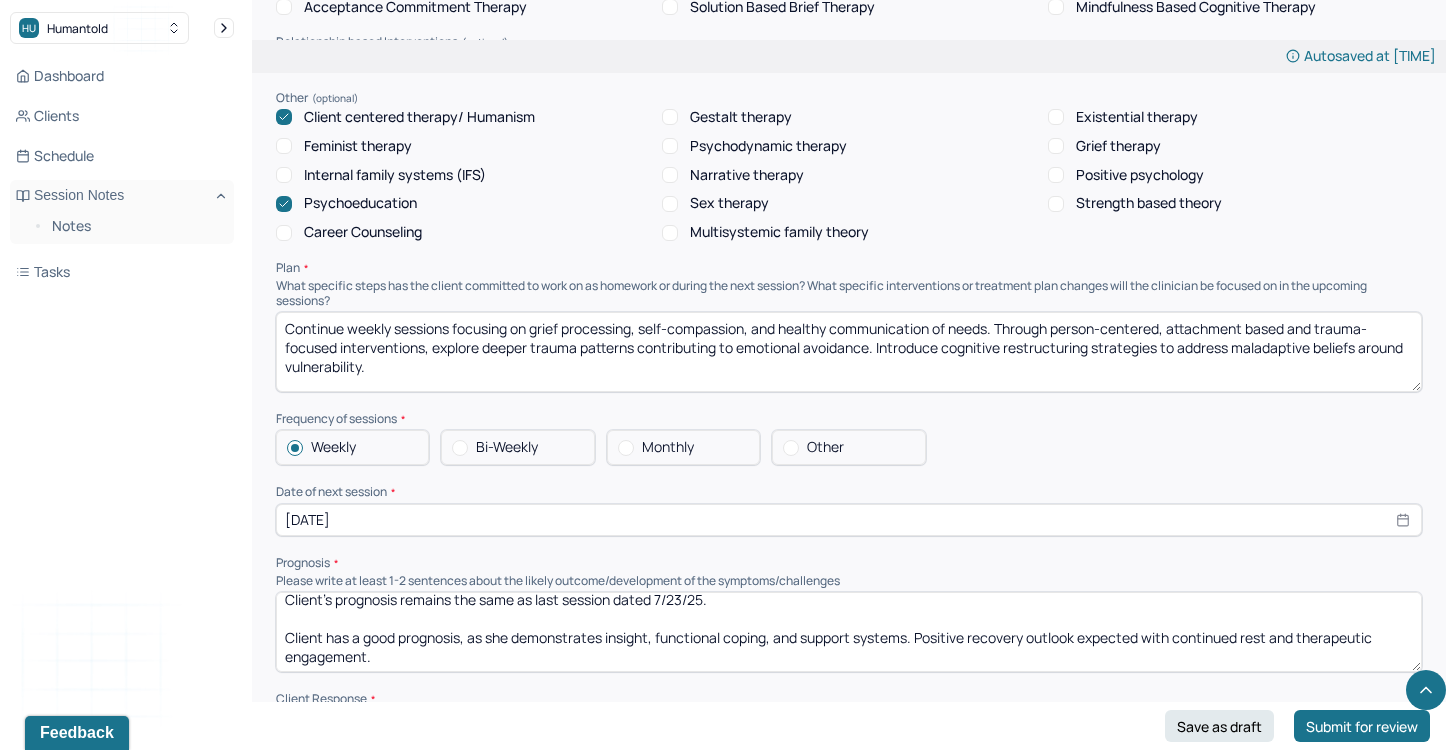 scroll, scrollTop: 0, scrollLeft: 0, axis: both 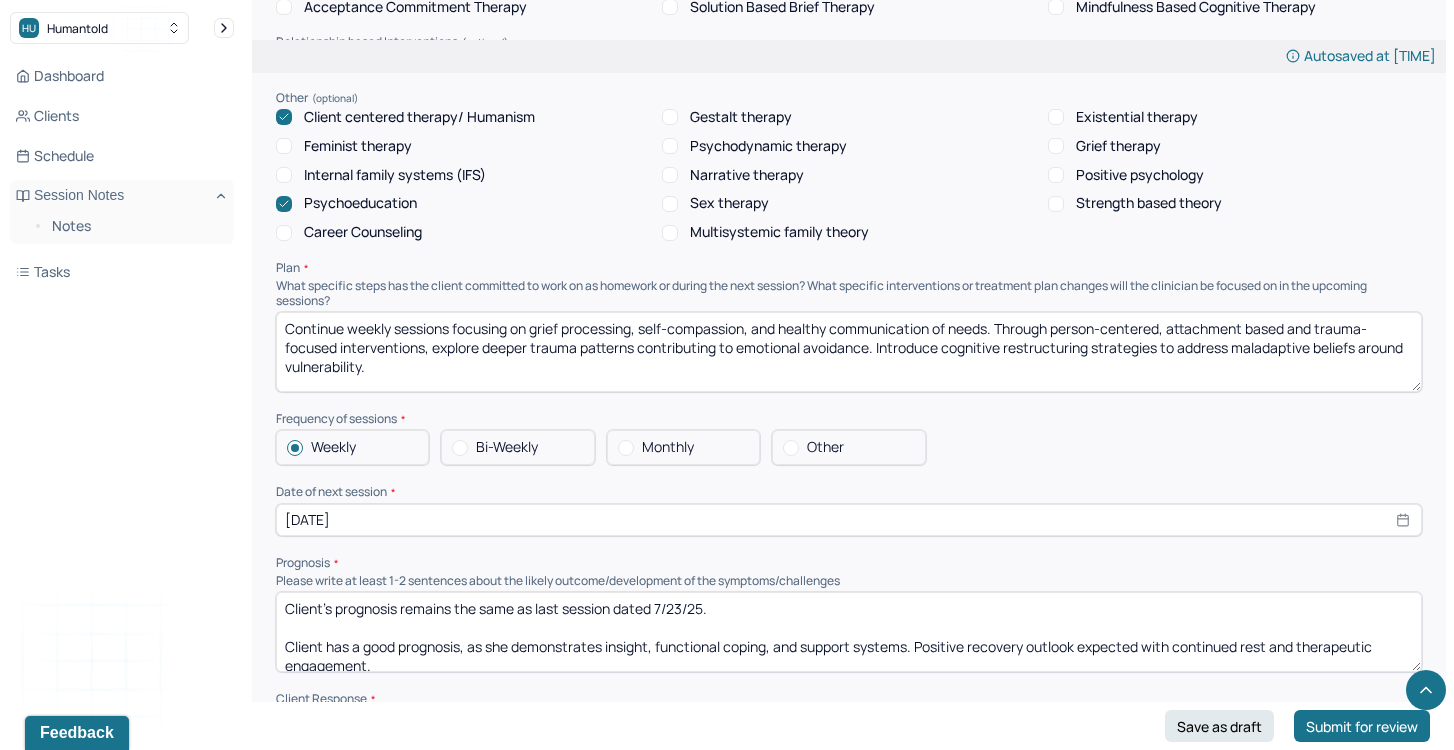drag, startPoint x: 510, startPoint y: 618, endPoint x: 306, endPoint y: 557, distance: 212.92487 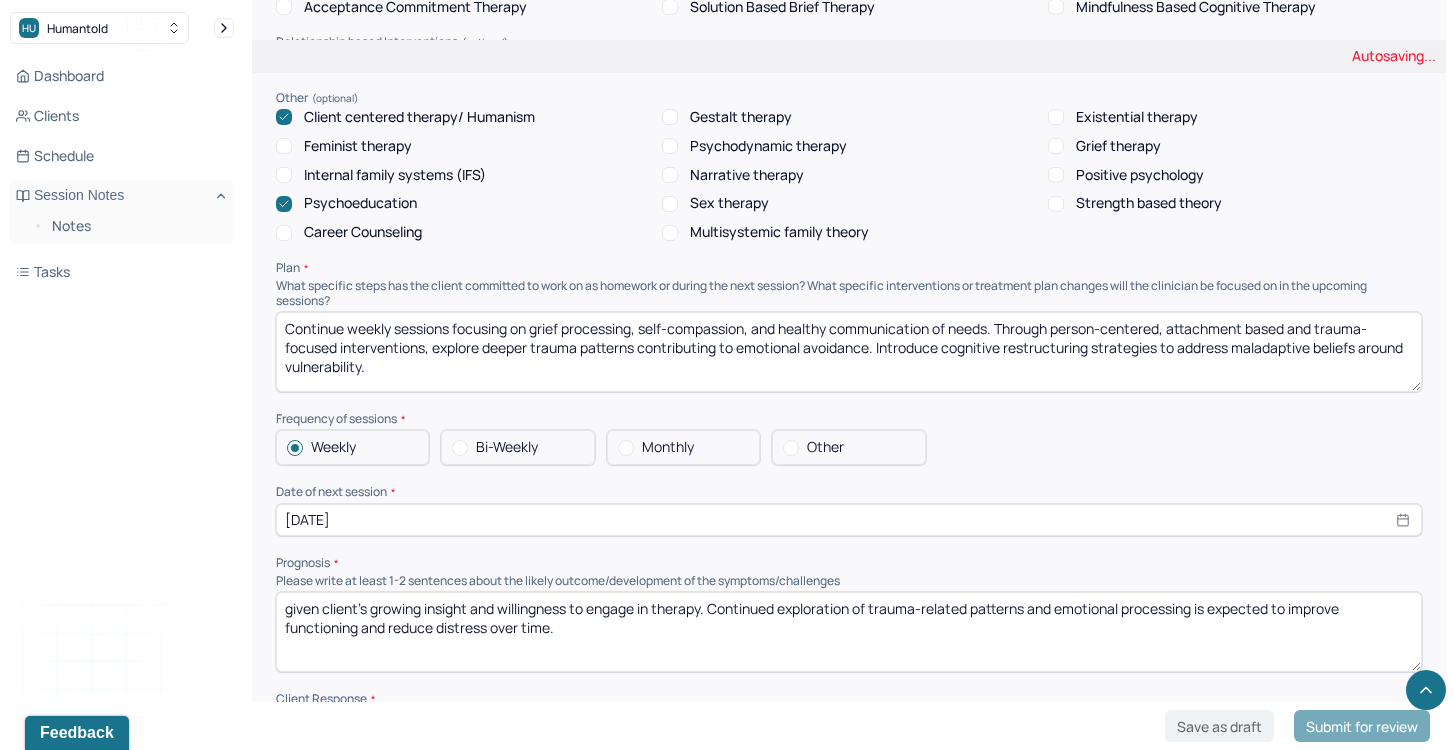drag, startPoint x: 323, startPoint y: 572, endPoint x: 267, endPoint y: 565, distance: 56.435802 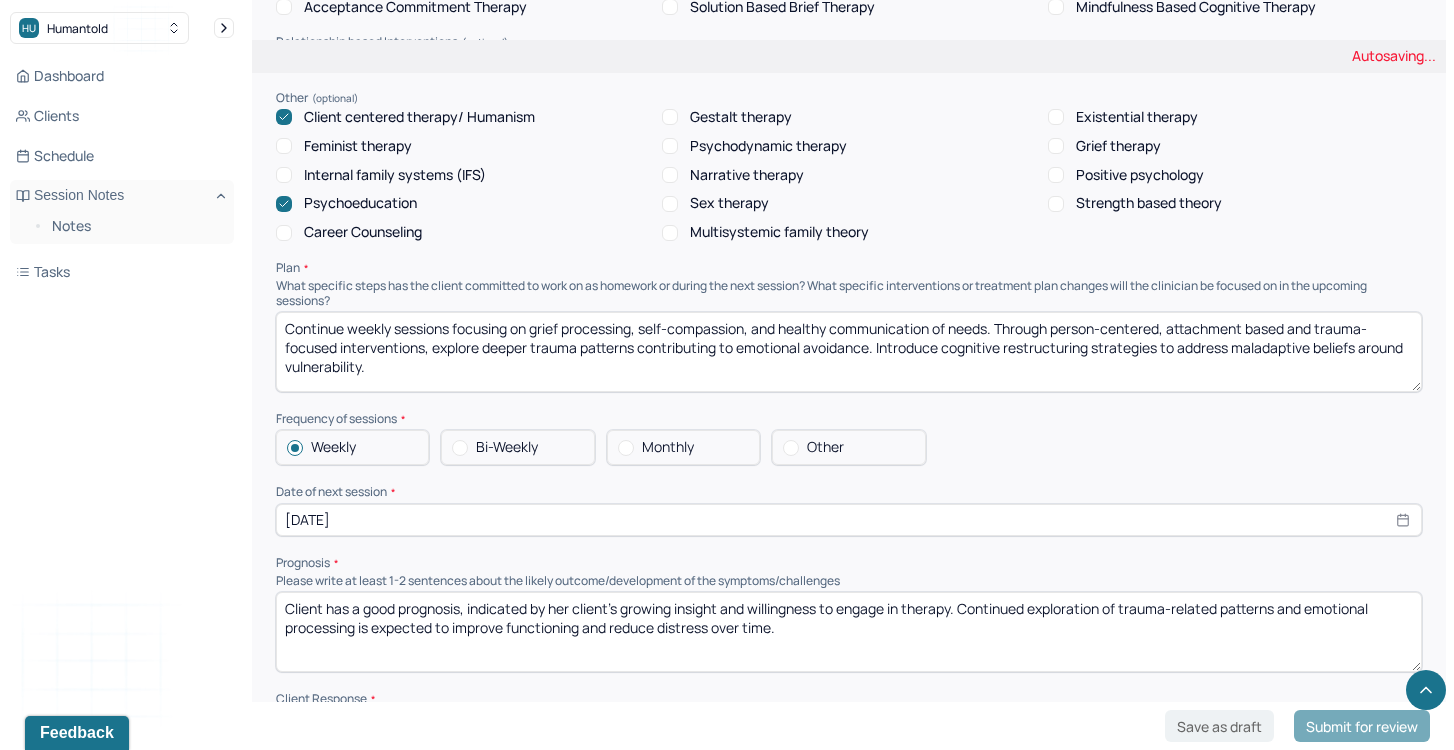 click on "given client’s growing insight and willingness to engage in therapy. Continued exploration of trauma-related patterns and emotional processing is expected to improve functioning and reduce distress over time." at bounding box center (849, 632) 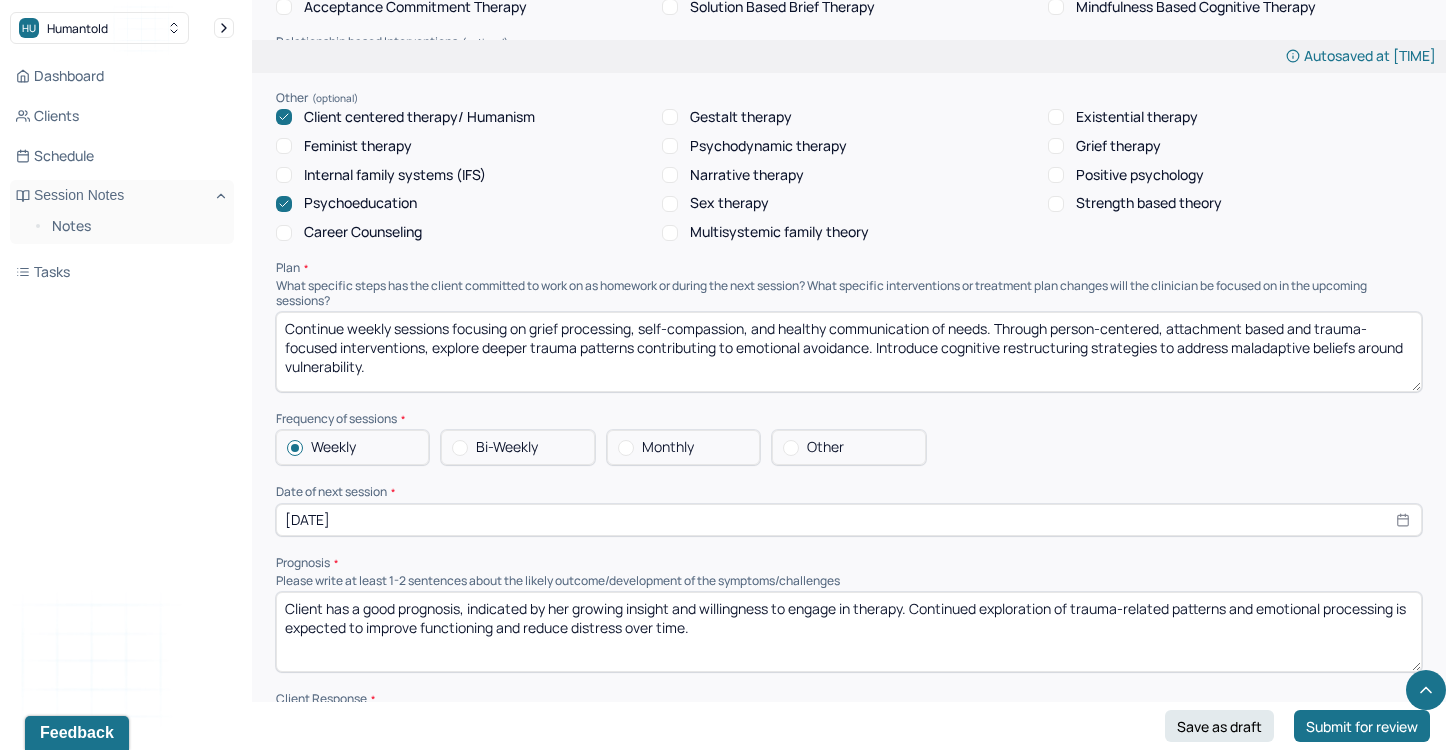 drag, startPoint x: 916, startPoint y: 568, endPoint x: 973, endPoint y: 638, distance: 90.27181 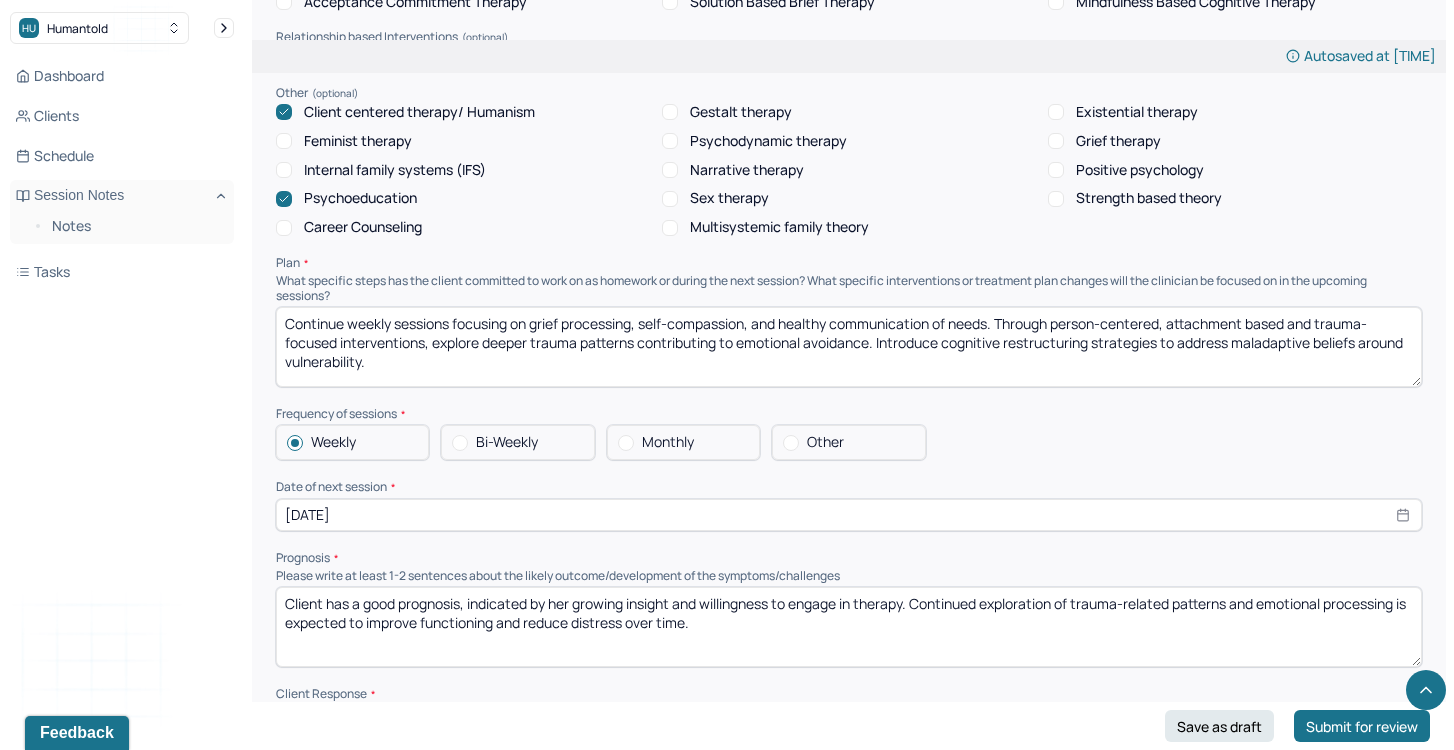 scroll, scrollTop: 1689, scrollLeft: 0, axis: vertical 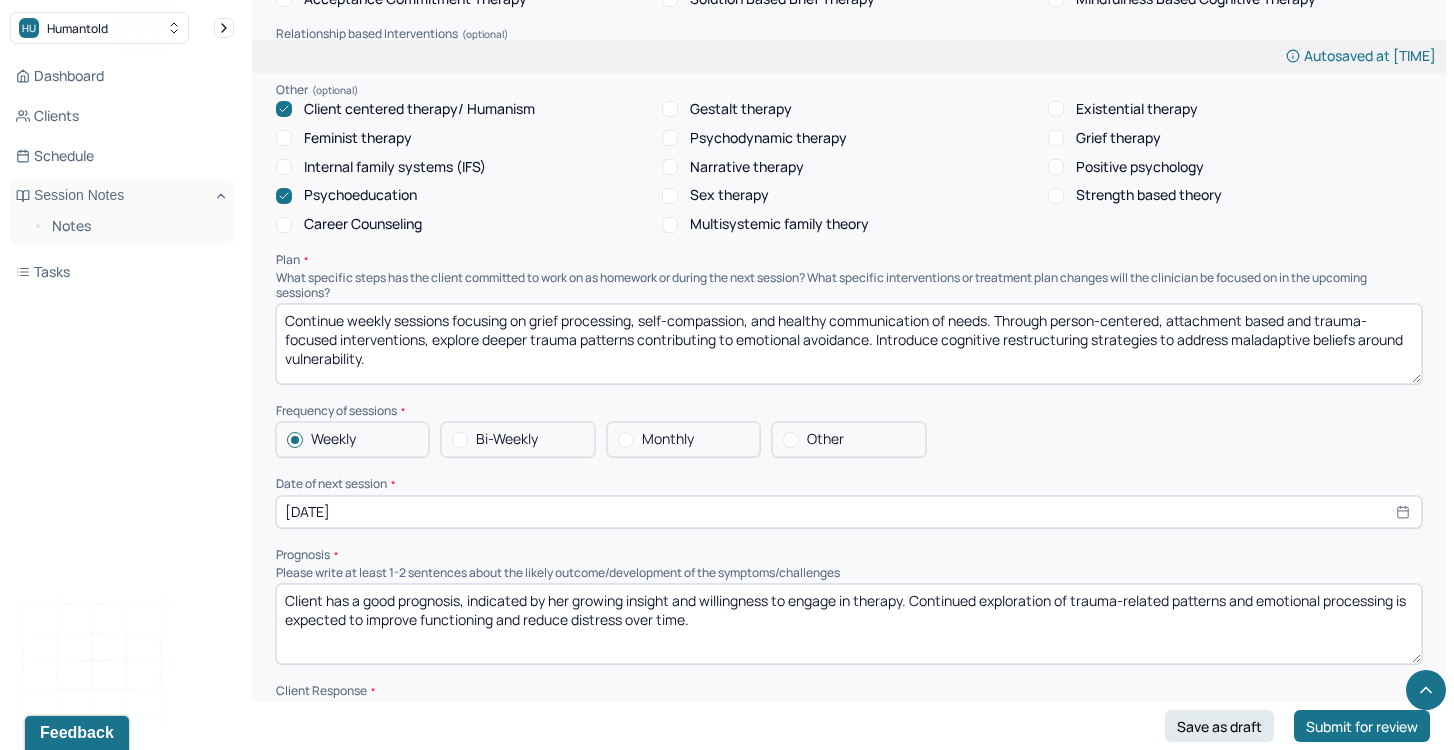 drag, startPoint x: 645, startPoint y: 598, endPoint x: 773, endPoint y: 598, distance: 128 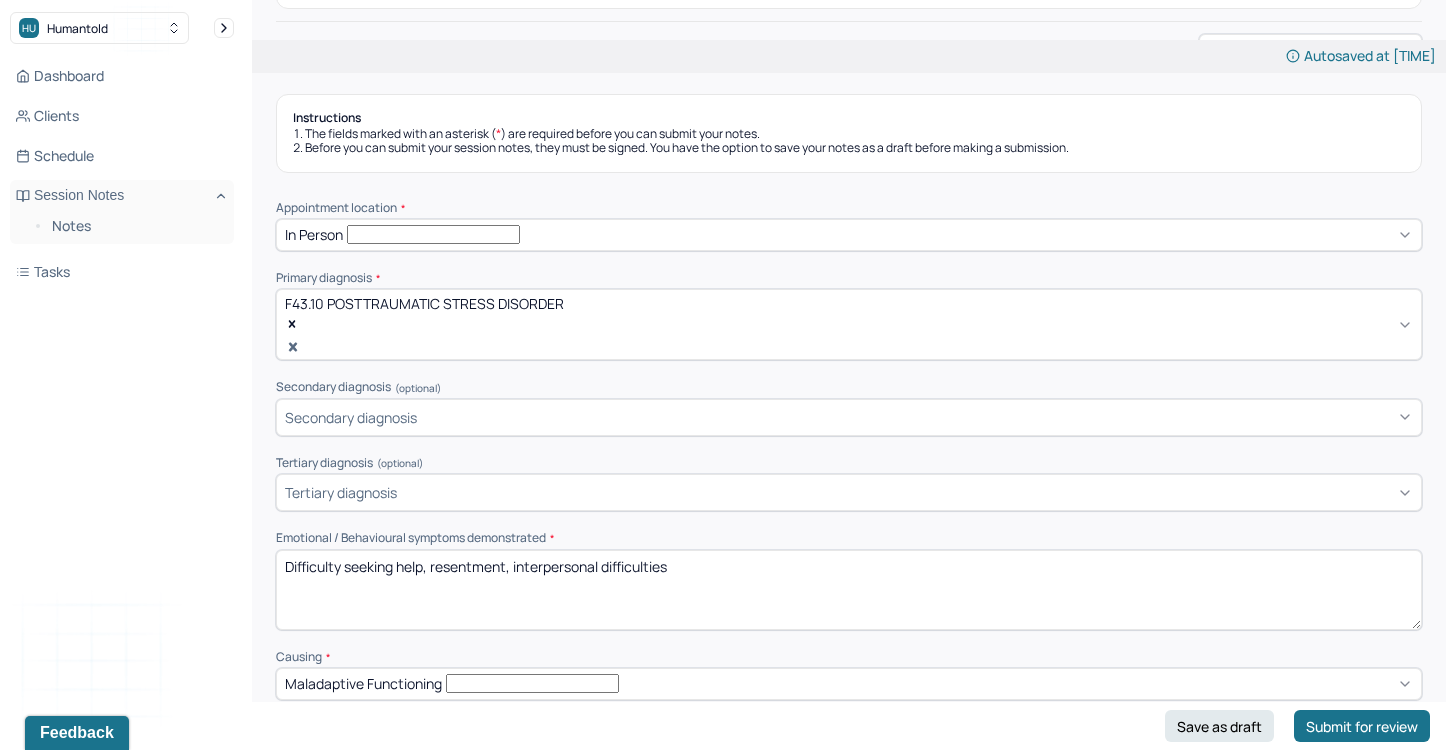 scroll, scrollTop: 215, scrollLeft: 0, axis: vertical 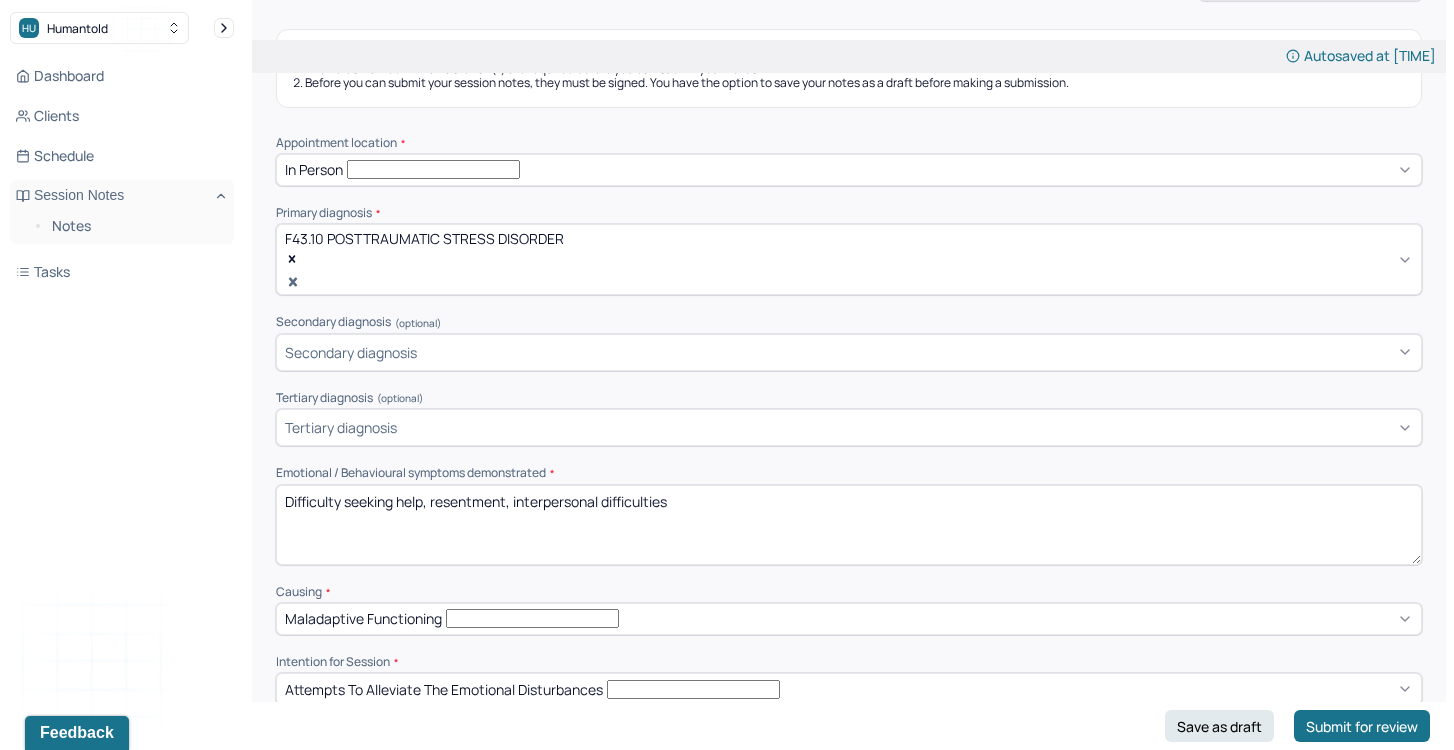 click on "Difficulty seeking help, resentment, interpersonal difficulties" at bounding box center (849, 525) 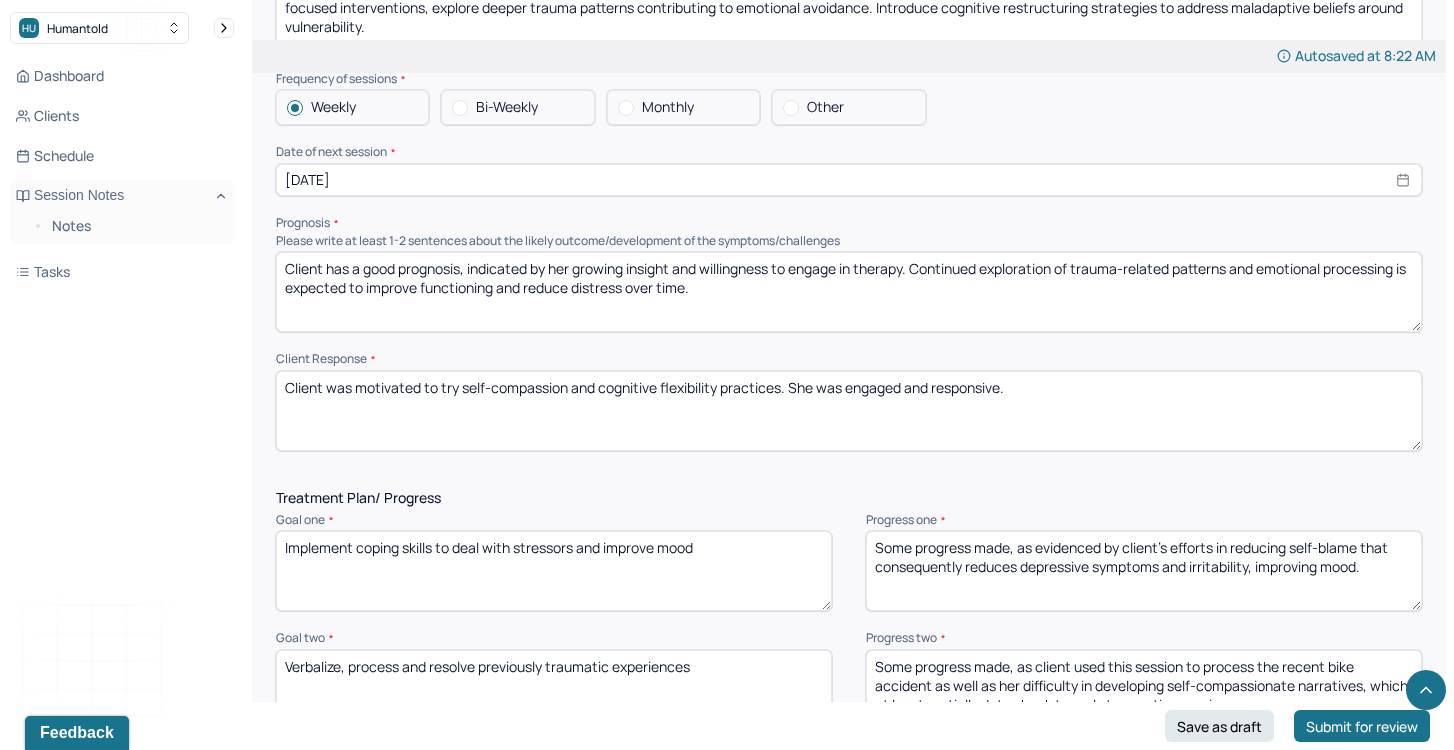 scroll, scrollTop: 2022, scrollLeft: 0, axis: vertical 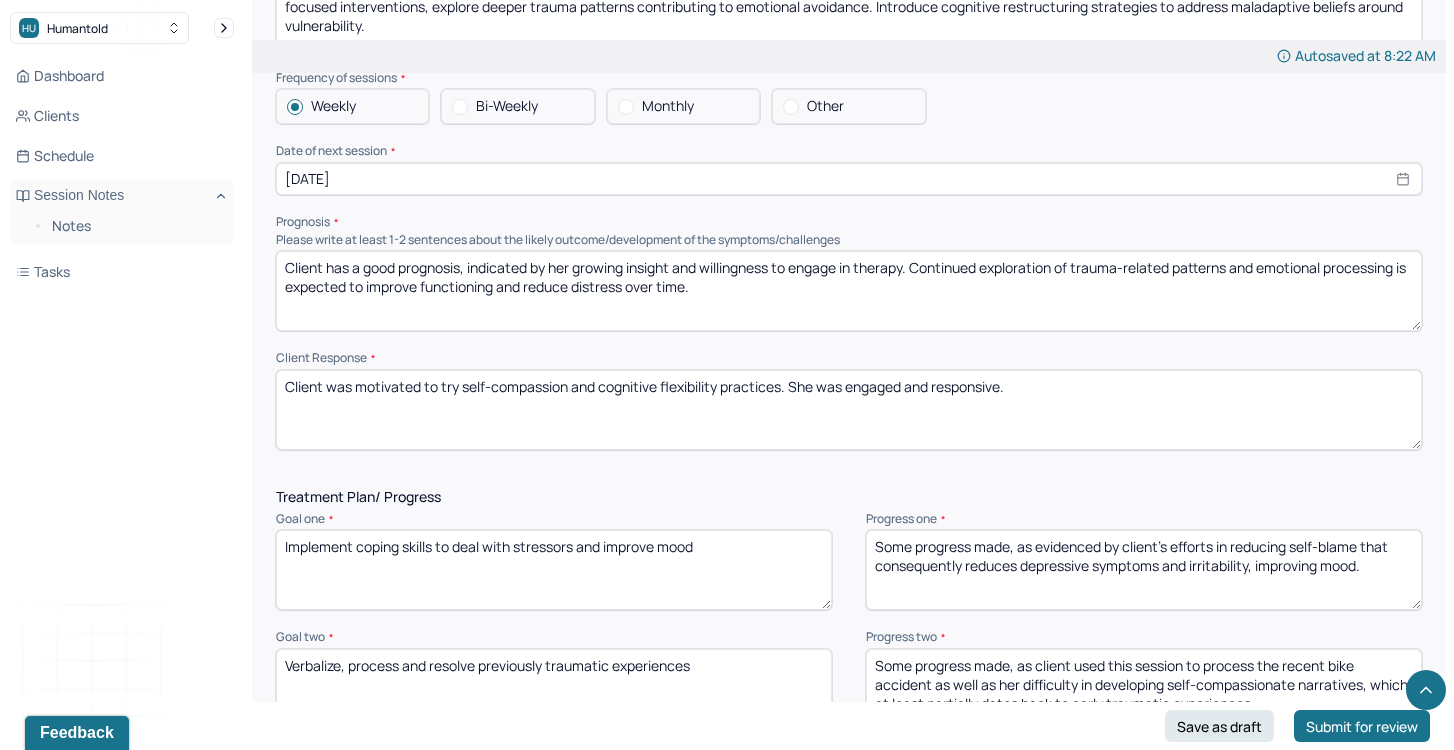 type on "Difficulty seeking help, emotional minimization, grief" 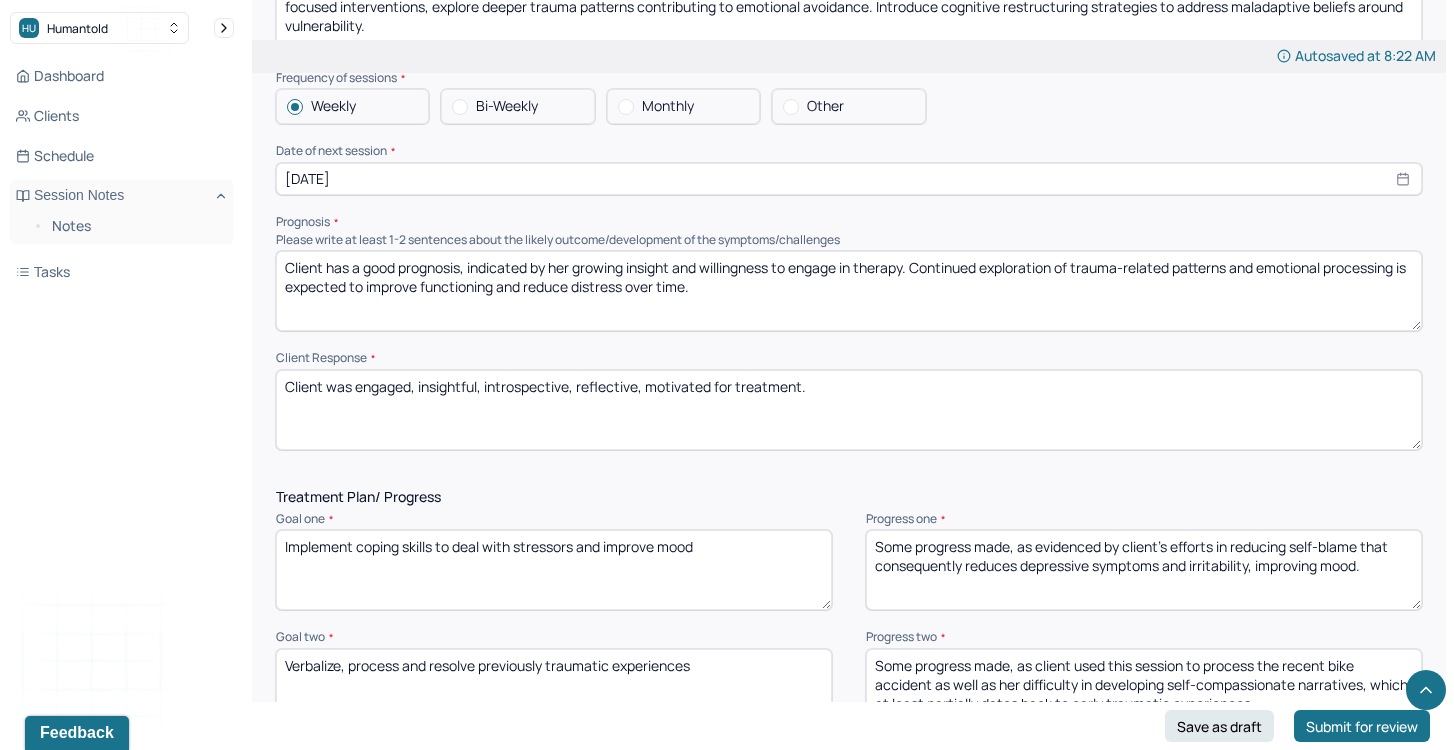 type on "Client was engaged, insightful, introspective, reflective, motivated for treatment." 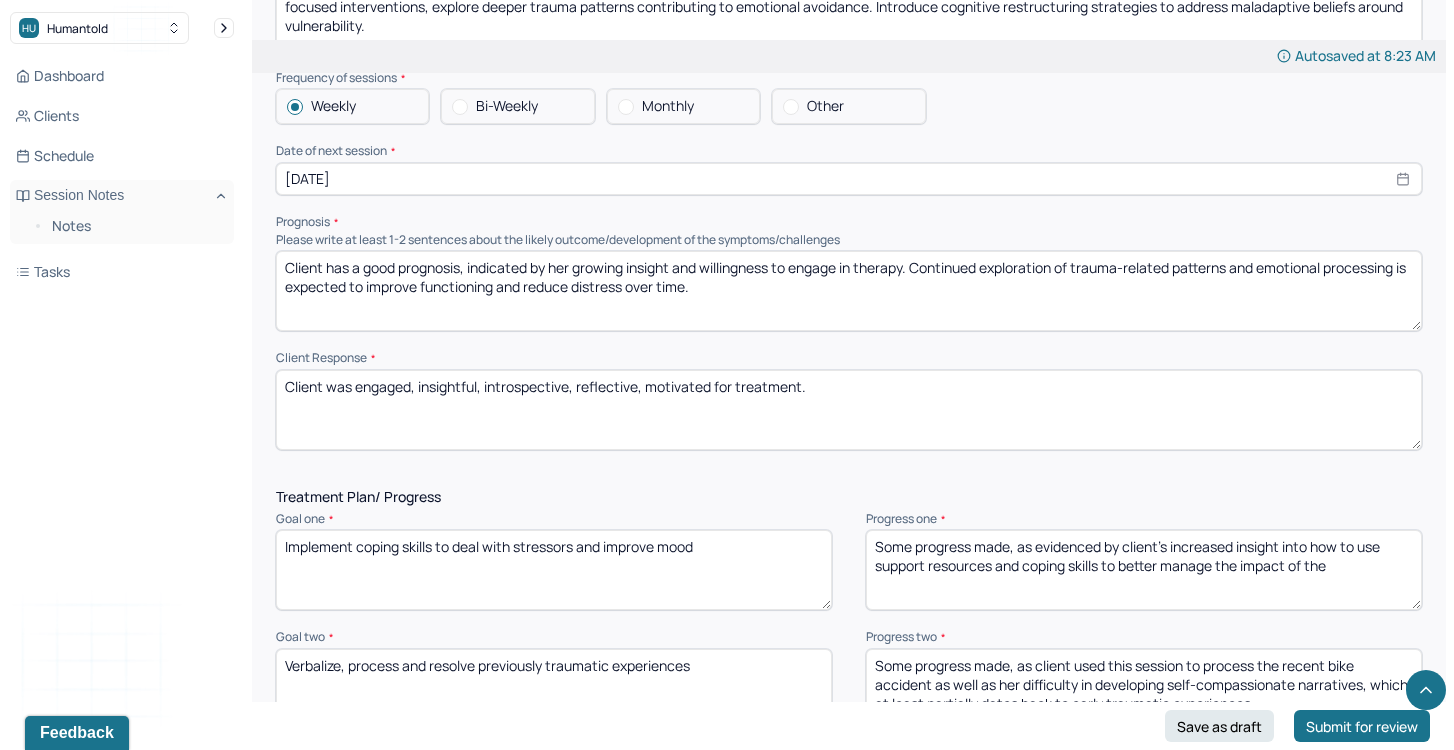 drag, startPoint x: 1015, startPoint y: 506, endPoint x: 1293, endPoint y: 558, distance: 282.8215 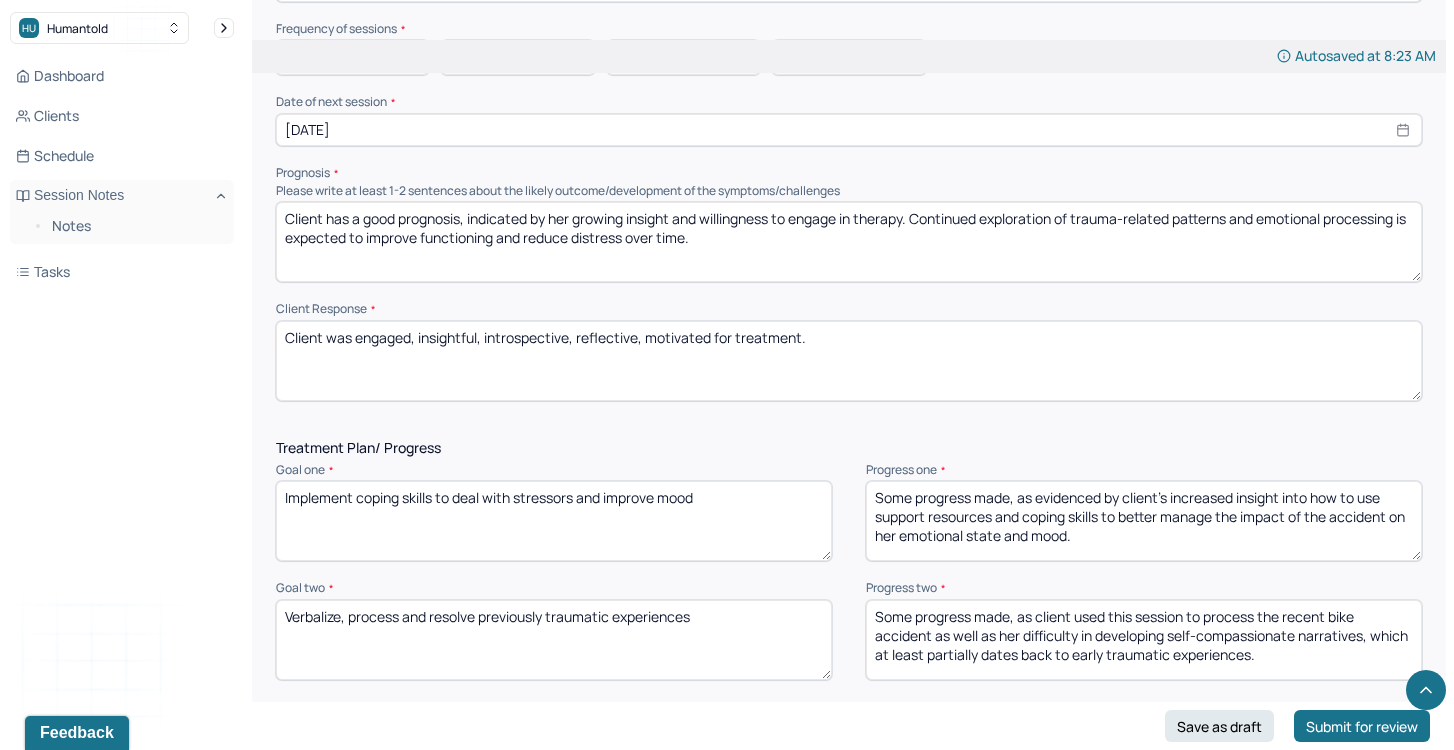 scroll, scrollTop: 2141, scrollLeft: 0, axis: vertical 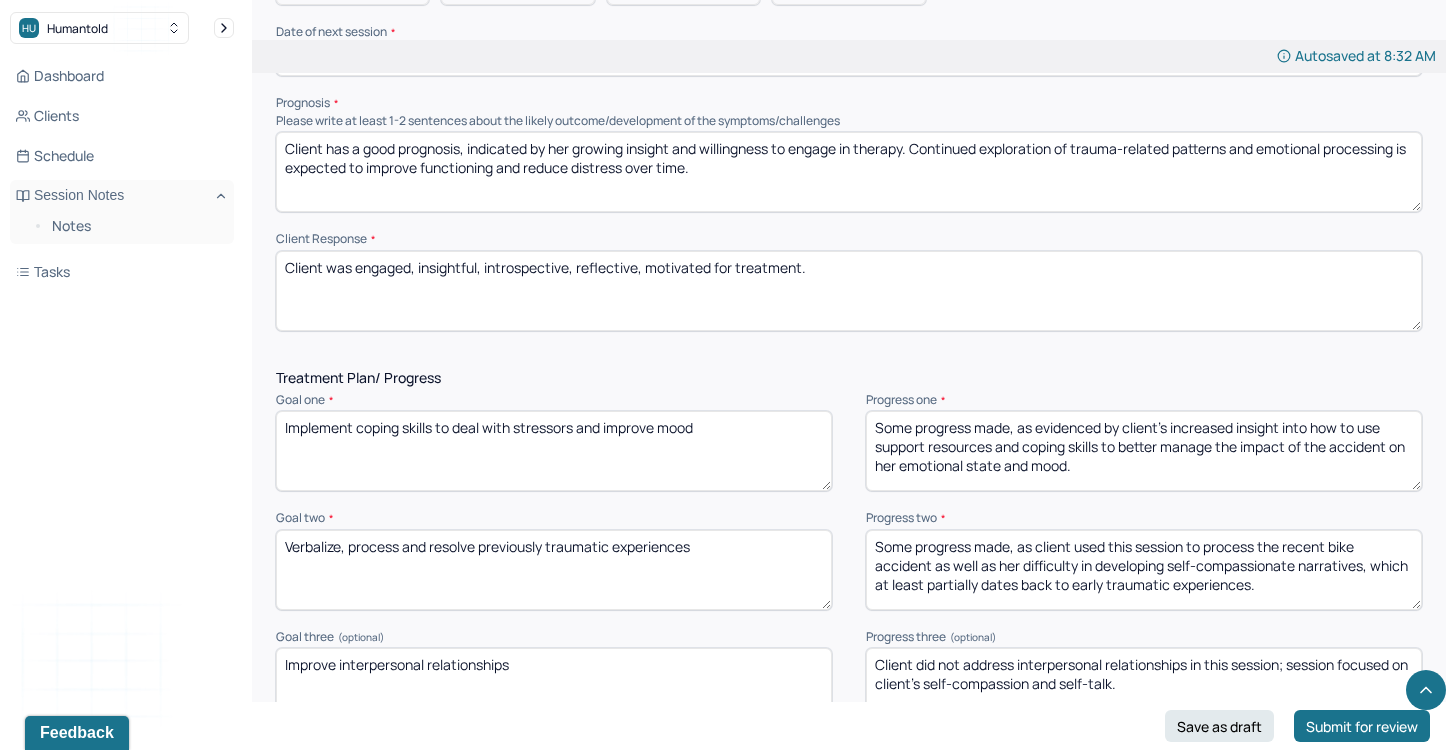 type on "Some progress made, as evidenced by client's increased insight into how to use support resources and coping skills to better manage the impact of the accident on her emotional state and mood." 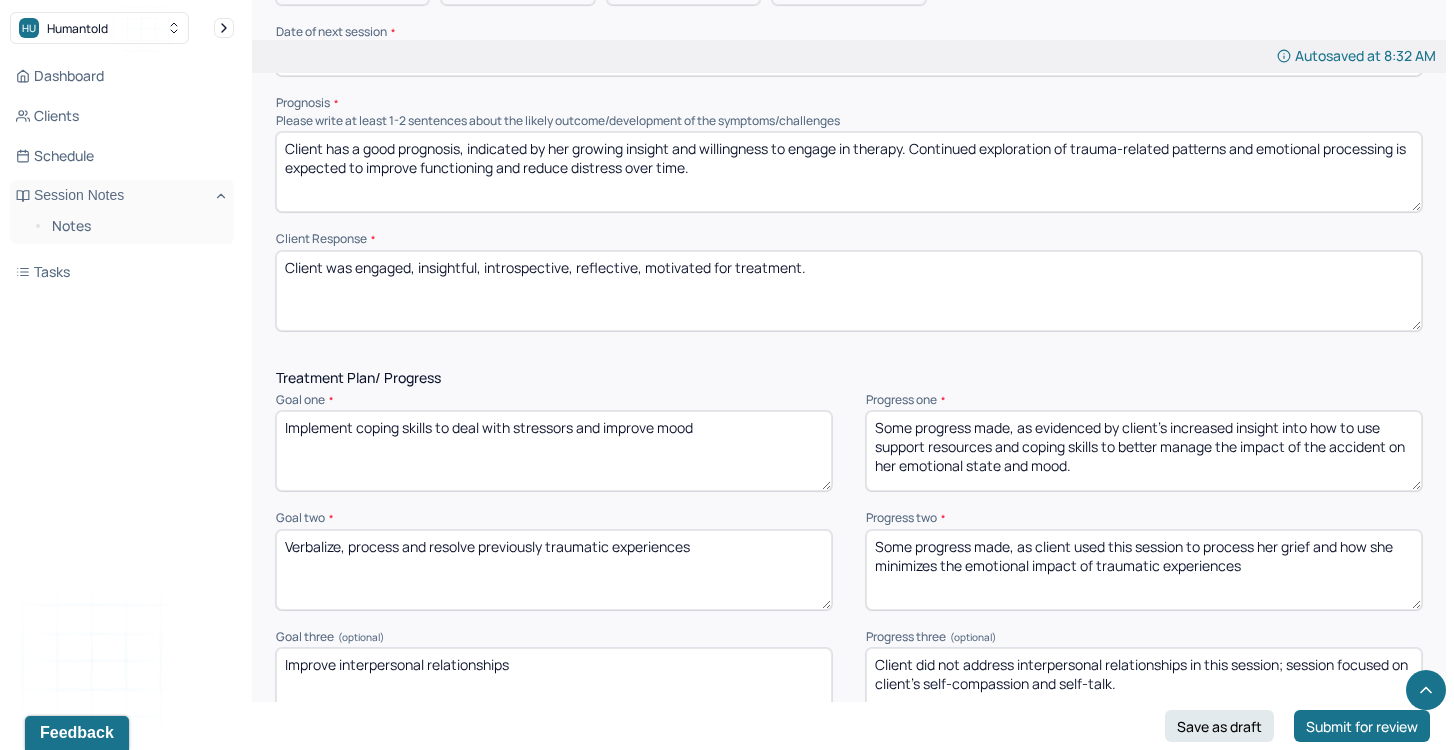 type on "Some progress made, as client used this session to process her grief and how she minimizes the emotional impact of traumatic experiences" 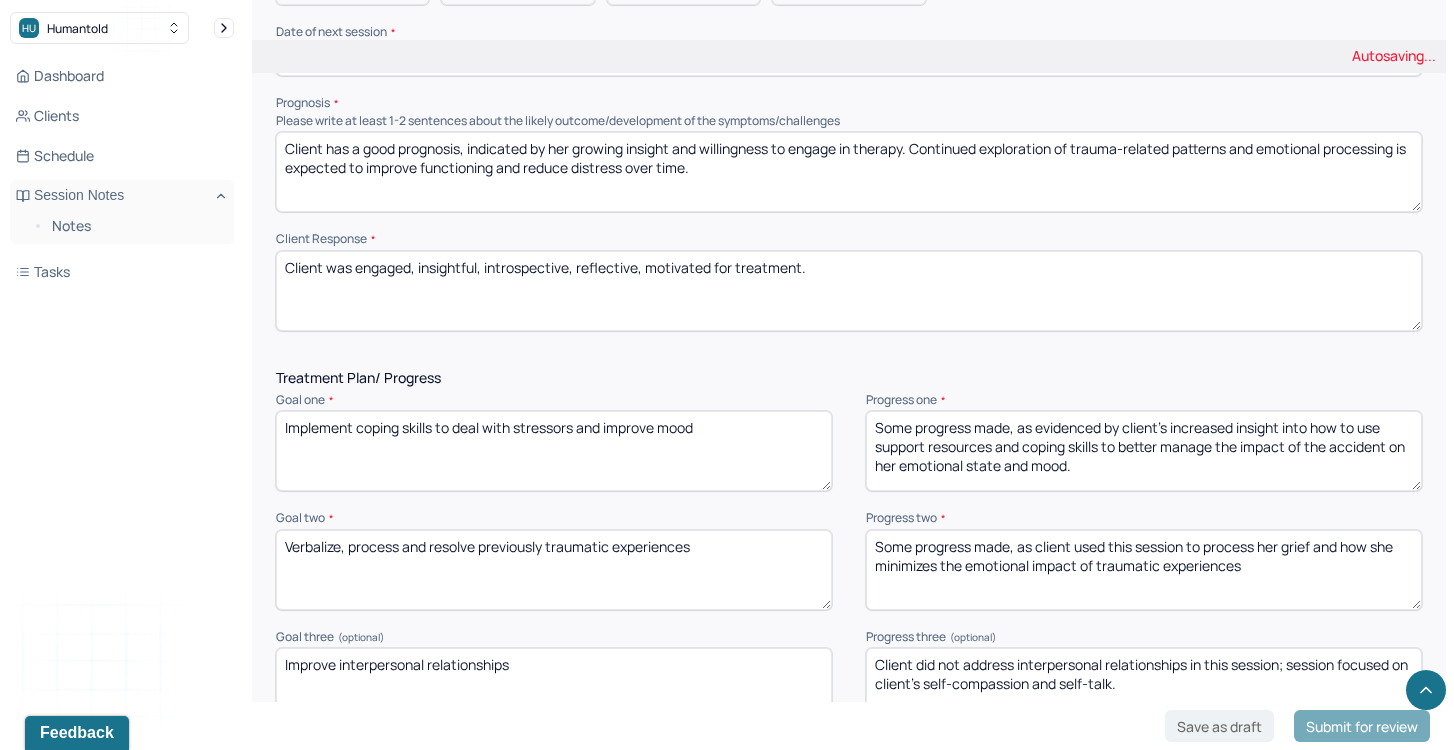 drag, startPoint x: 1136, startPoint y: 655, endPoint x: 772, endPoint y: 592, distance: 369.41168 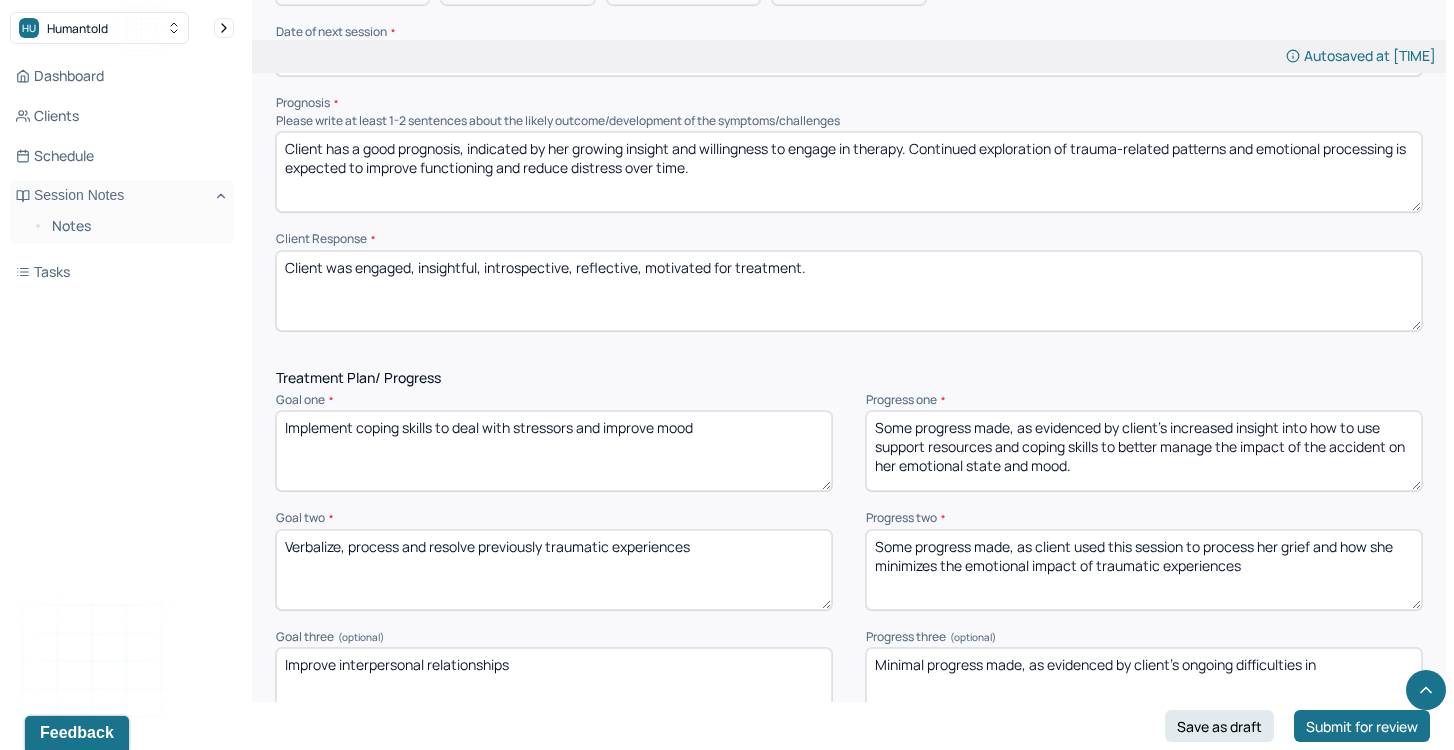 drag, startPoint x: 1131, startPoint y: 639, endPoint x: 1317, endPoint y: 639, distance: 186 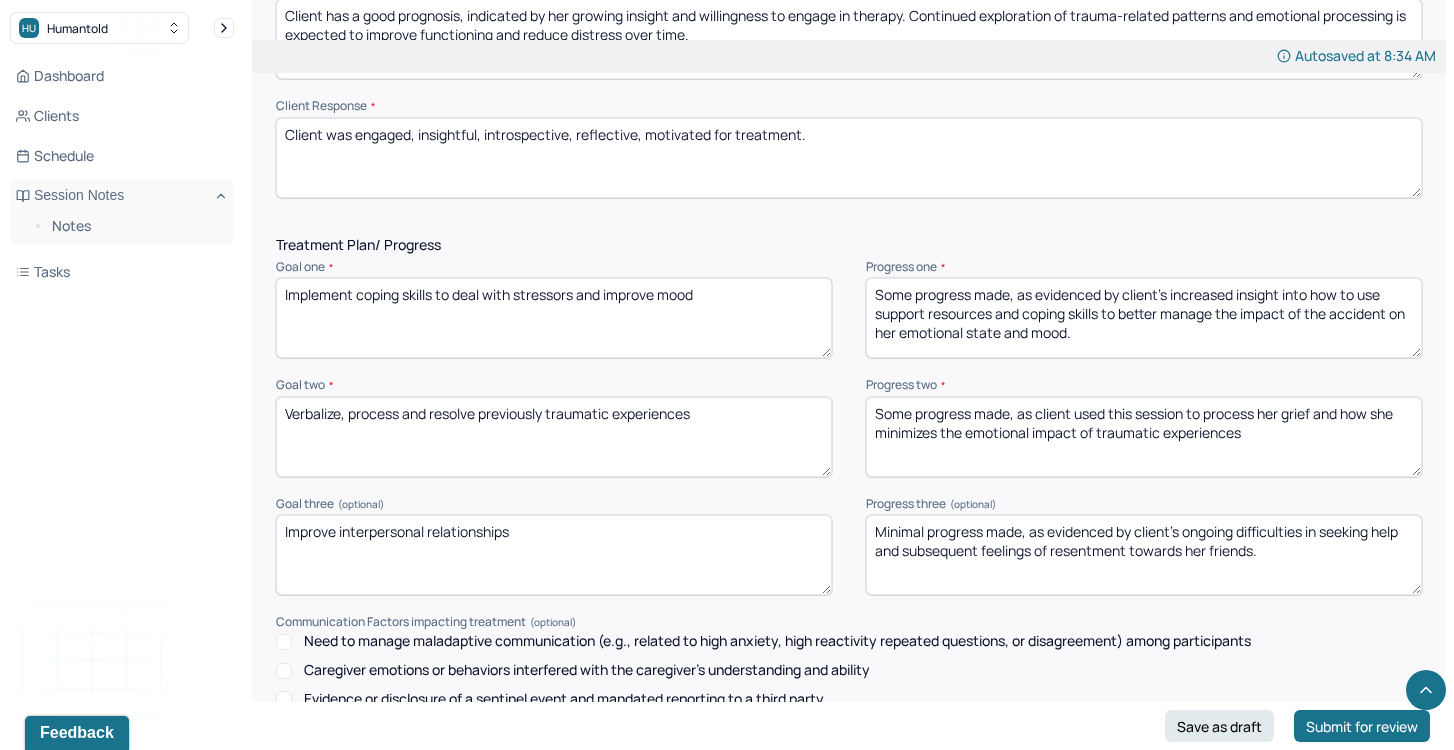 scroll, scrollTop: 2613, scrollLeft: 0, axis: vertical 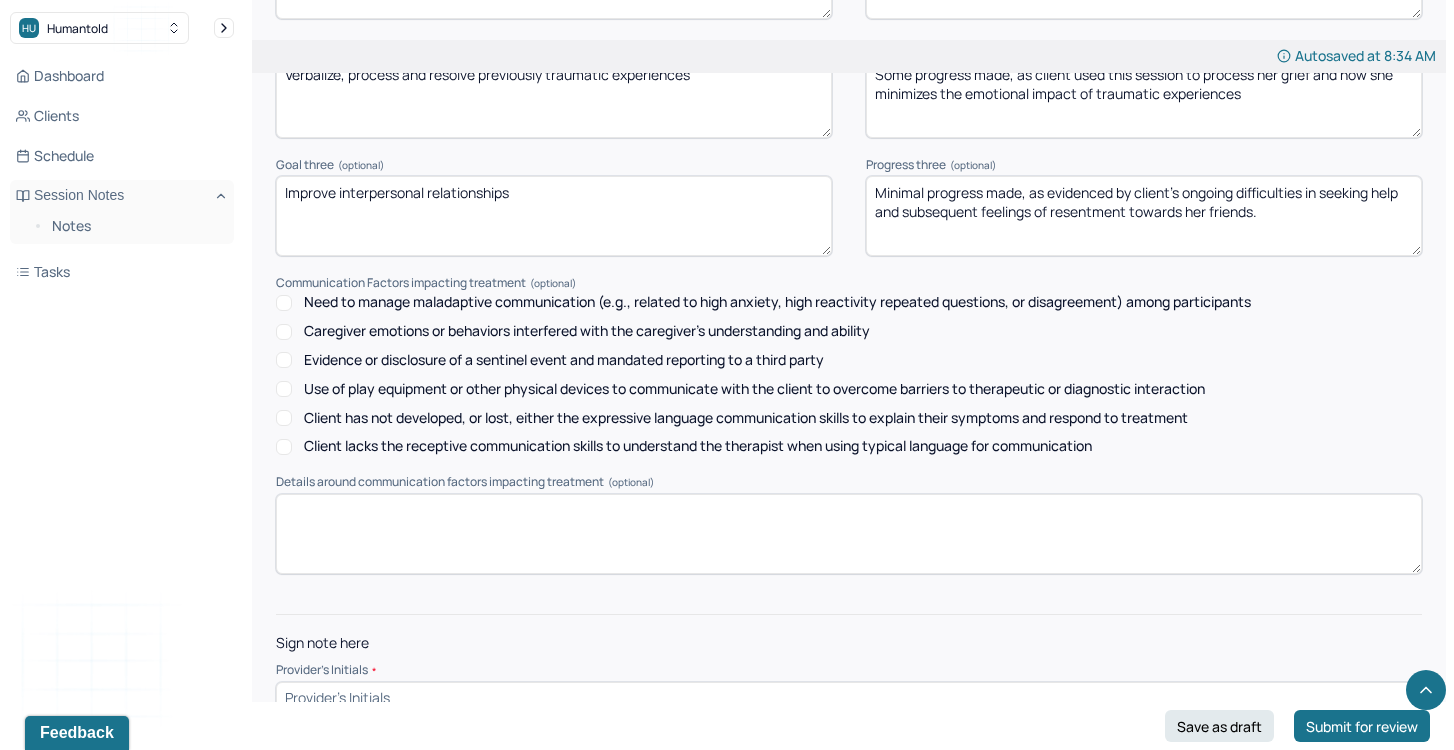 type on "Minimal progress made, as evidenced by client's ongoing difficulties in seeking help and subsequent feelings of resentment towards her friends." 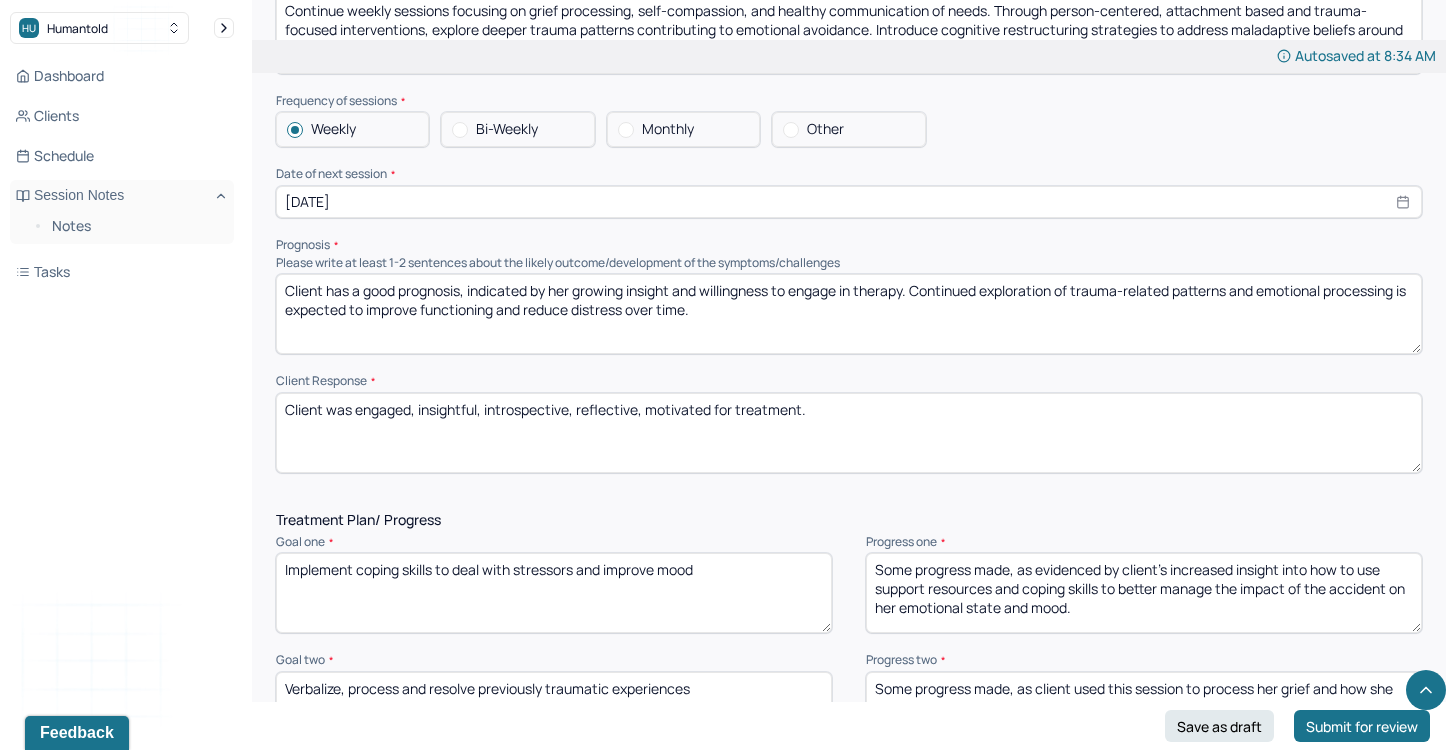 scroll, scrollTop: 2167, scrollLeft: 0, axis: vertical 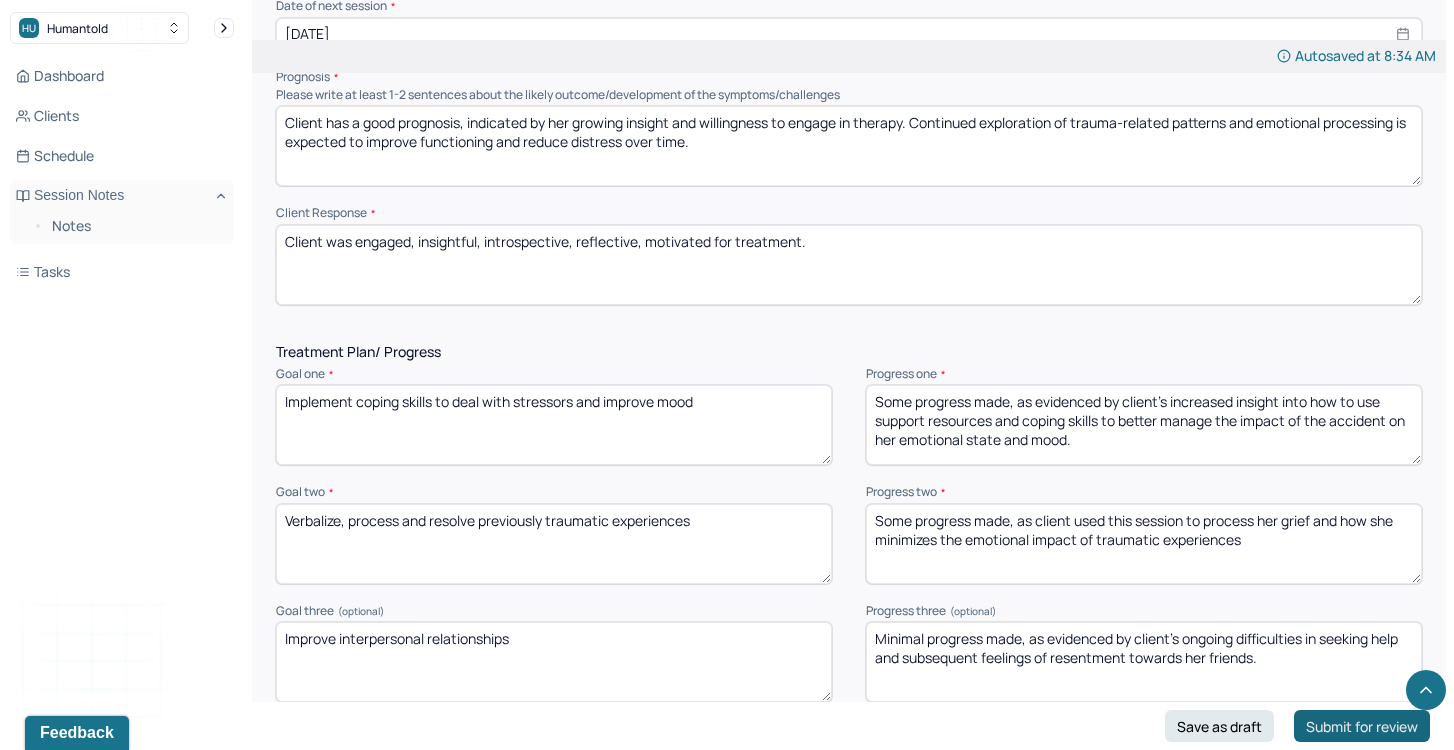 type on "AL" 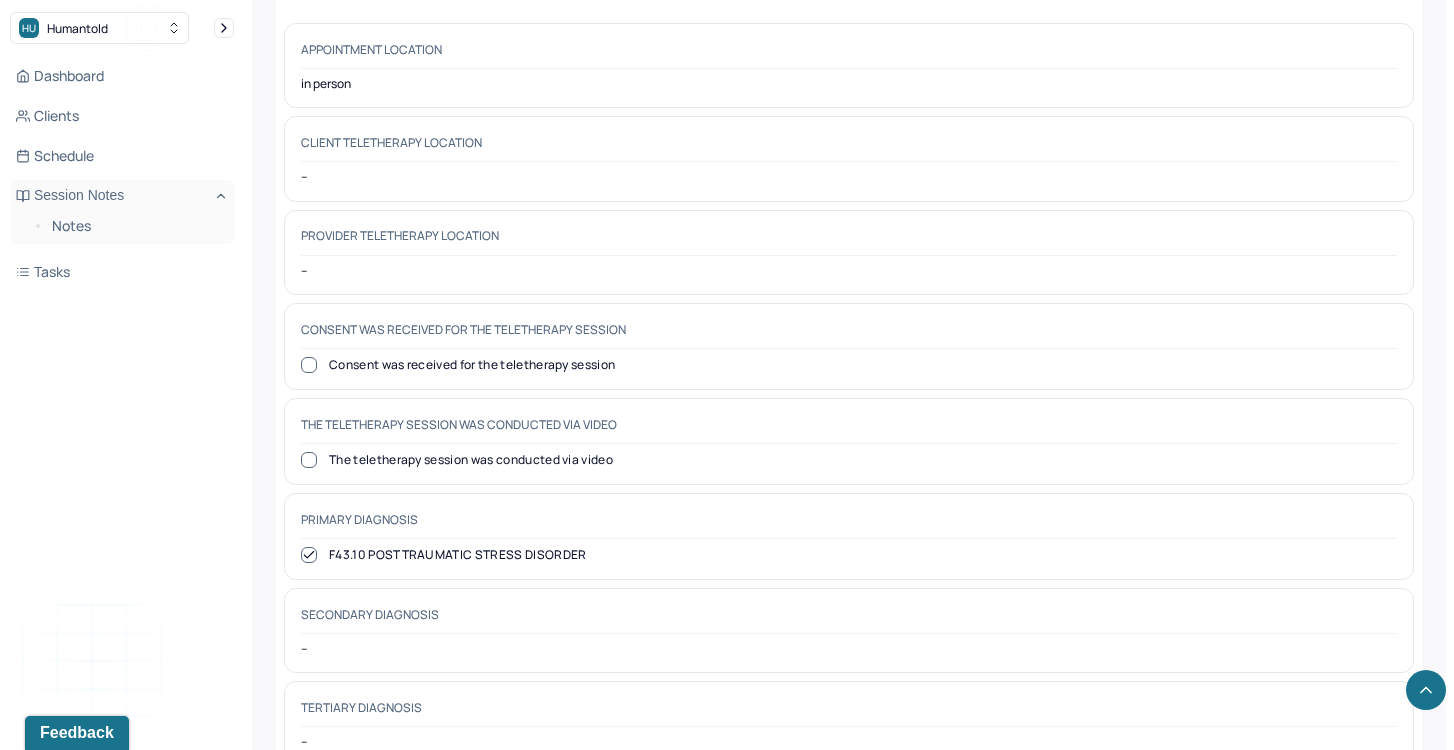 scroll, scrollTop: 639, scrollLeft: 0, axis: vertical 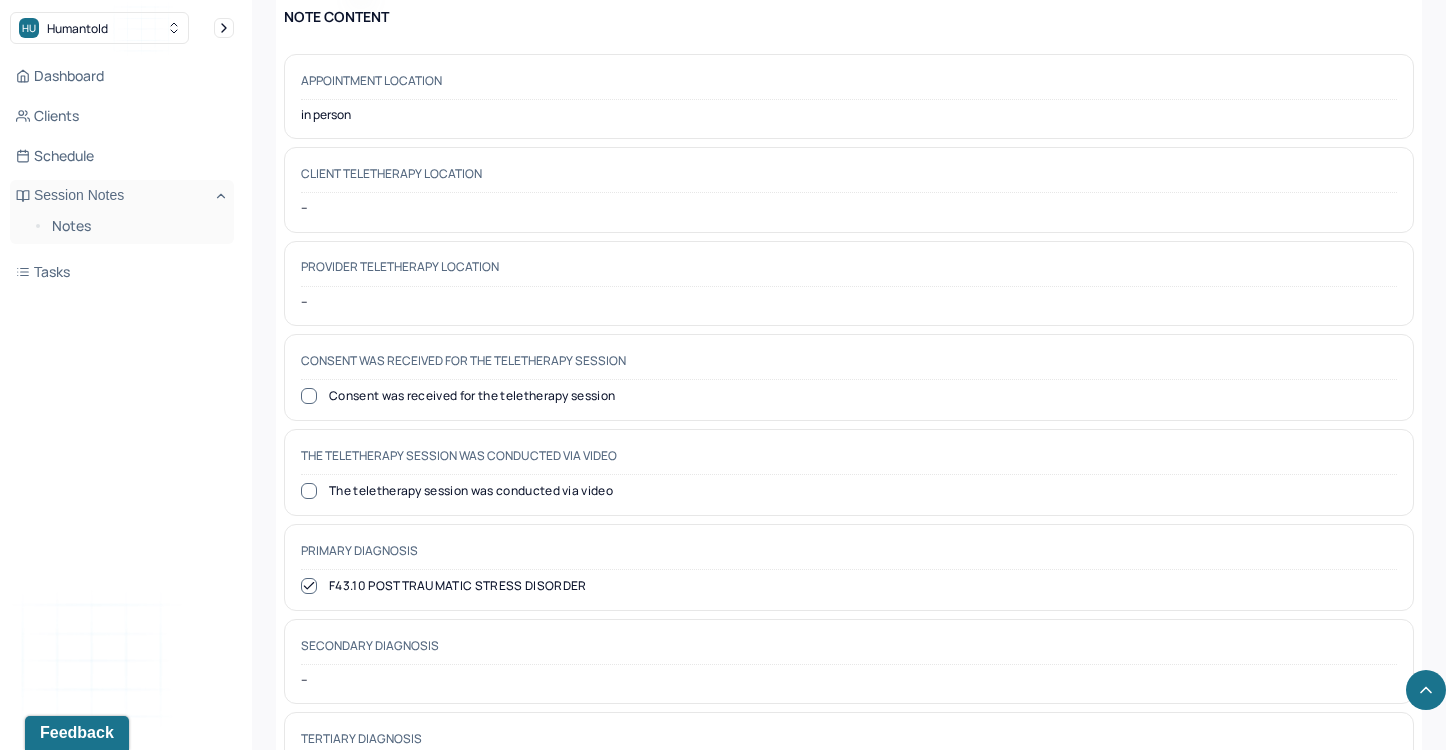click on "Dashboard Clients Schedule Session Notes Notes Tasks" at bounding box center [122, 174] 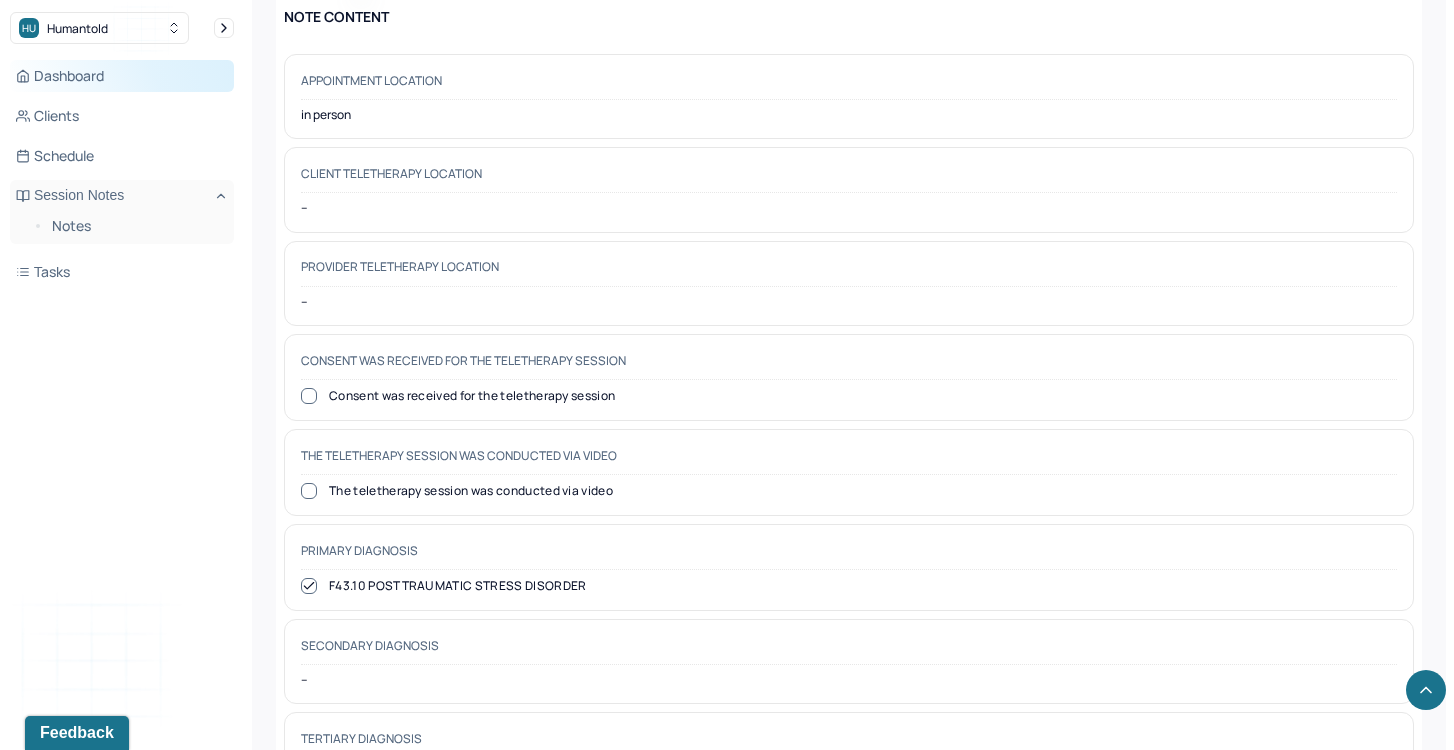 click on "Dashboard" at bounding box center (122, 76) 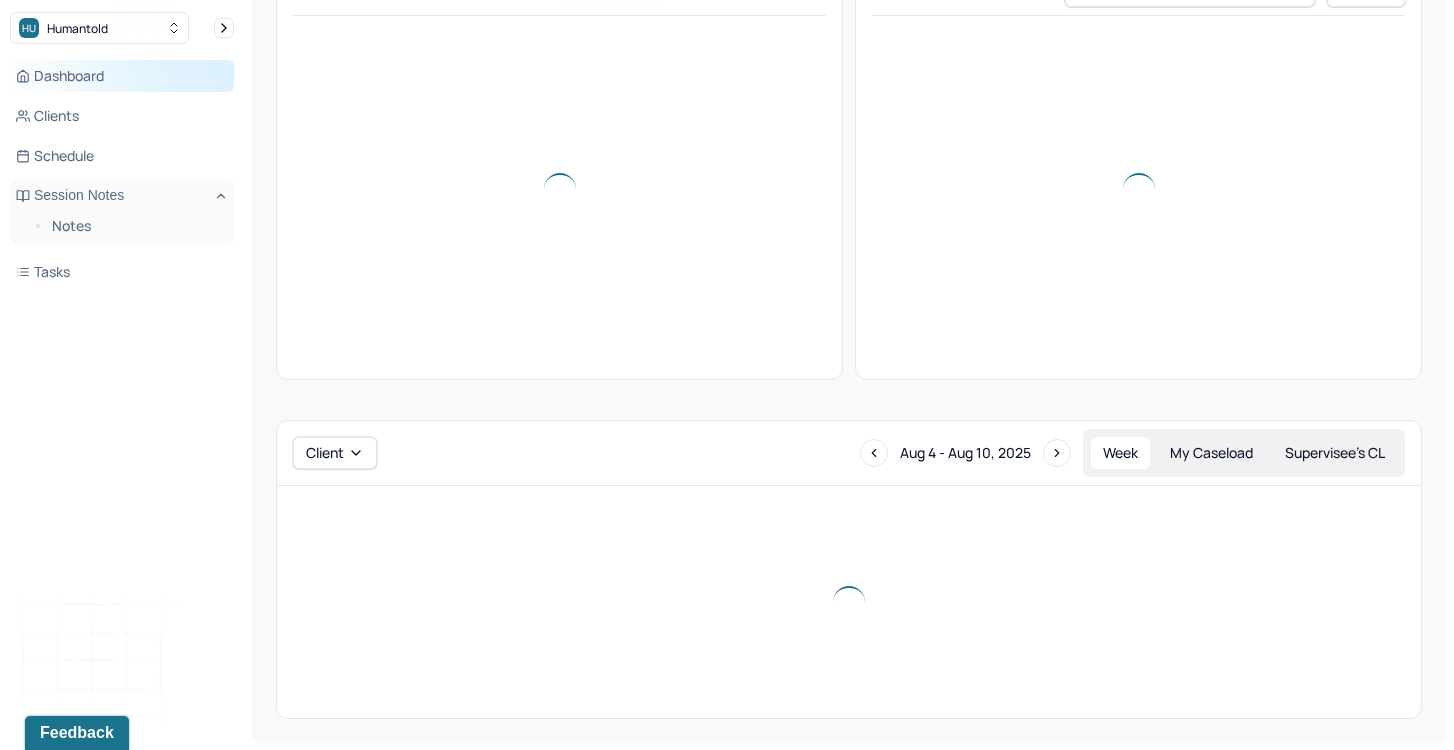 scroll, scrollTop: 626, scrollLeft: 0, axis: vertical 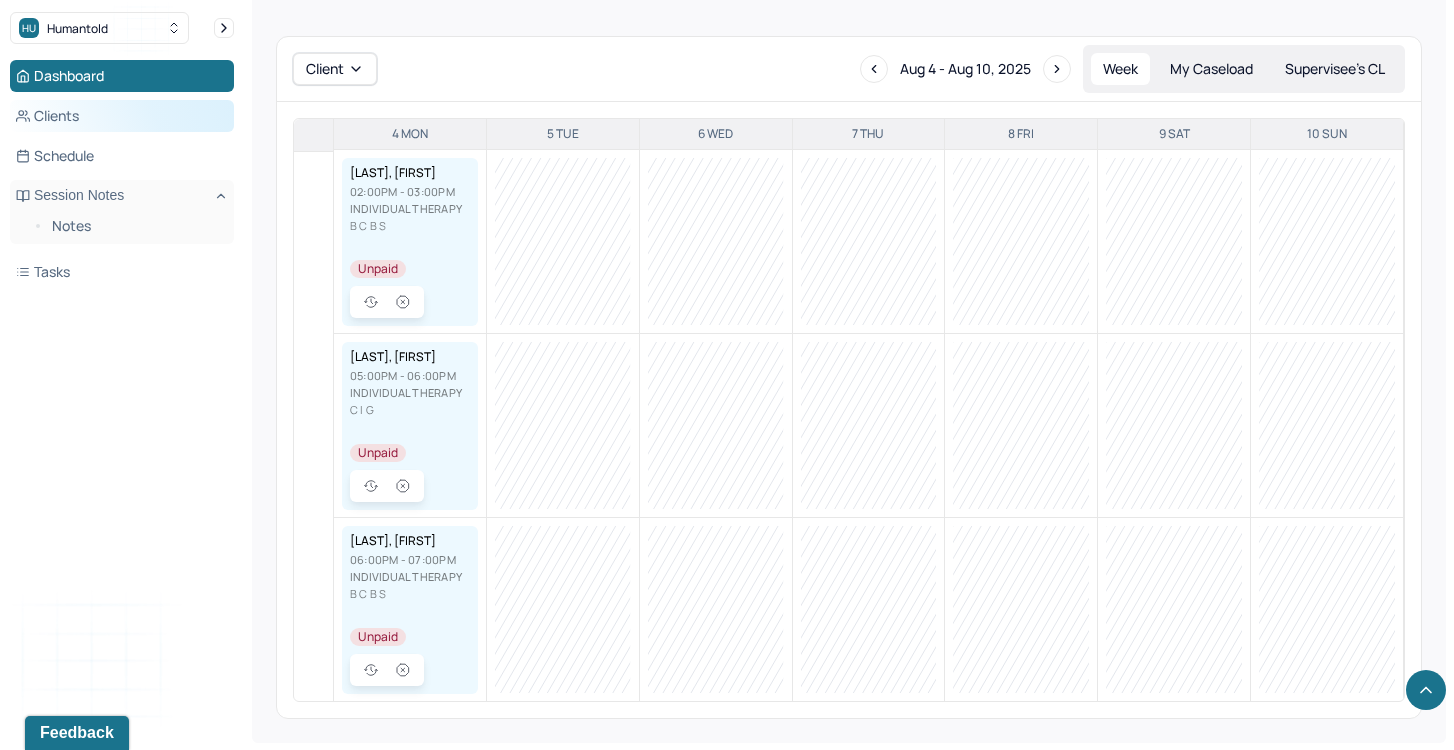 click on "Clients" at bounding box center [122, 116] 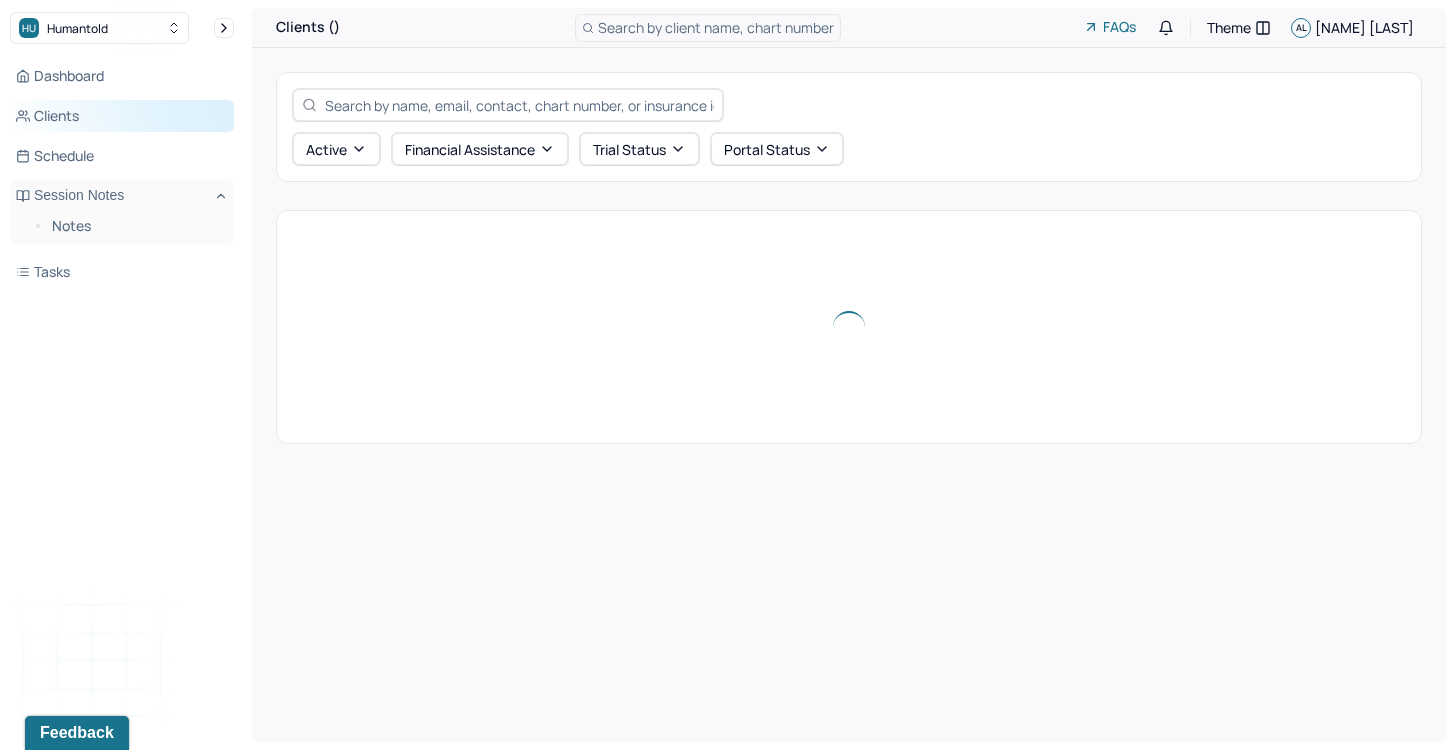 scroll, scrollTop: 0, scrollLeft: 0, axis: both 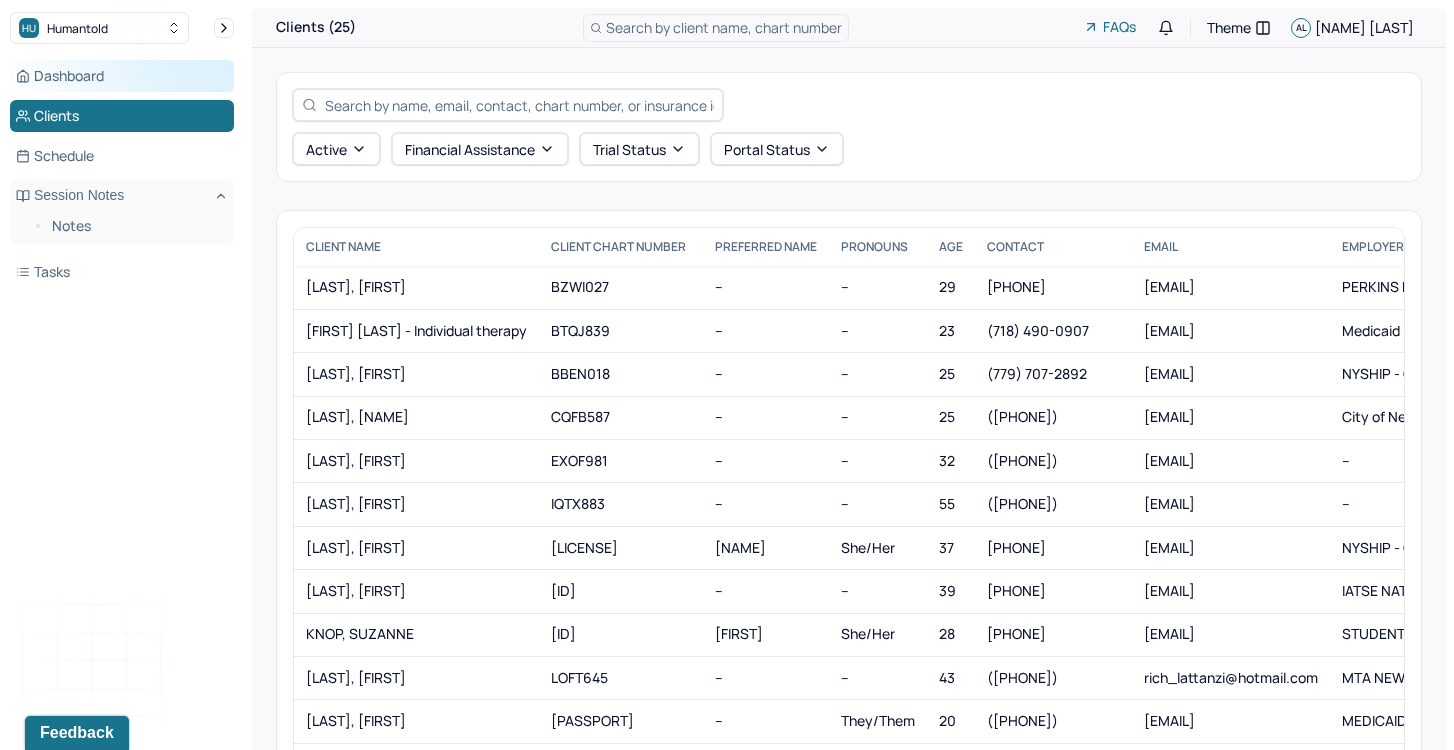 click on "Dashboard" at bounding box center [122, 76] 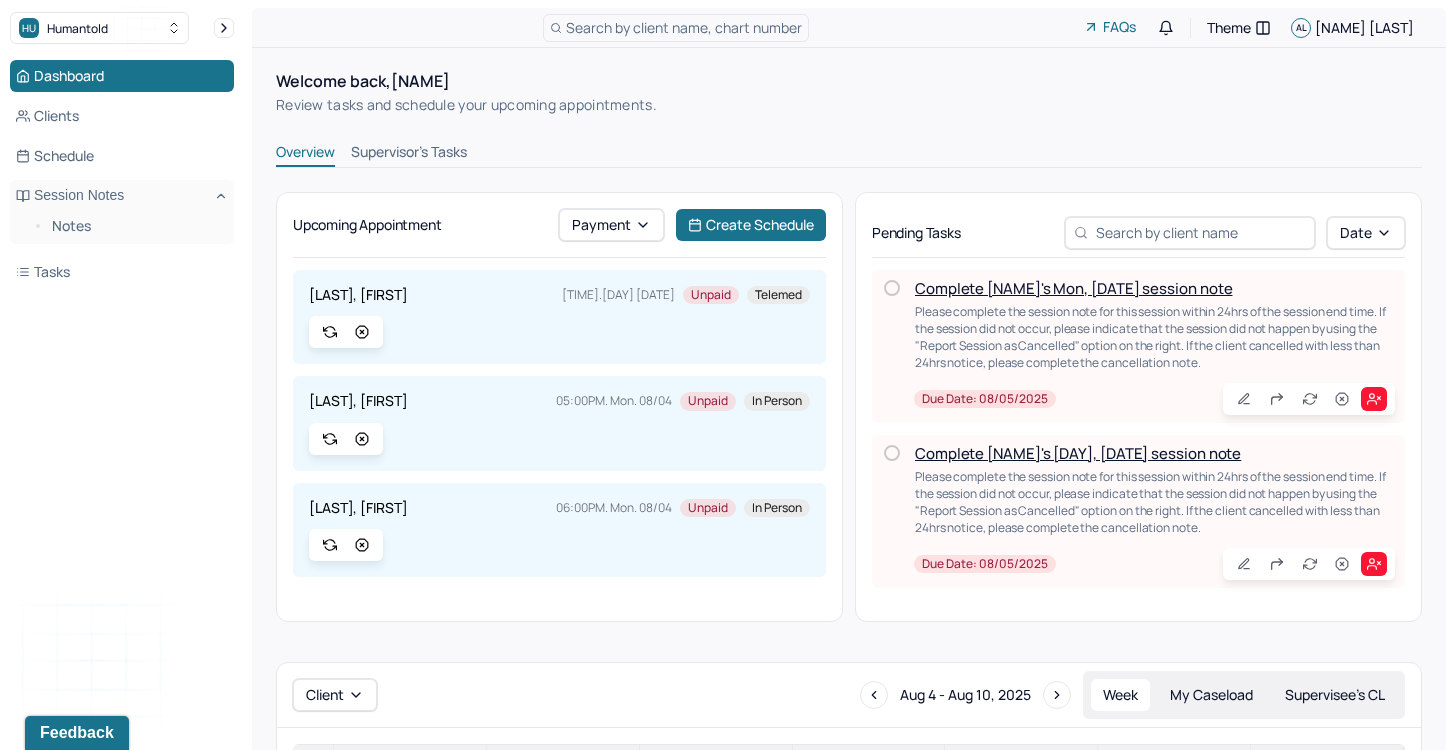 click on "Supervisor's Tasks" at bounding box center [409, 154] 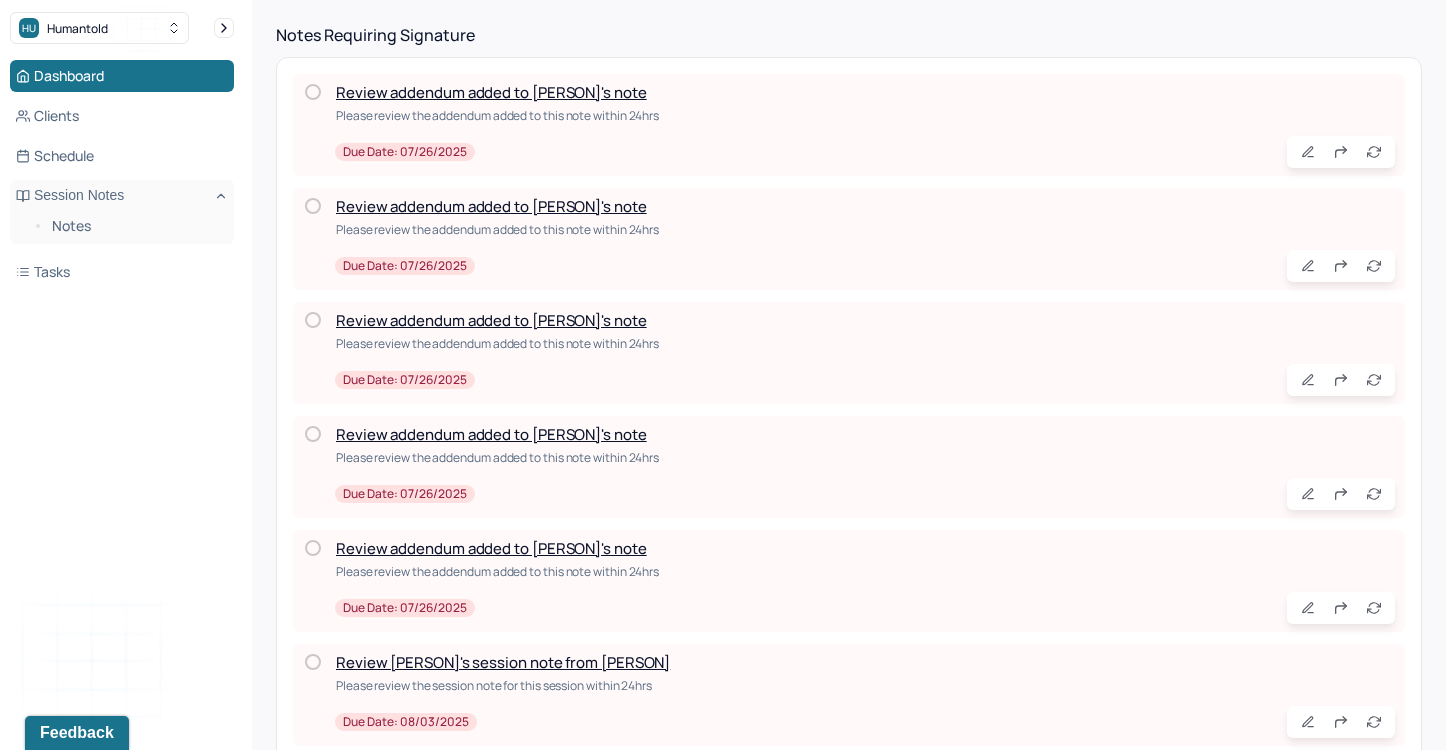 scroll, scrollTop: 505, scrollLeft: 0, axis: vertical 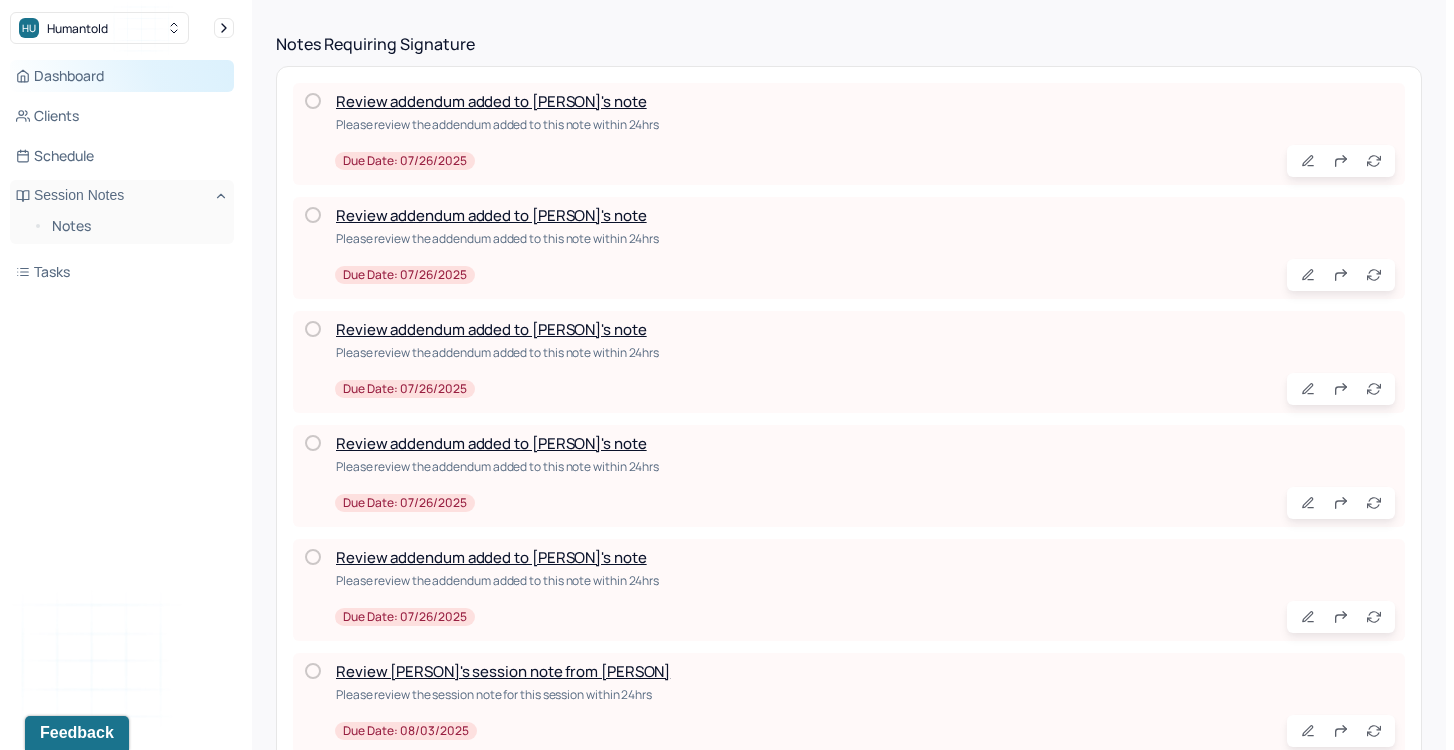 click on "Dashboard" at bounding box center (122, 76) 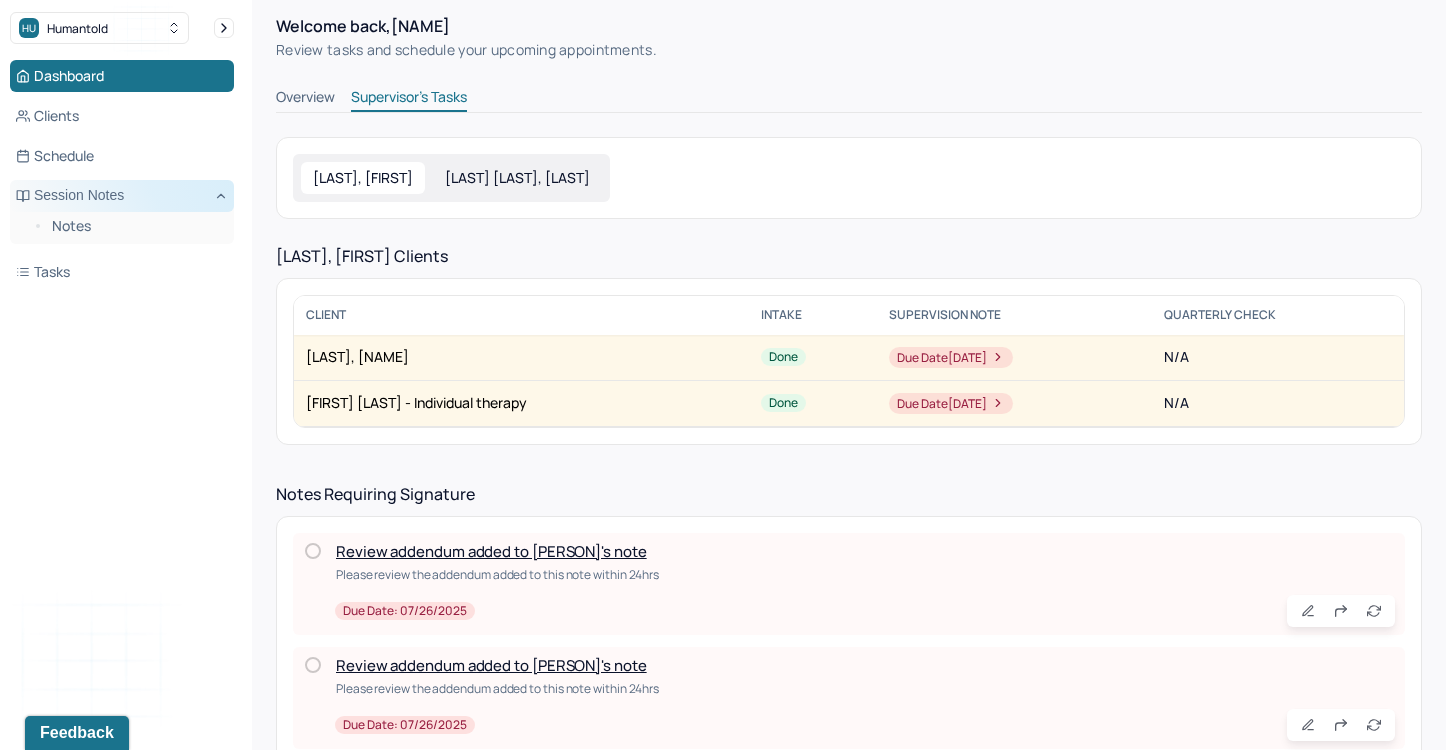 scroll, scrollTop: 51, scrollLeft: 0, axis: vertical 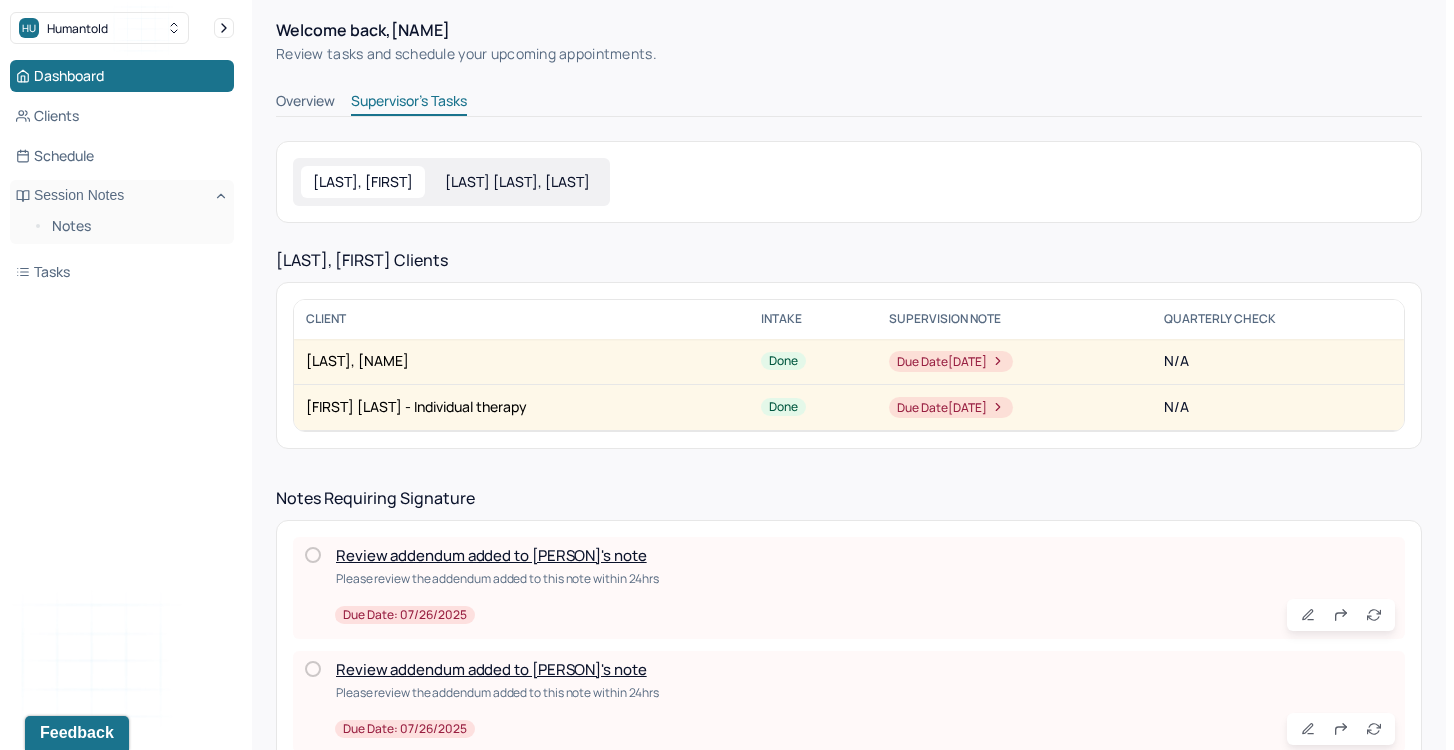click on "Overview" at bounding box center (305, 103) 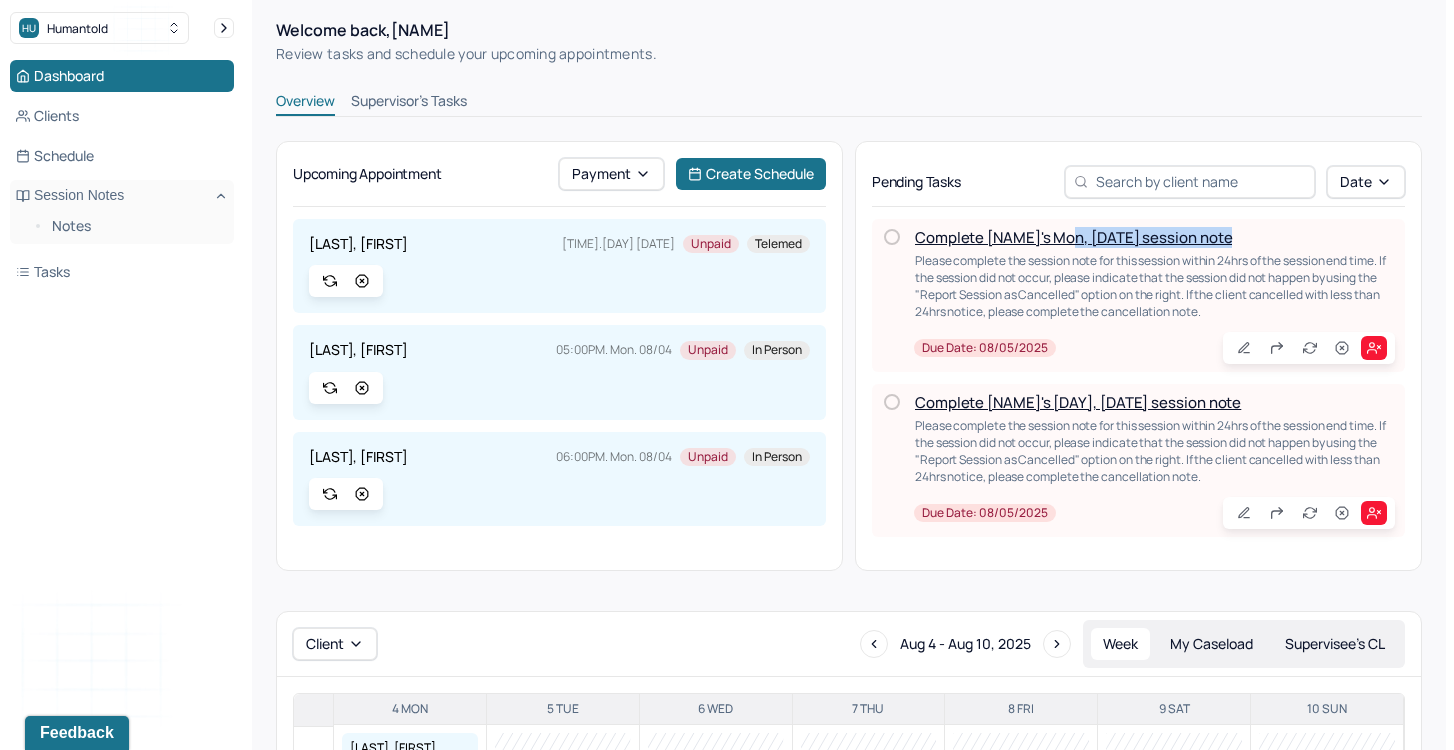 click on "Complete [NAME]'s Mon, [DATE] session note Please complete the session note for this session within 24hrs of the session end time. If the session did not occur, please indicate that the session did not happen by using the "Report Session as Cancelled" option on the right. If the client cancelled with less than 24hrs notice, please complete the cancellation note. Due date: [DATE]" at bounding box center [1154, 295] 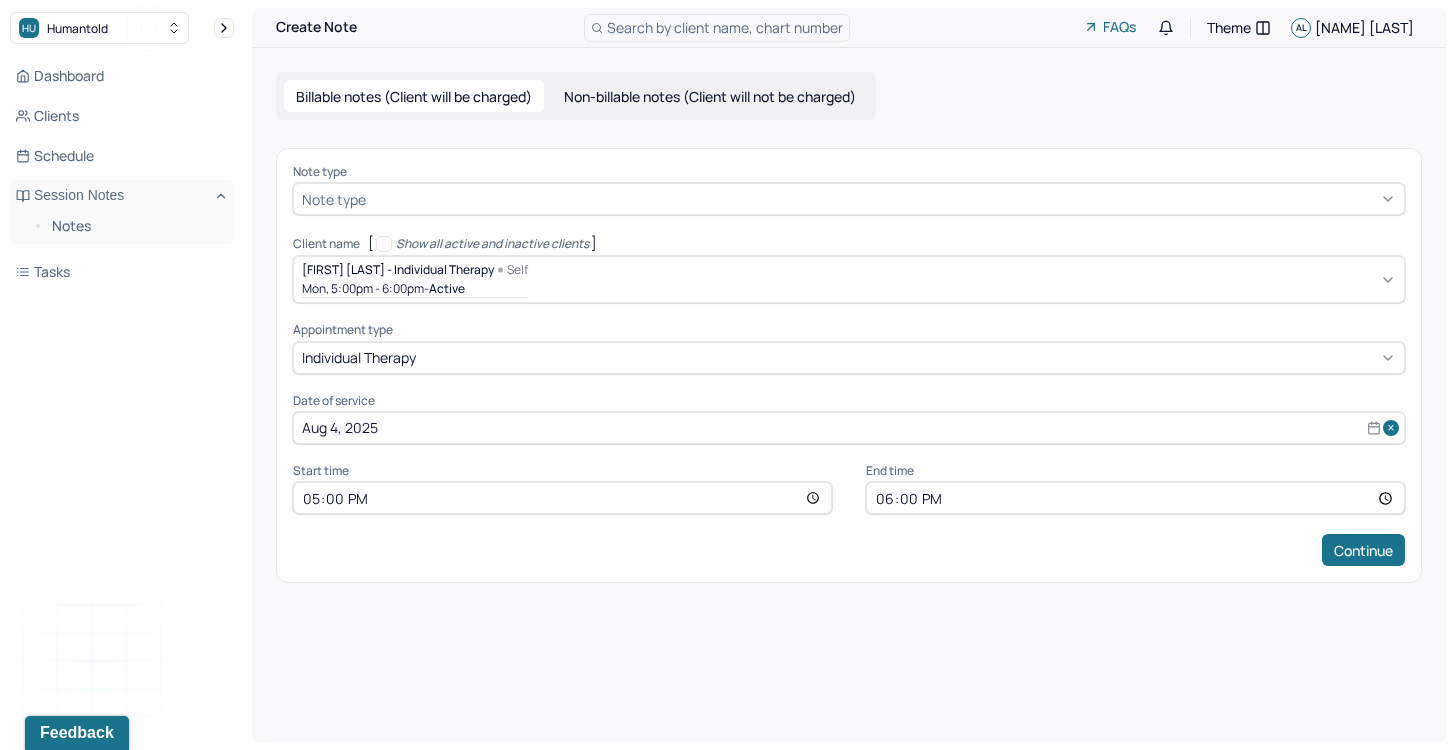 click on "Note type Note type Client name [ Show all active and inactive clients ] [NAME] - Individual therapy Self
Mon, 5:00pm - 6:00pm  -  active Appointment type individual therapy Date of service [DATE] Start time 17:00 End time 18:00 Continue" at bounding box center (849, 365) 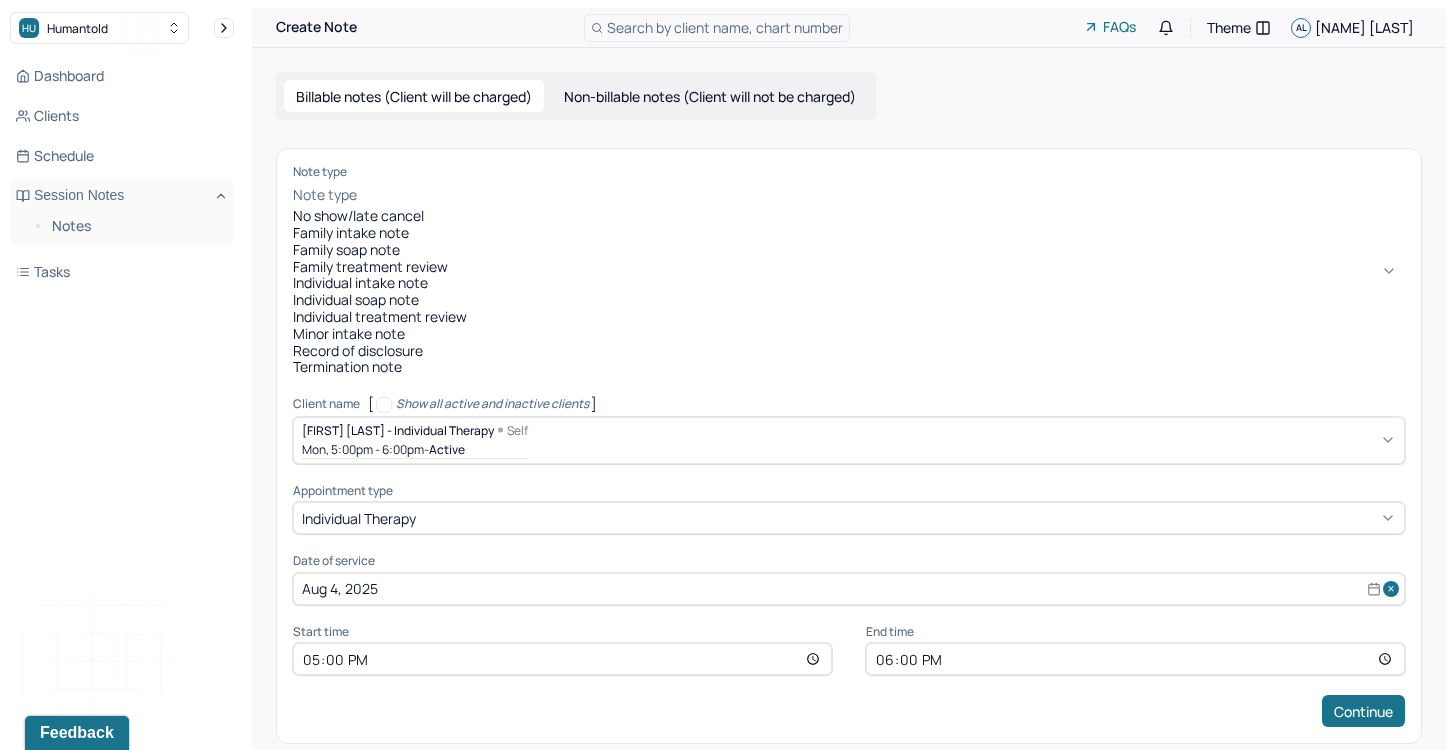 click at bounding box center [883, 195] 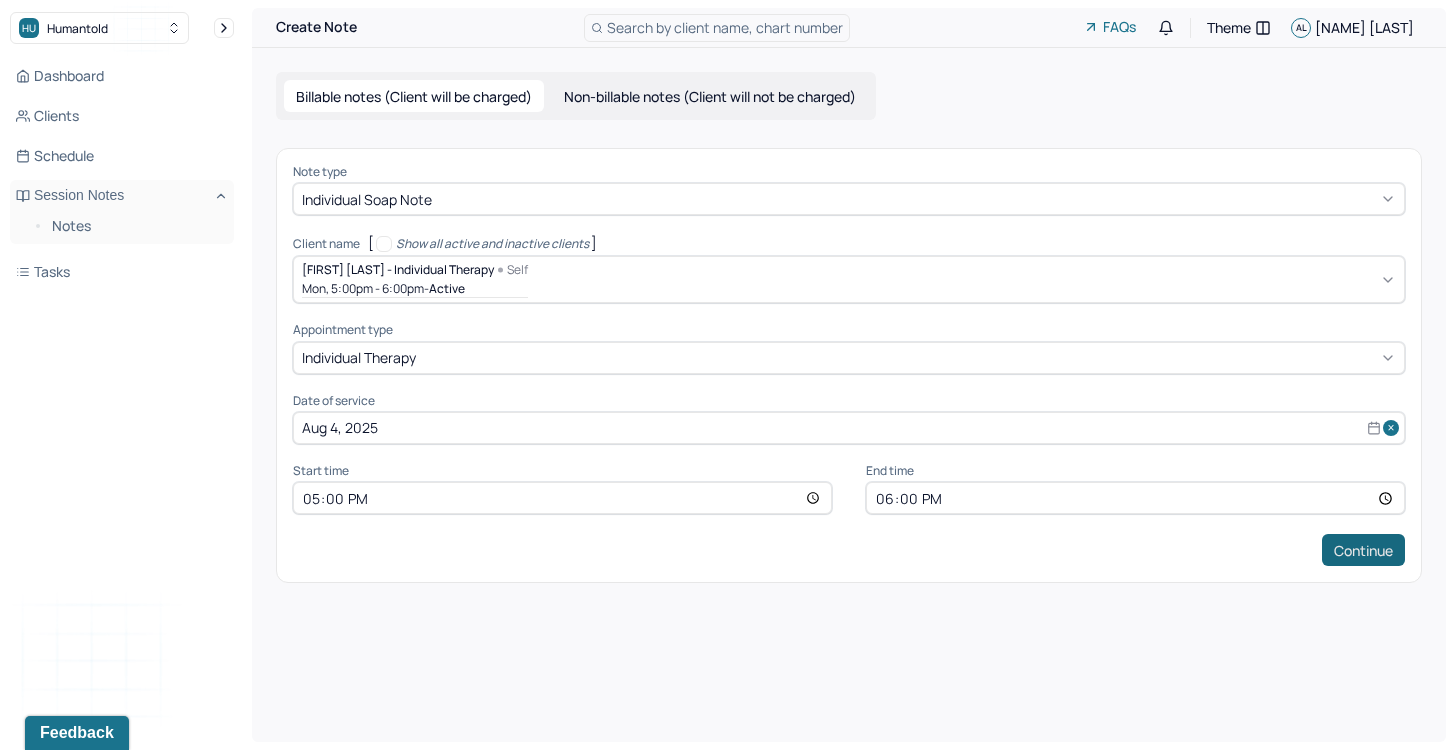 click on "Continue" at bounding box center [1363, 550] 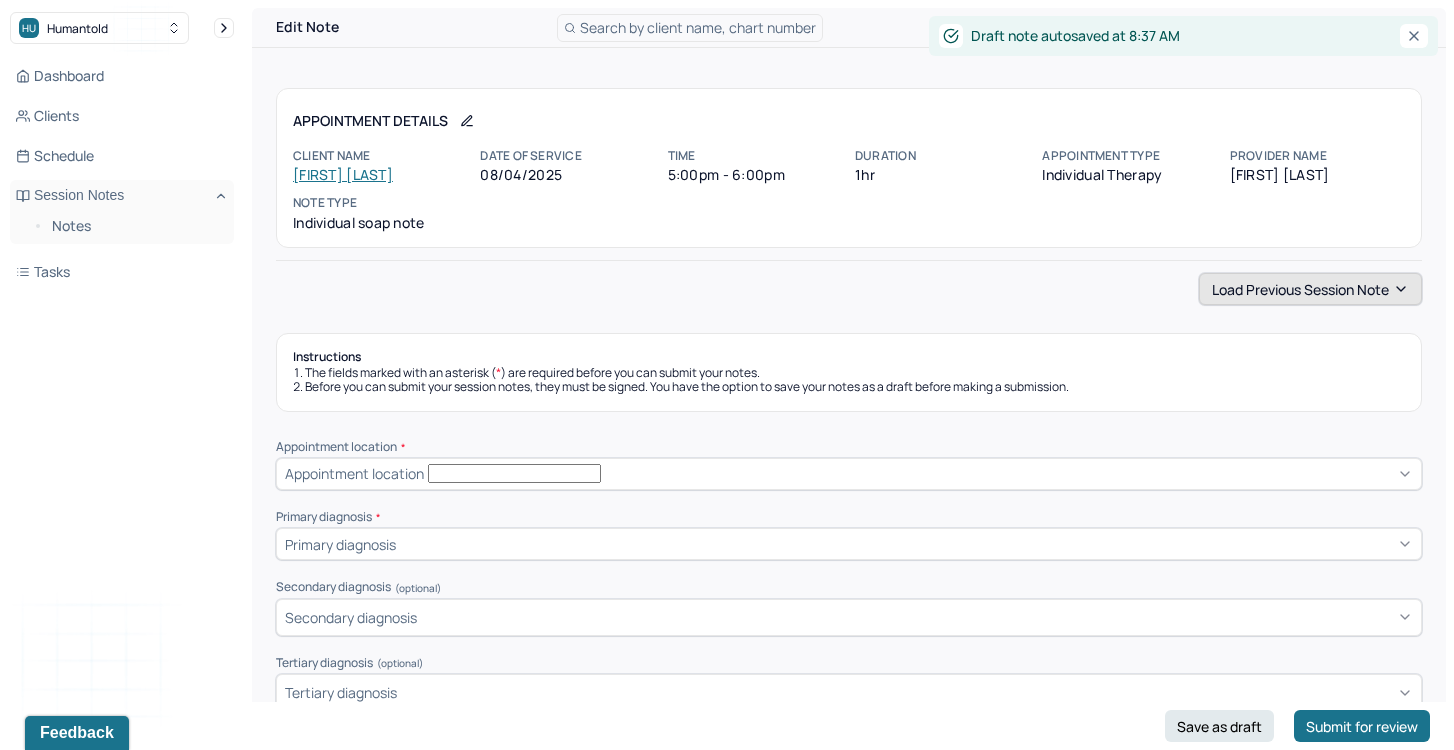 click on "Load previous session note" at bounding box center [1310, 289] 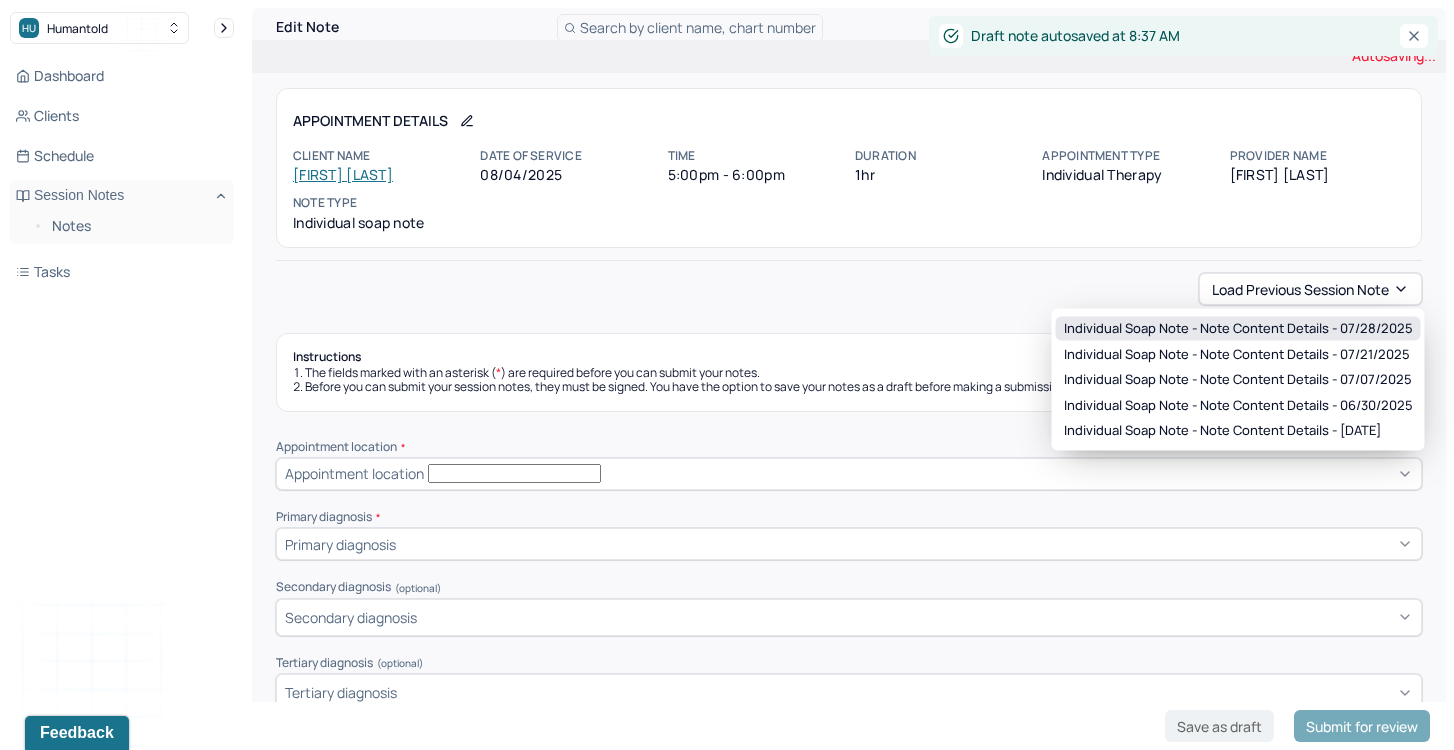click on "Individual soap note   - Note content Details -   07/28/2025" at bounding box center (1238, 329) 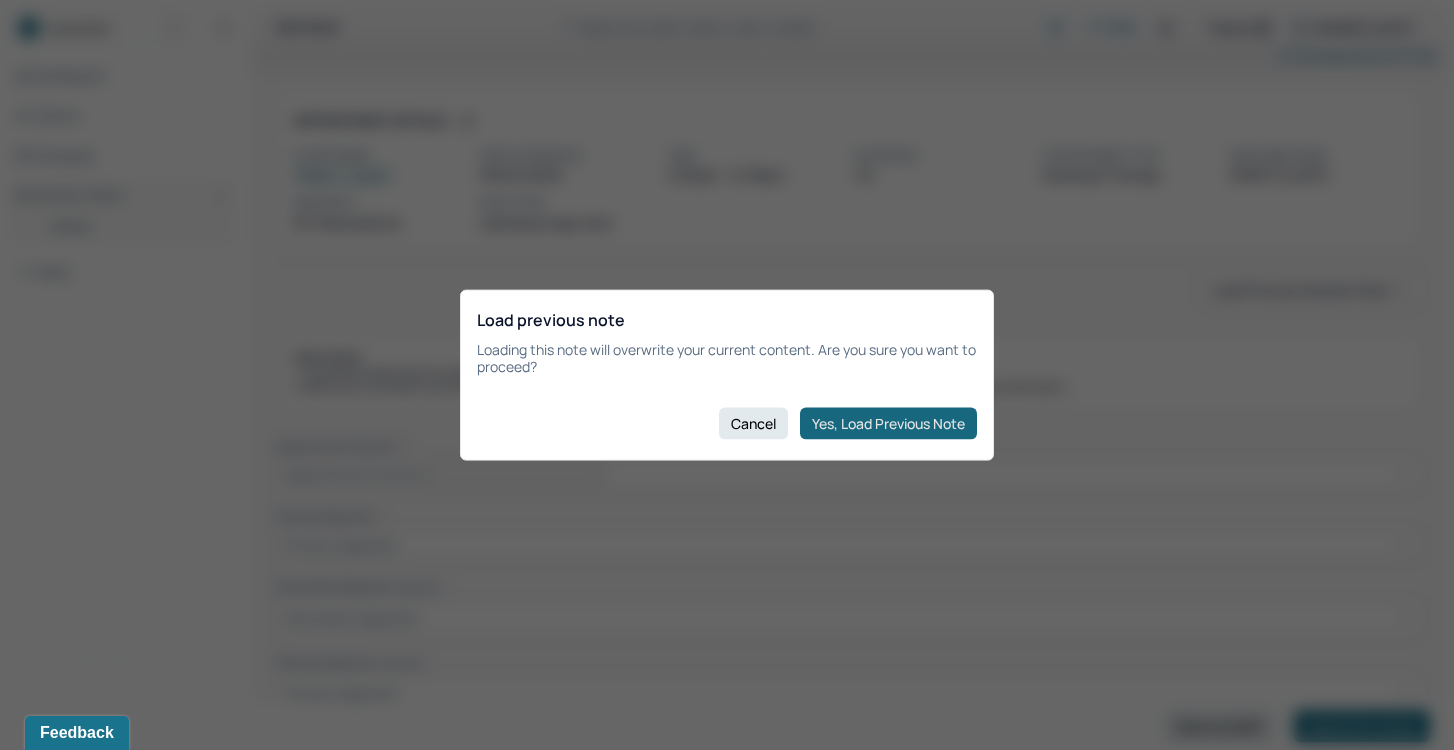 click on "Yes, Load Previous Note" at bounding box center (888, 423) 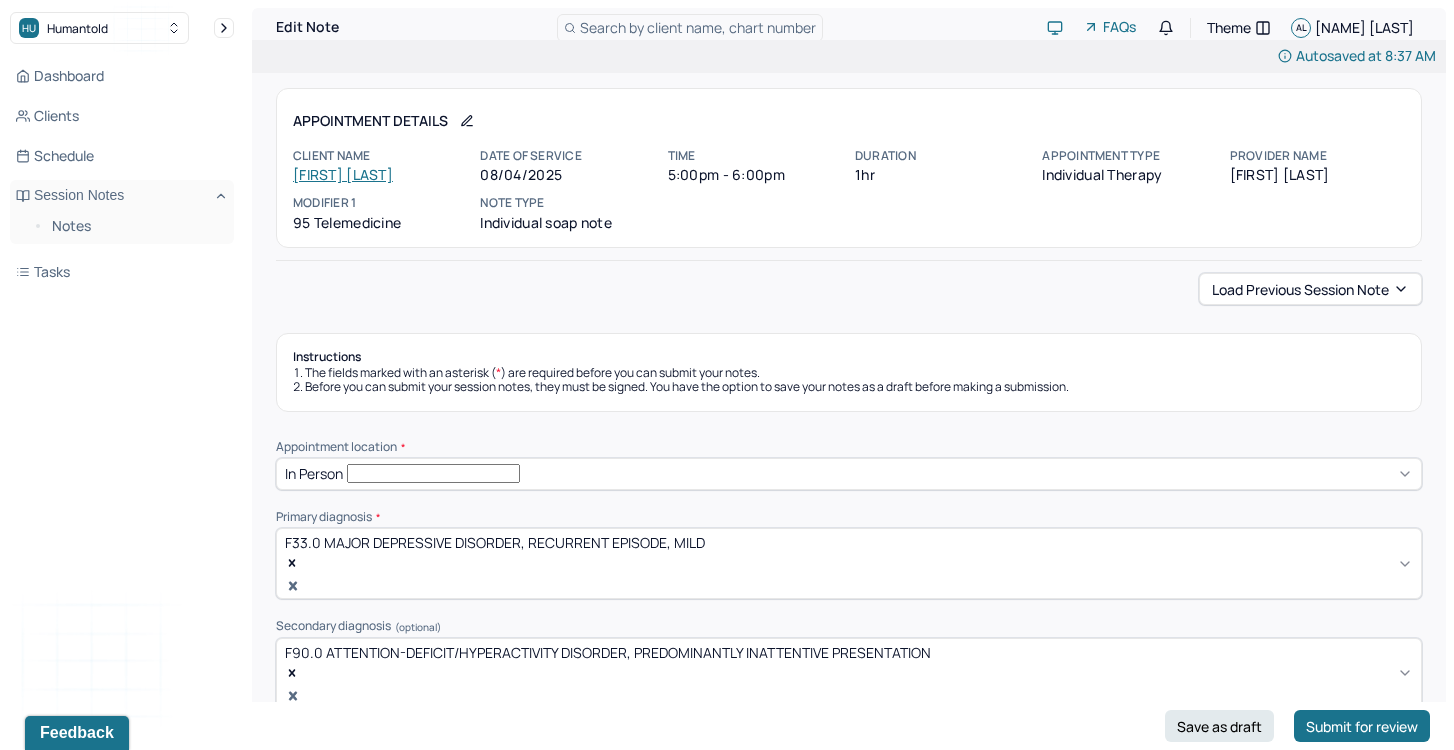click on "In person" at bounding box center (849, 474) 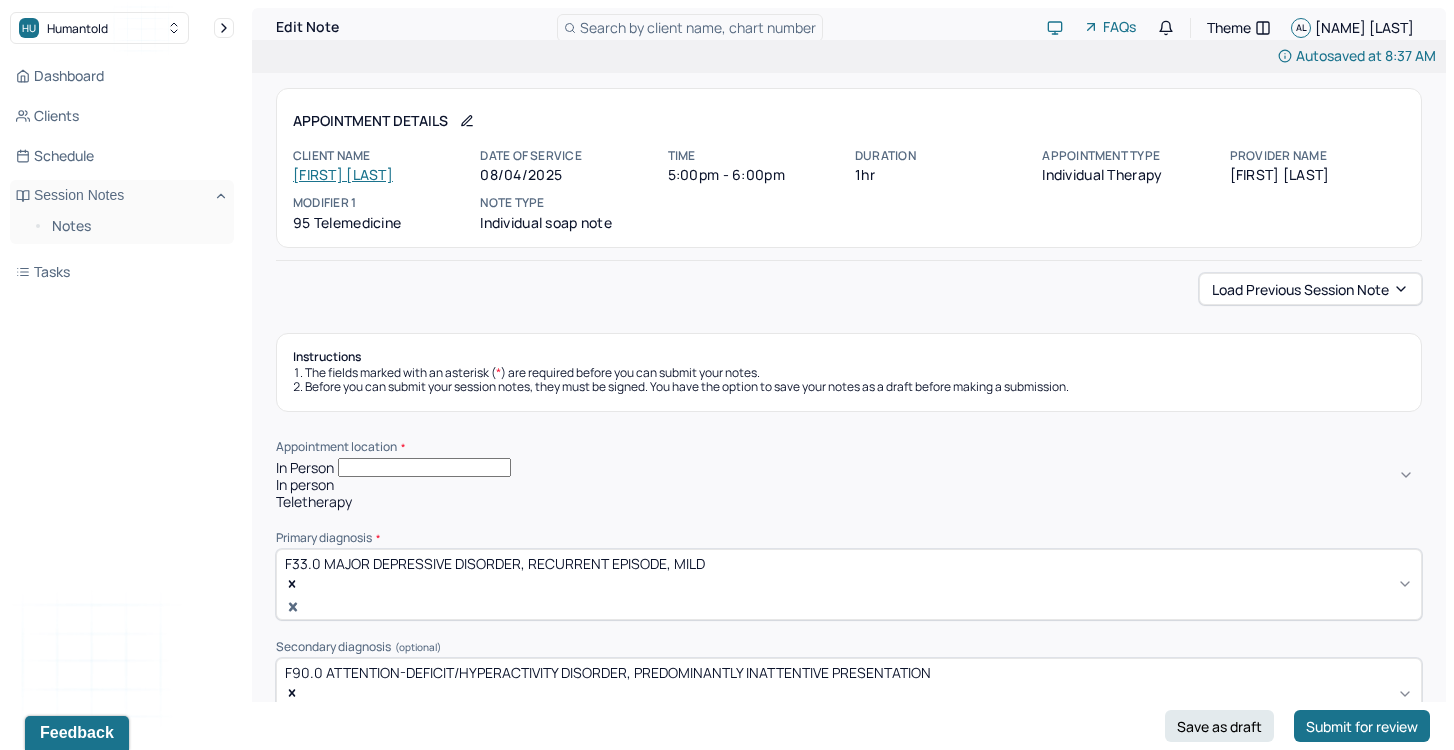 click on "In person" at bounding box center (849, 467) 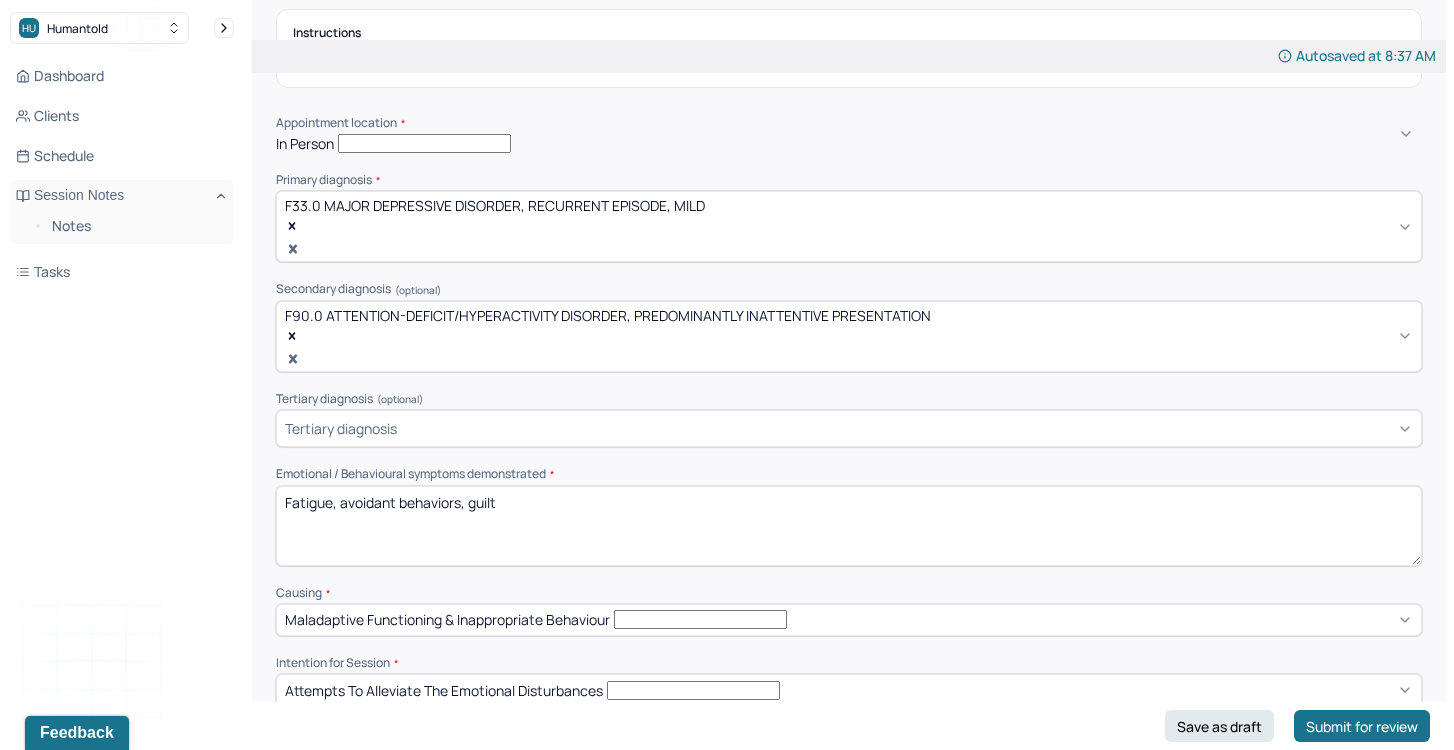 scroll, scrollTop: 474, scrollLeft: 0, axis: vertical 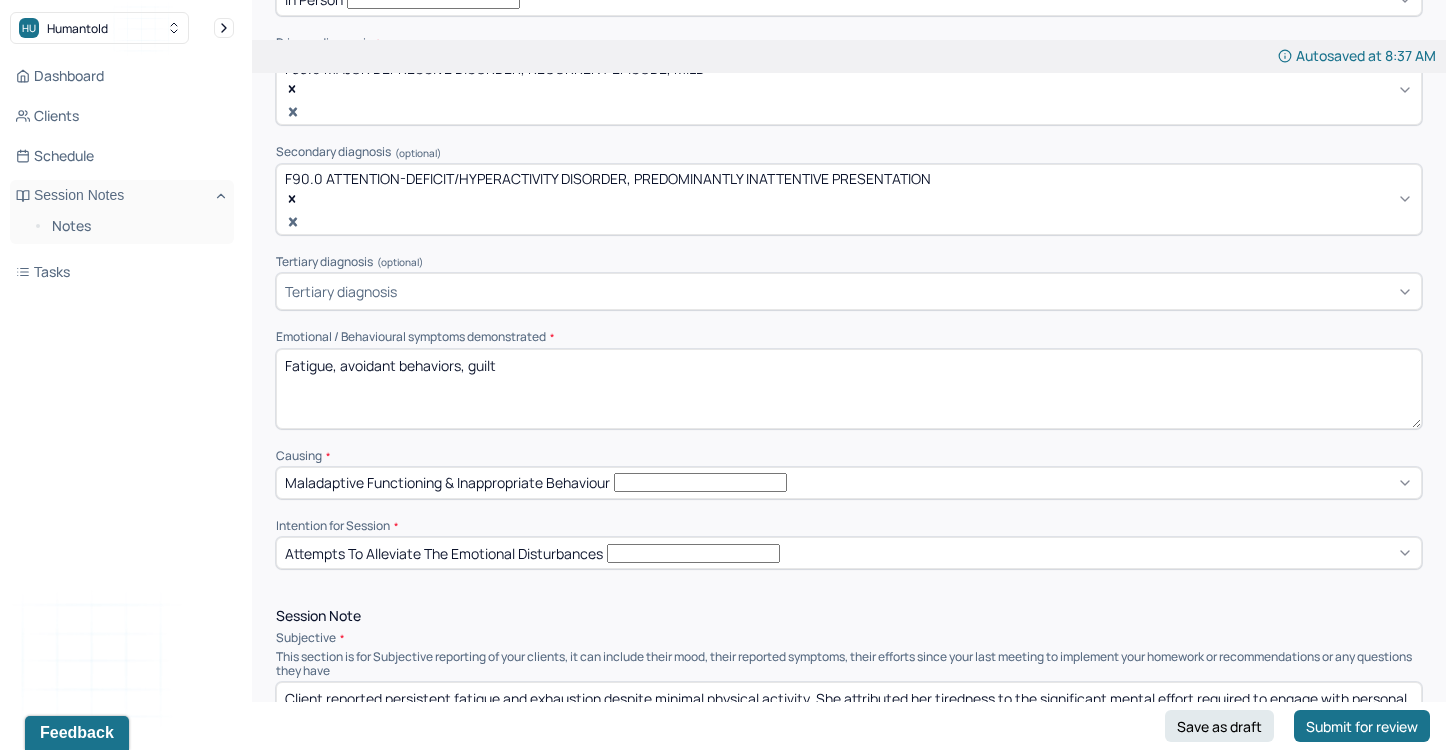 click on "Fatigue, avoidant behaviors, guilt" at bounding box center (849, 389) 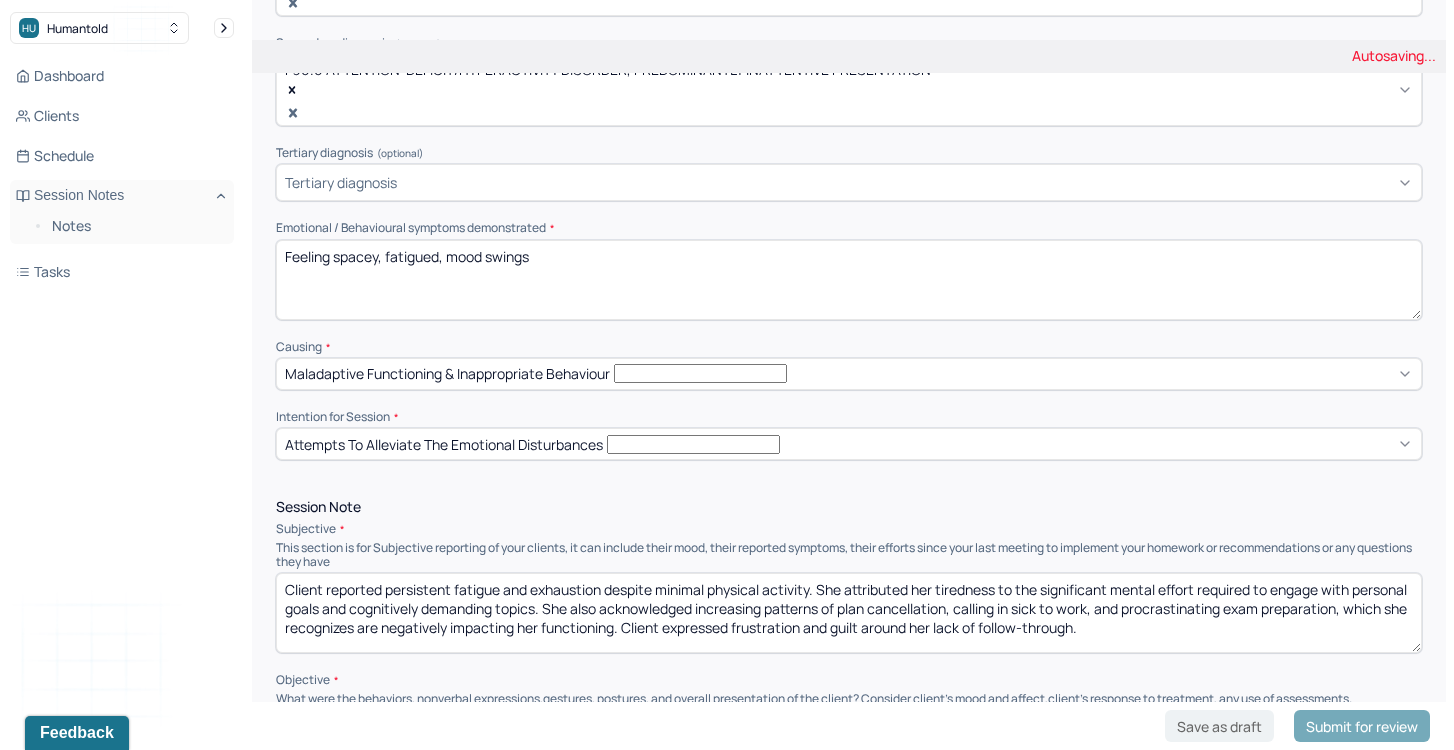 scroll, scrollTop: 585, scrollLeft: 0, axis: vertical 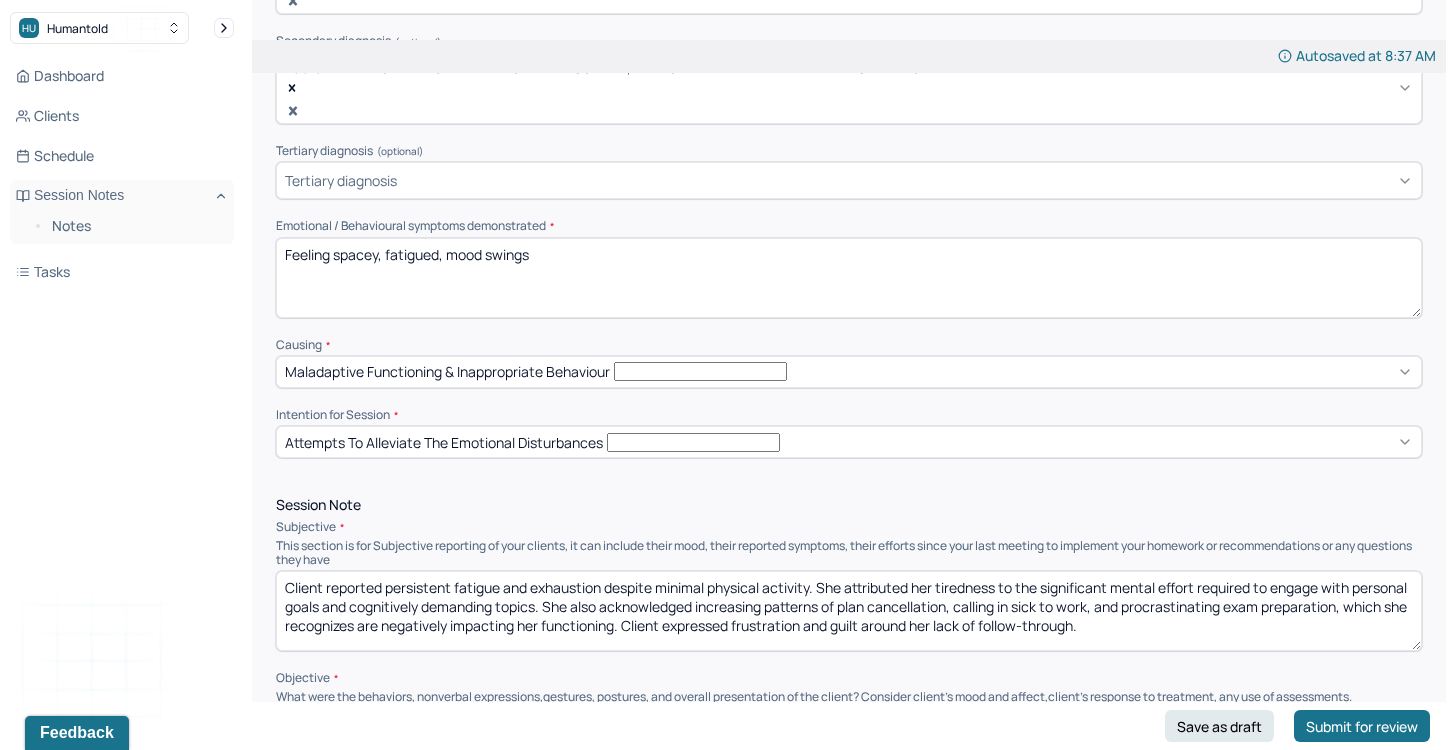 type on "Feeling spacey, fatigued, mood swings" 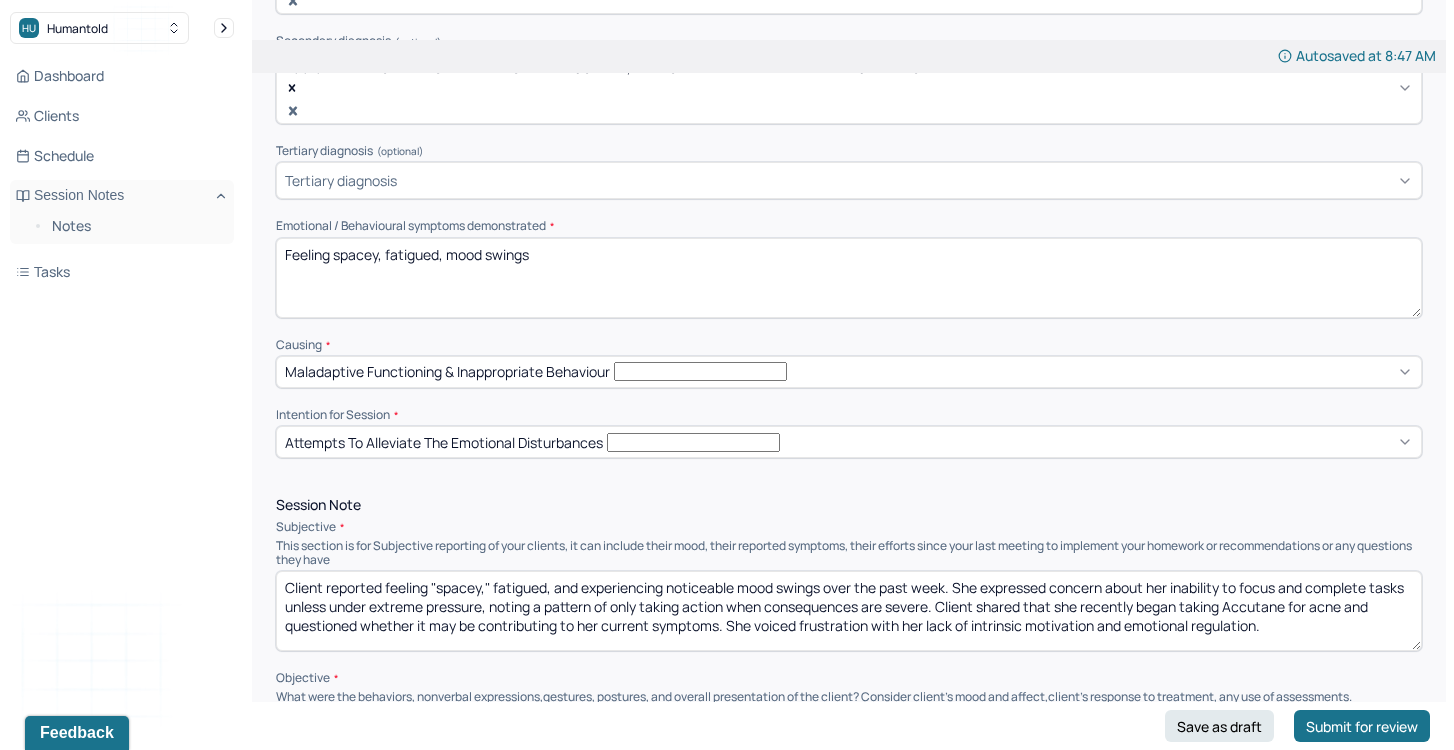 drag, startPoint x: 499, startPoint y: 525, endPoint x: 600, endPoint y: 543, distance: 102.59142 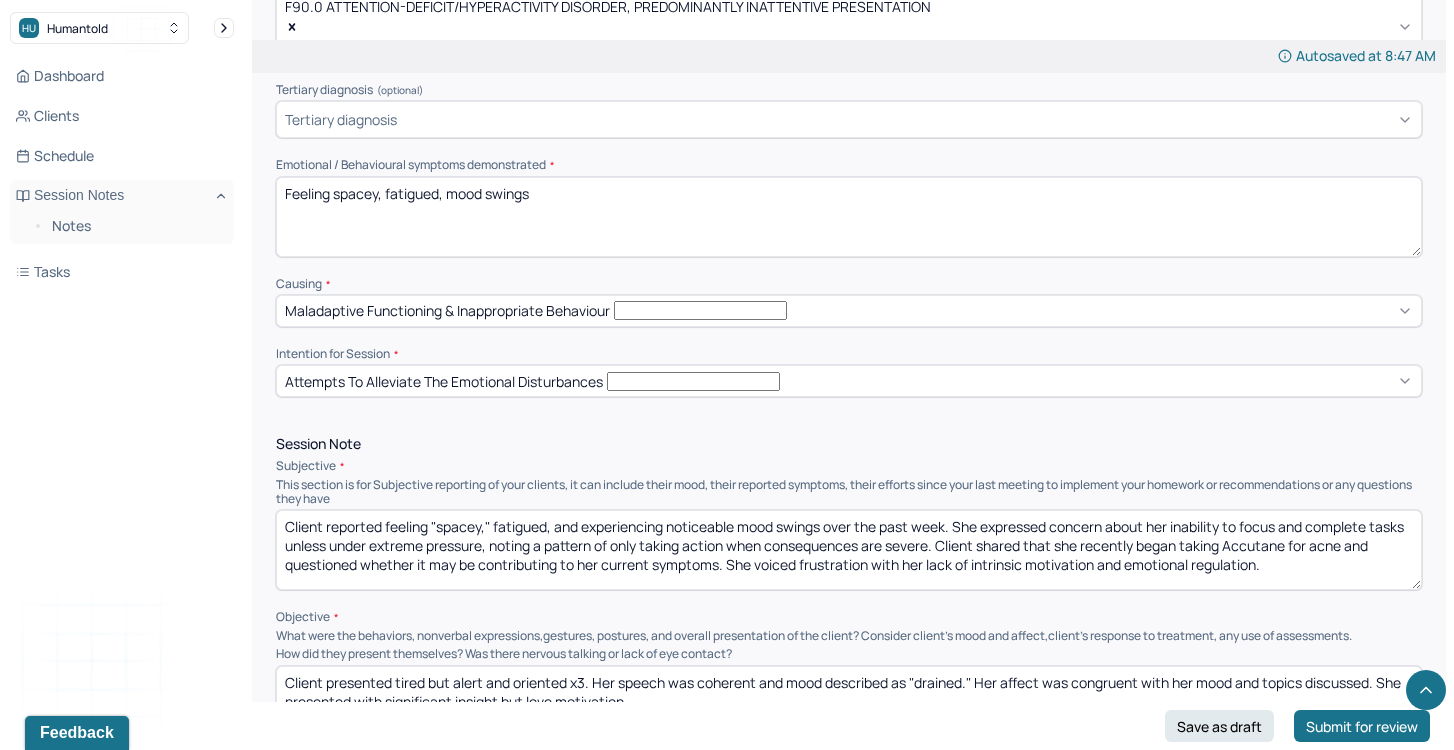 scroll, scrollTop: 648, scrollLeft: 0, axis: vertical 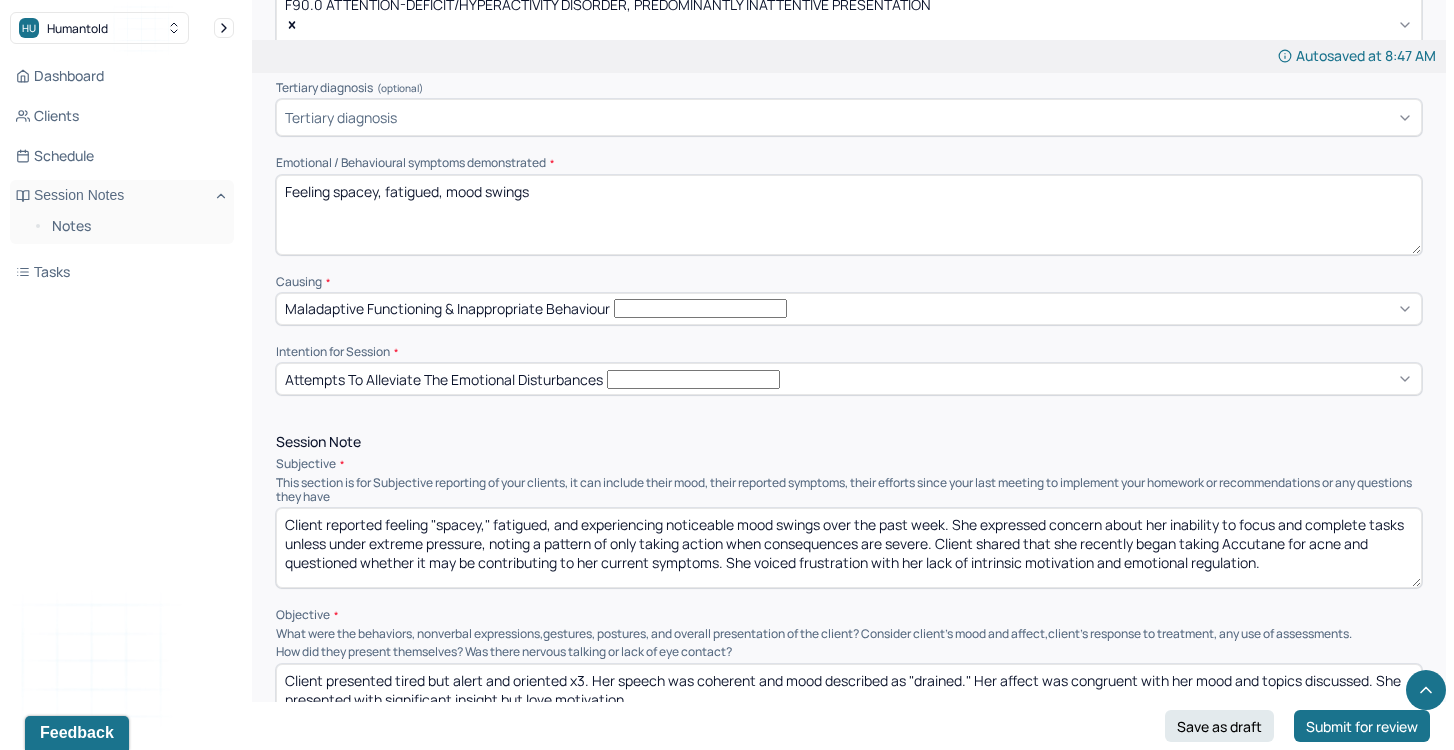 drag, startPoint x: 958, startPoint y: 469, endPoint x: 992, endPoint y: 506, distance: 50.24938 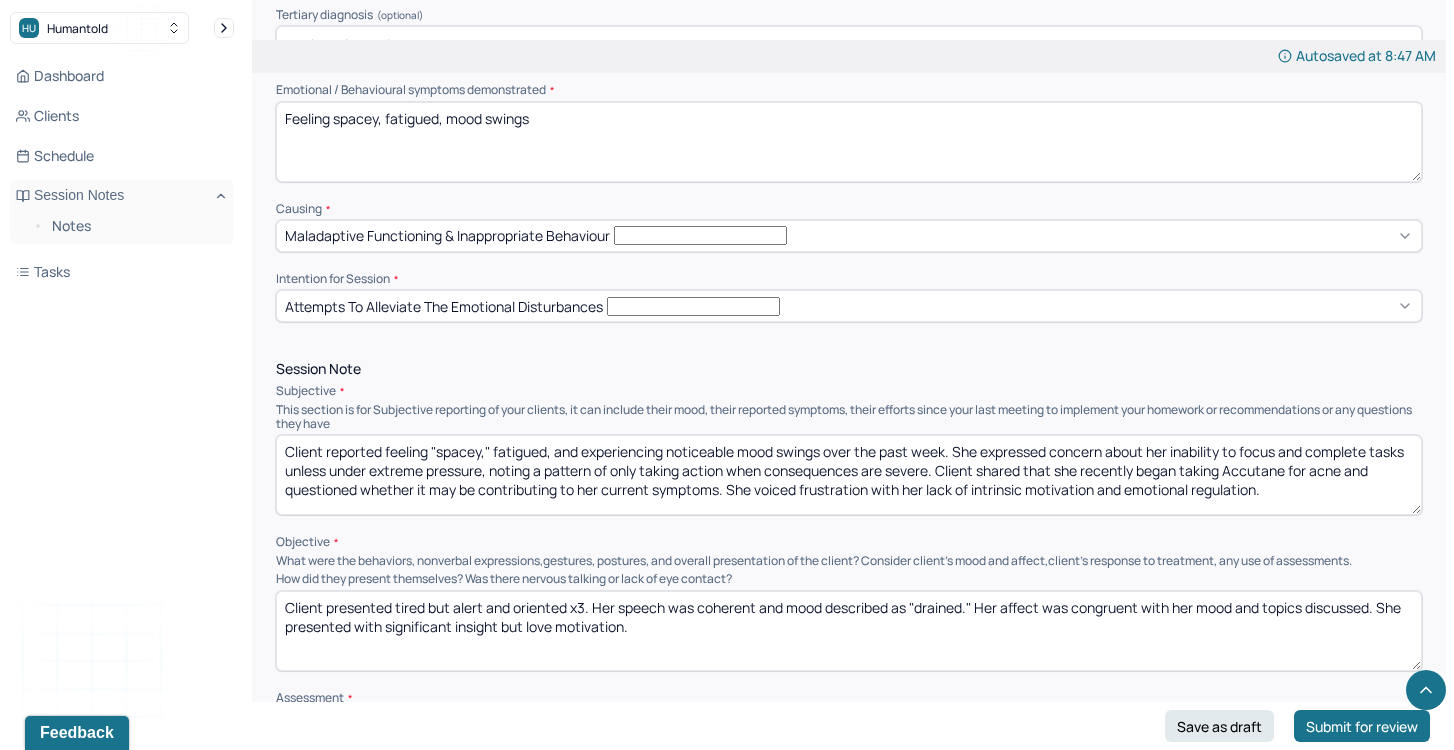 scroll, scrollTop: 720, scrollLeft: 0, axis: vertical 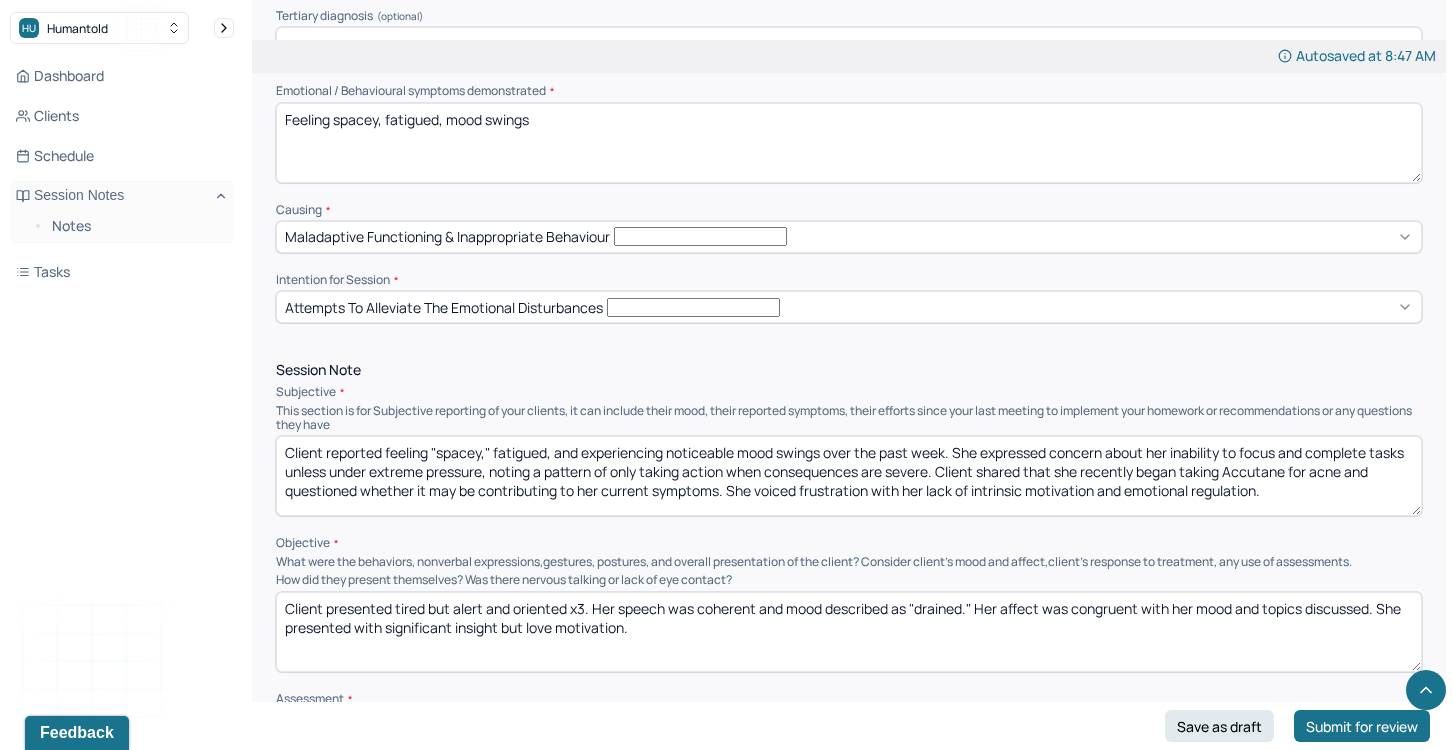 type on "Client reported feeling "spacey," fatigued, and experiencing noticeable mood swings over the past week. She expressed concern about her inability to focus and complete tasks unless under extreme pressure, noting a pattern of only taking action when consequences are severe. Client shared that she recently began taking Accutane for acne and questioned whether it may be contributing to her current symptoms. She voiced frustration with her lack of intrinsic motivation and emotional regulation." 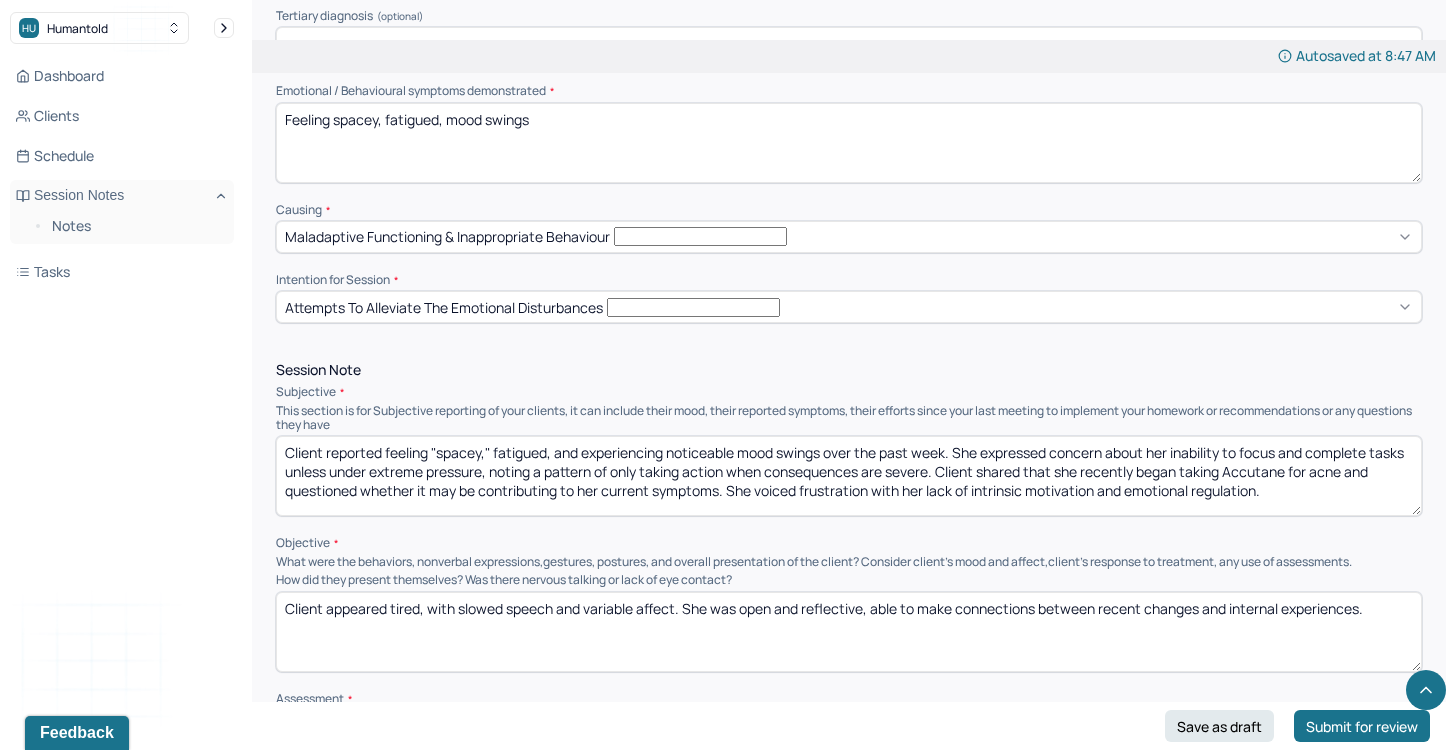 drag, startPoint x: 387, startPoint y: 540, endPoint x: 327, endPoint y: 531, distance: 60.671246 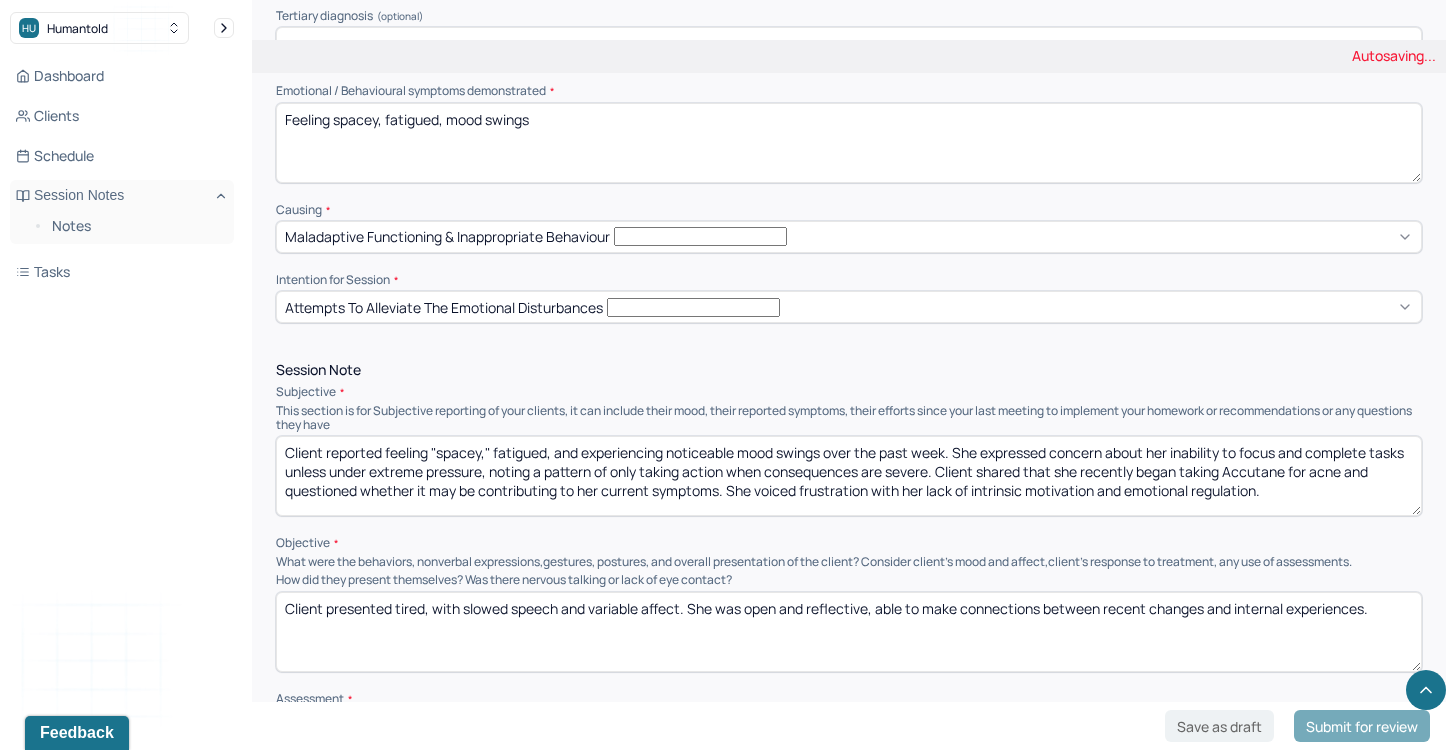 drag, startPoint x: 431, startPoint y: 534, endPoint x: 503, endPoint y: 552, distance: 74.215904 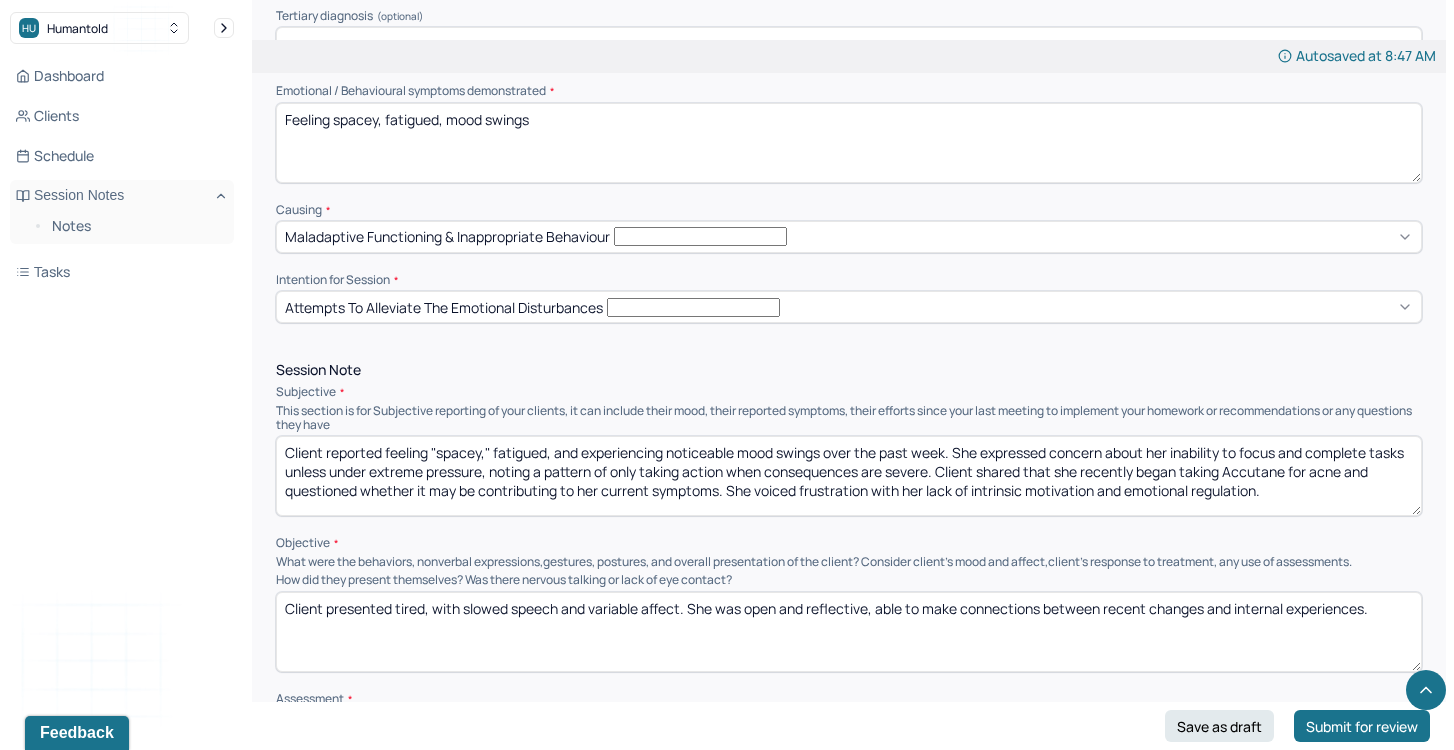 drag, startPoint x: 640, startPoint y: 537, endPoint x: 464, endPoint y: 532, distance: 176.07101 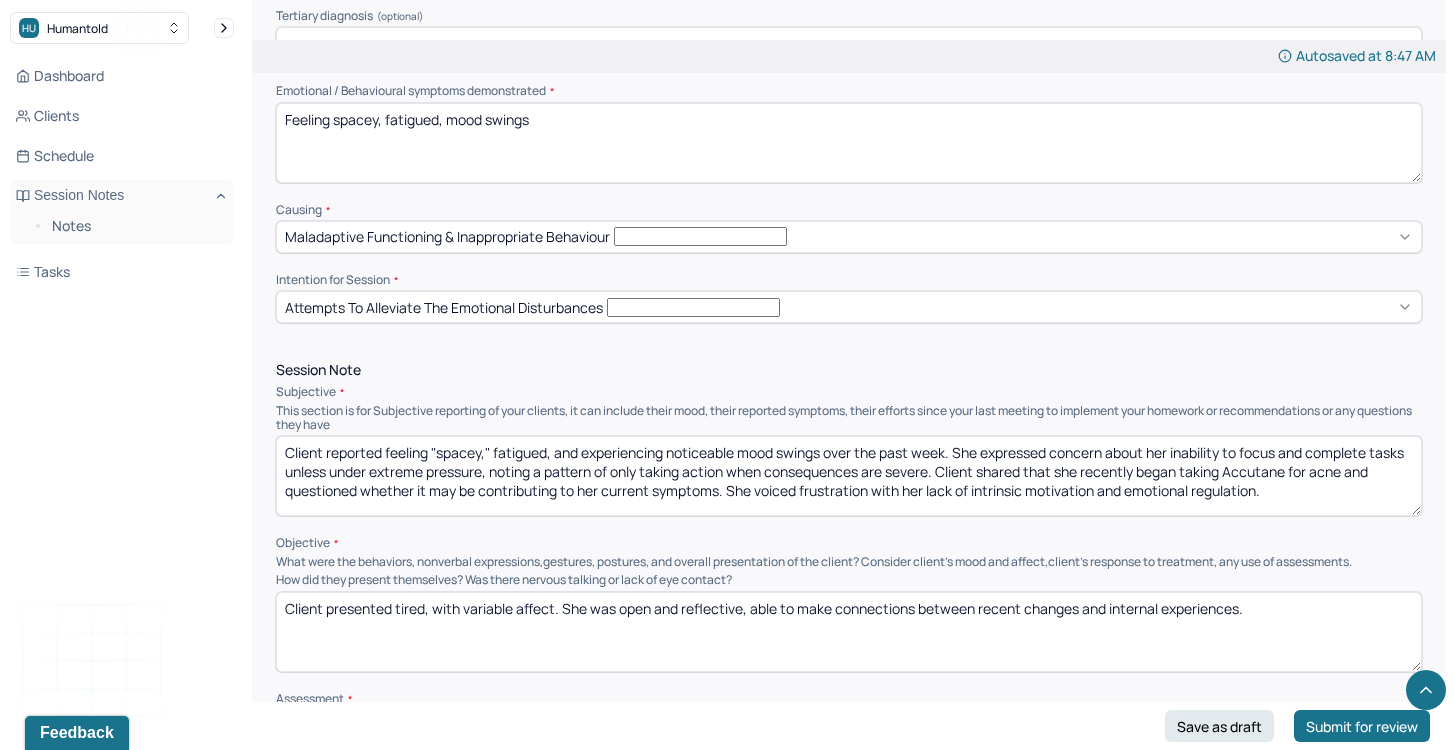 click on "Client presented tired, with slowed speech and variable affect. She was open and reflective, able to make connections between recent changes and internal experiences." at bounding box center (849, 632) 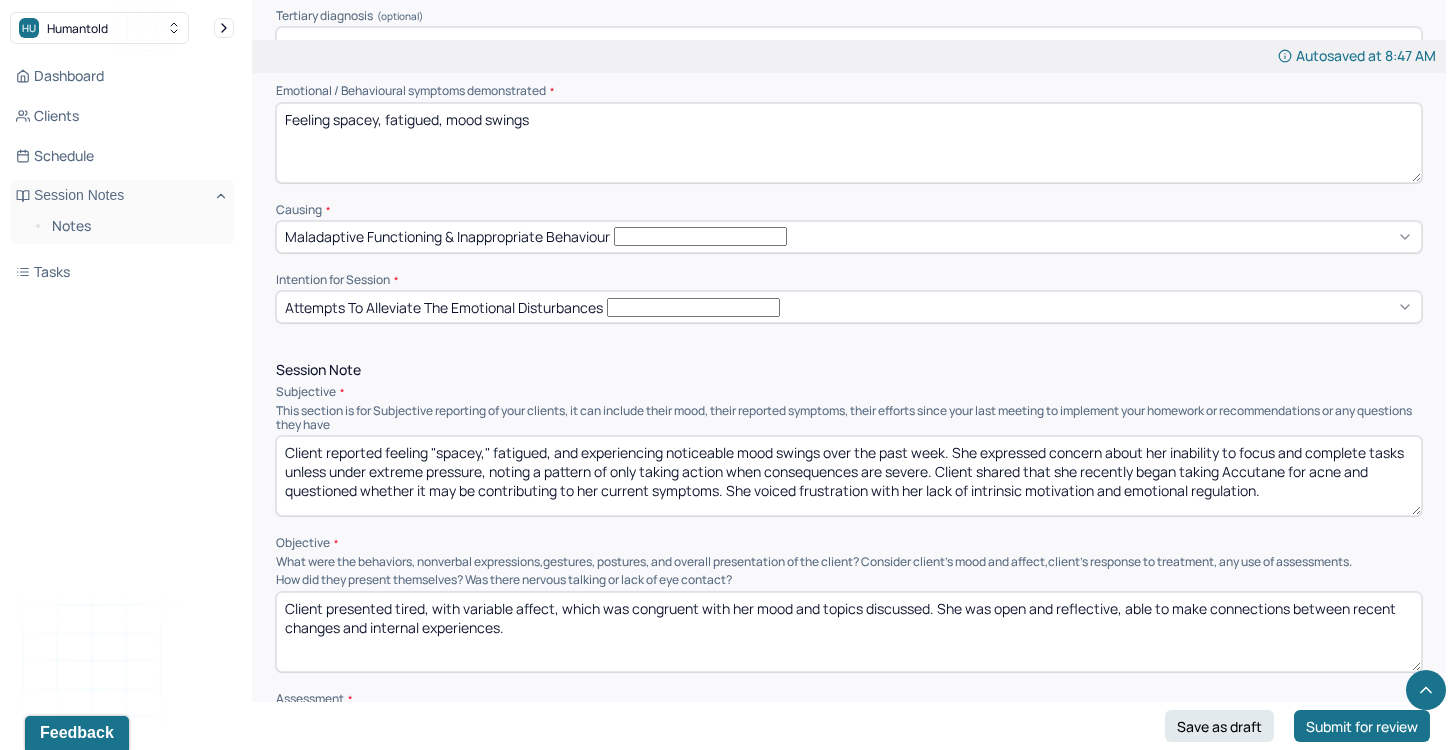 drag, startPoint x: 1136, startPoint y: 541, endPoint x: 1229, endPoint y: 546, distance: 93.13431 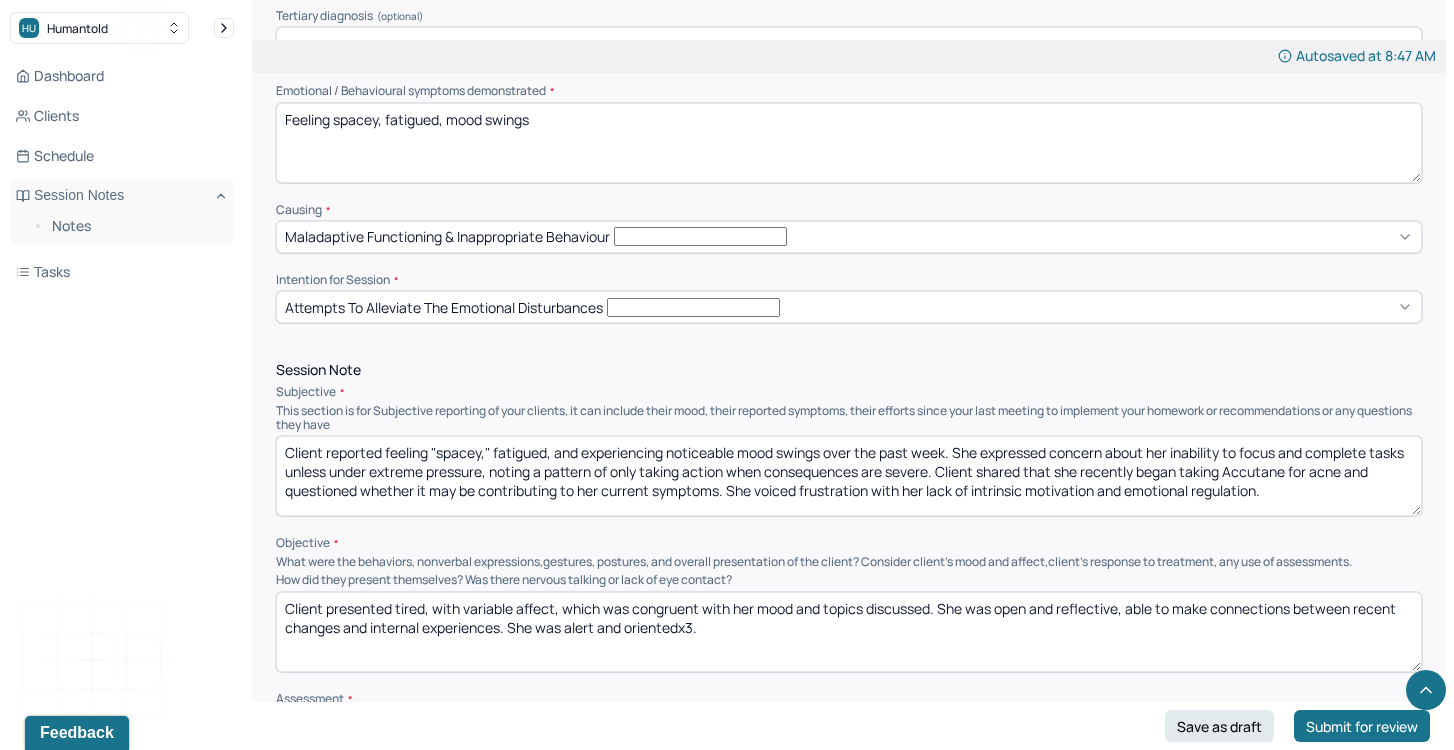 drag, startPoint x: 535, startPoint y: 557, endPoint x: 557, endPoint y: 567, distance: 24.166092 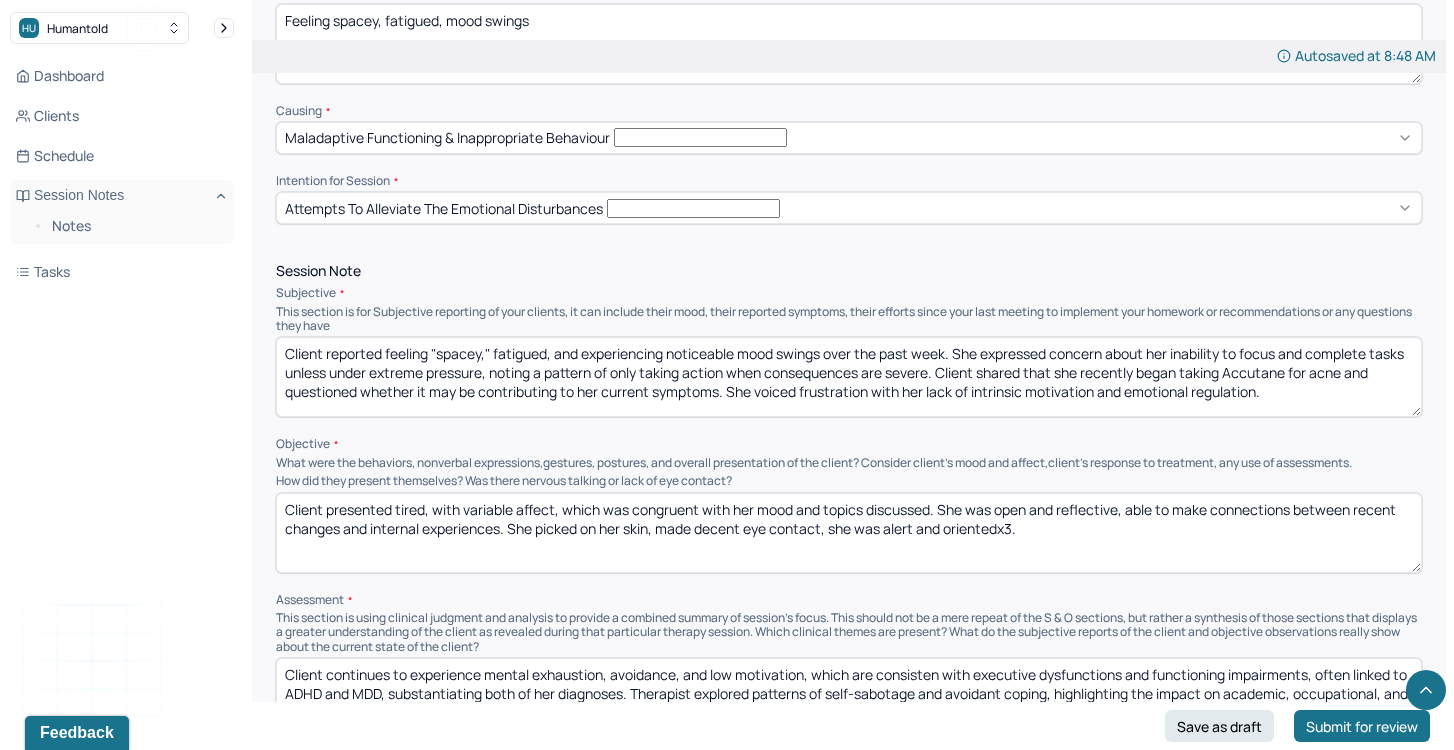 scroll, scrollTop: 838, scrollLeft: 0, axis: vertical 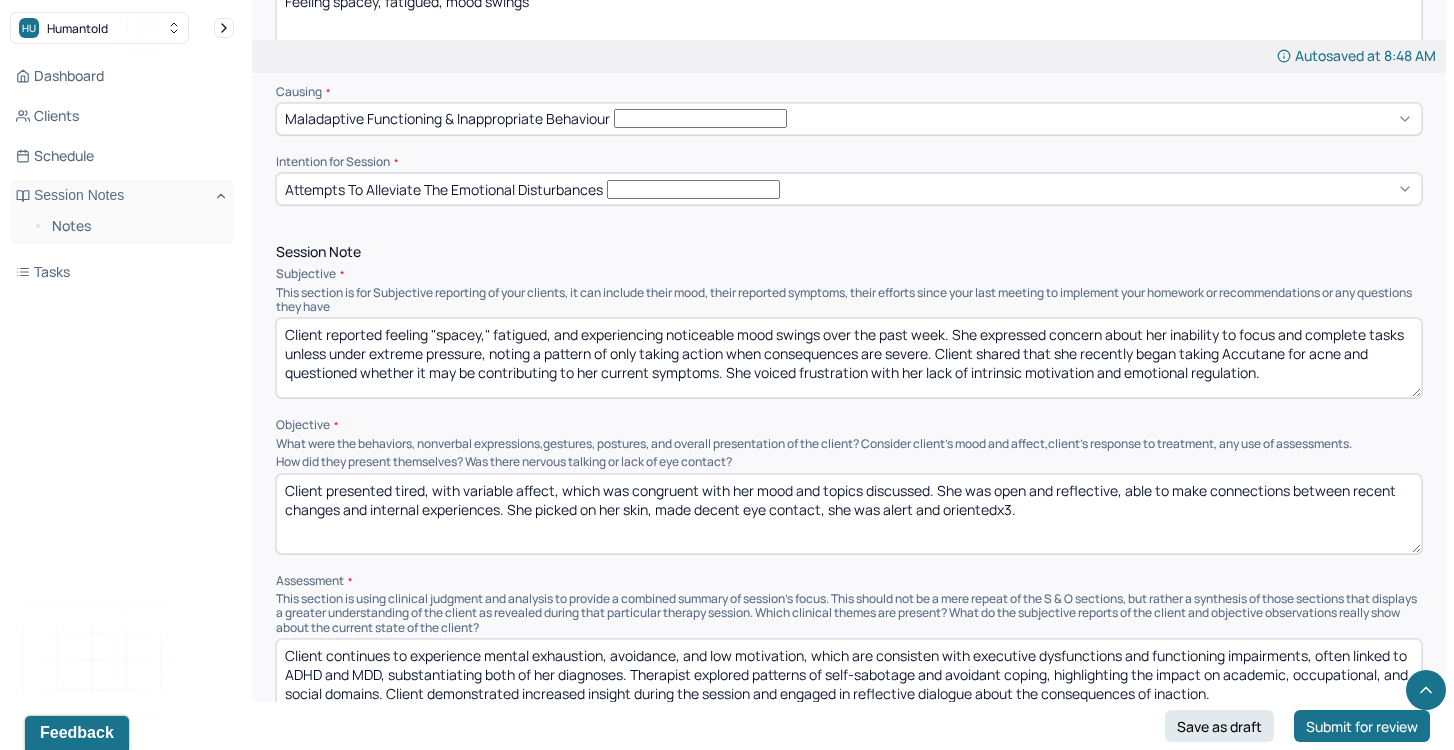 type on "Client presented tired, with variable affect, which was congruent with her mood and topics discussed. She was open and reflective, able to make connections between recent changes and internal experiences. She picked on her skin, made decent eye contact, she was alert and orientedx3." 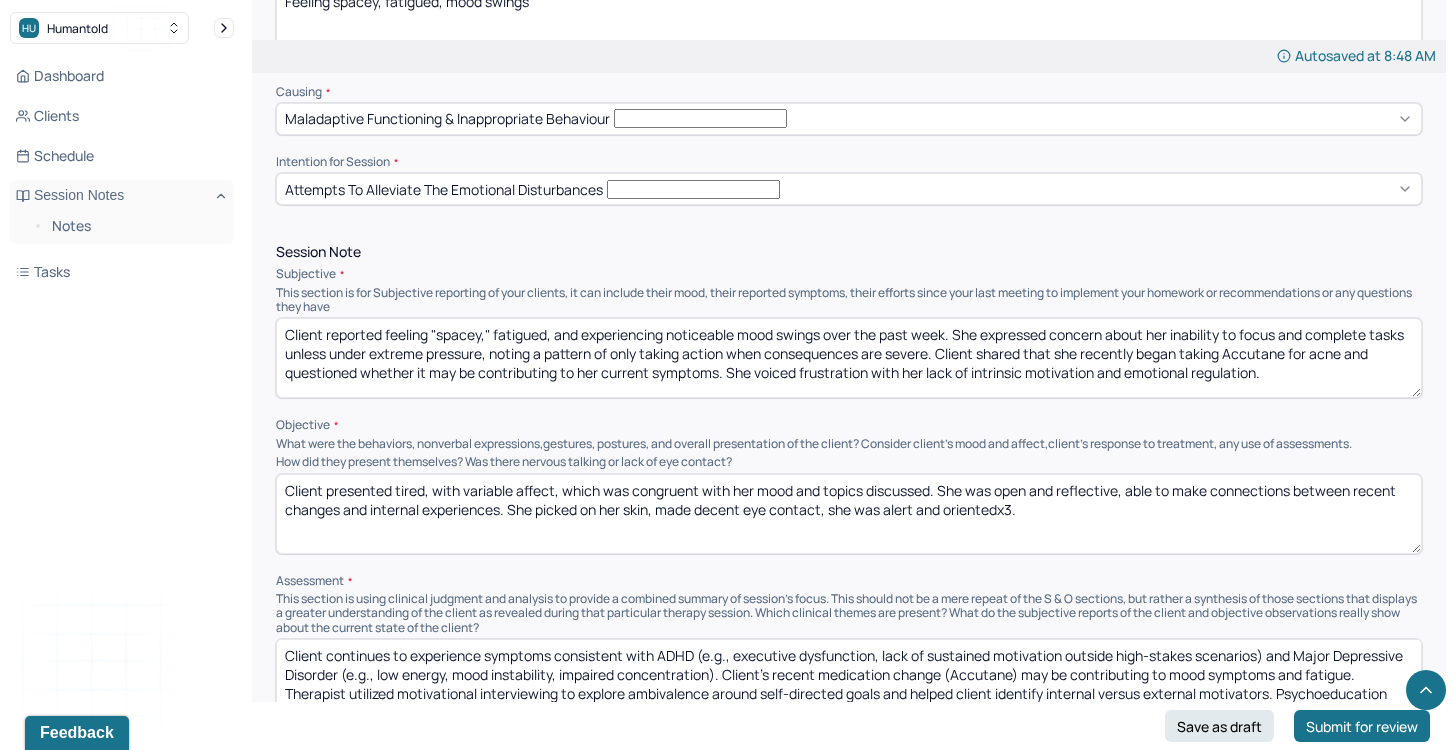 scroll, scrollTop: 3, scrollLeft: 0, axis: vertical 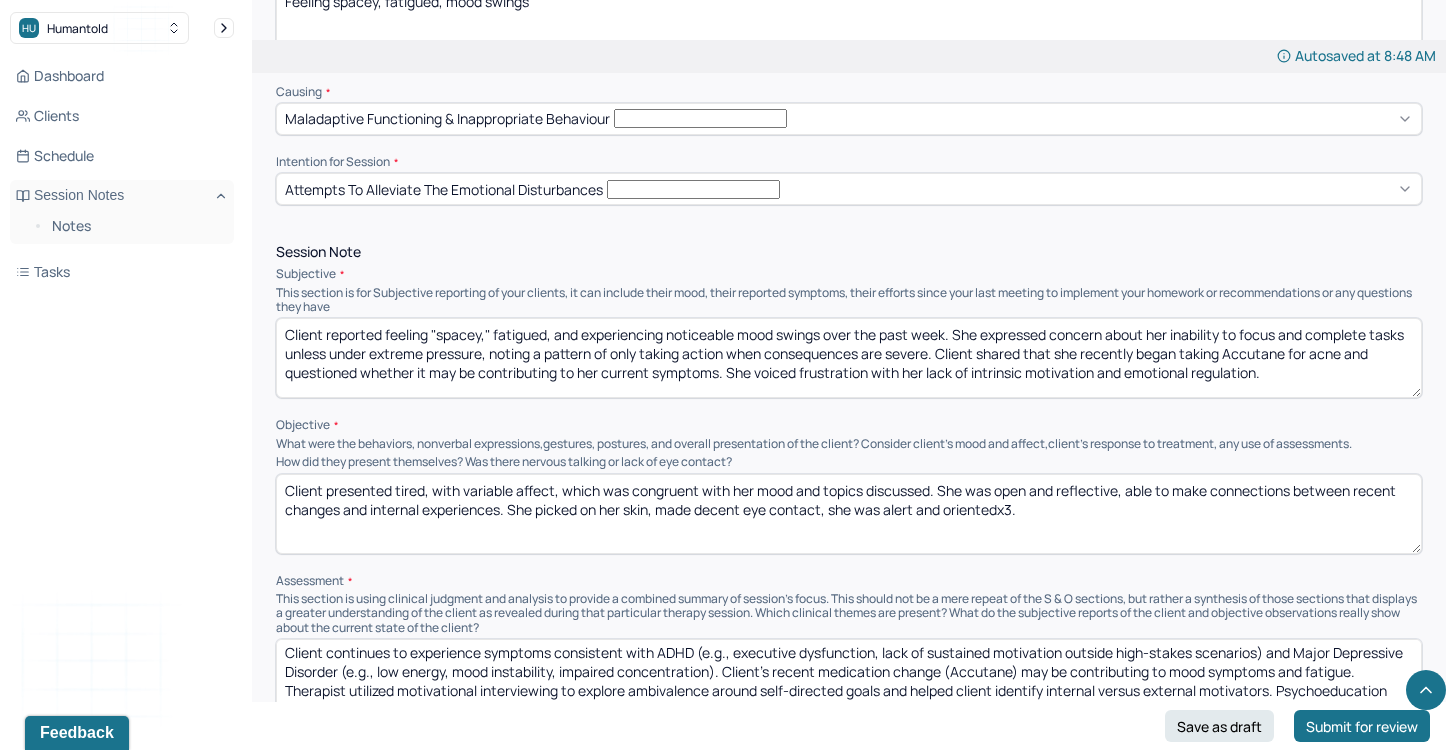 drag, startPoint x: 437, startPoint y: 593, endPoint x: 889, endPoint y: 634, distance: 453.8557 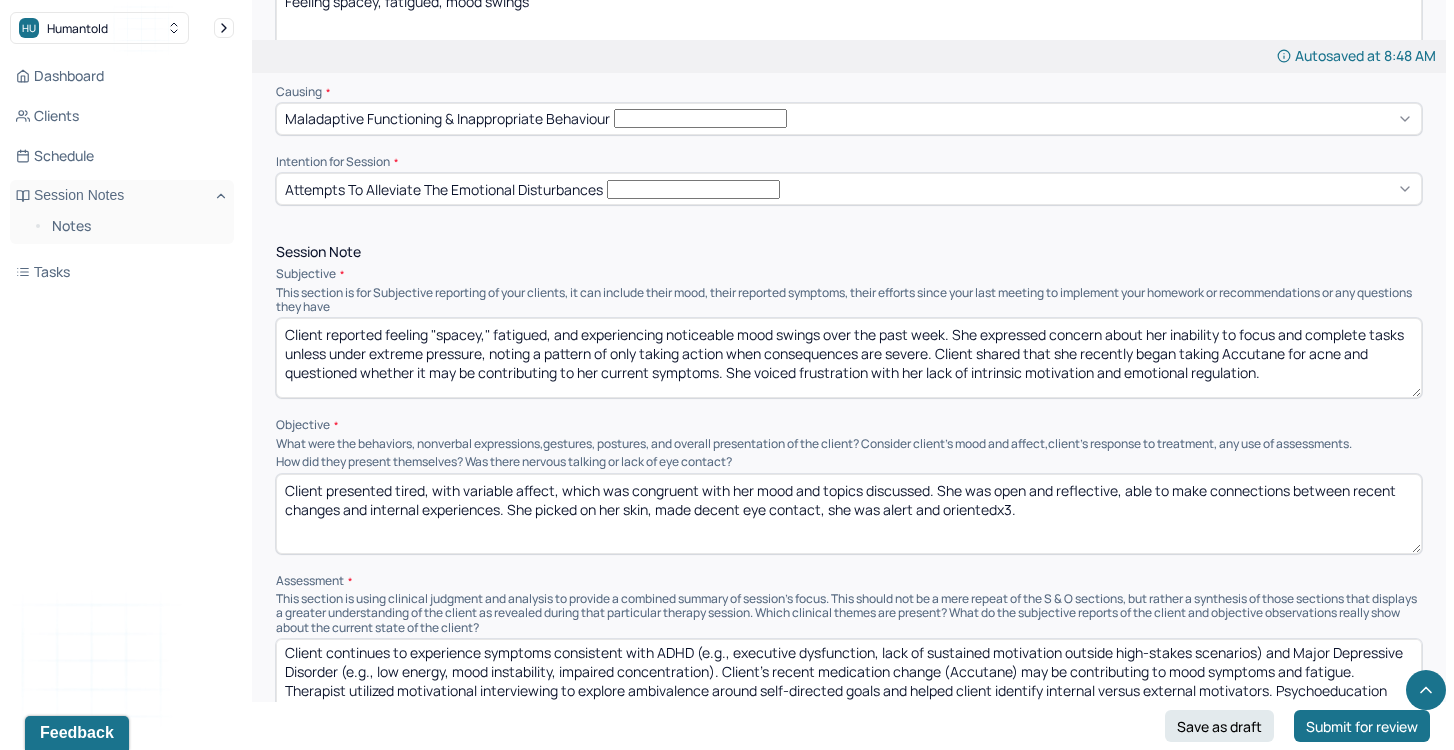 click on "Client continues to experience symptoms consistent with ADHD (e.g., executive dysfunction, lack of sustained motivation outside high-stakes scenarios) and Major Depressive Disorder (e.g., low energy, mood instability, impaired concentration). Client's recent medication change (Accutane) may be contributing to mood symptoms and fatigue. Therapist utilized motivational interviewing to explore ambivalence around self-directed goals and helped client identify internal versus external motivators. Psychoeducation was provided regarding the potential impact of Accutane on mood, and client was encouraged to consult with prescribing provider." at bounding box center (849, 679) 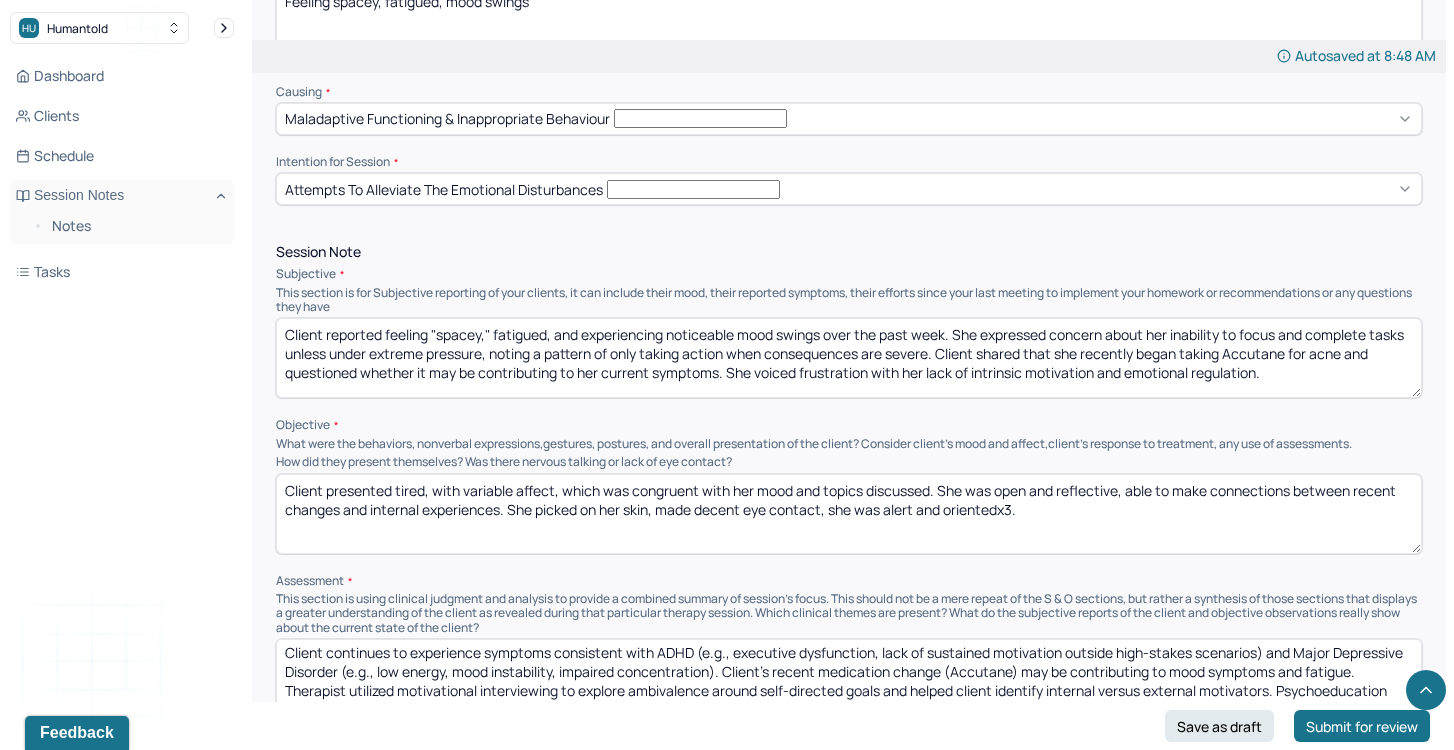 drag, startPoint x: 454, startPoint y: 588, endPoint x: 650, endPoint y: 602, distance: 196.49936 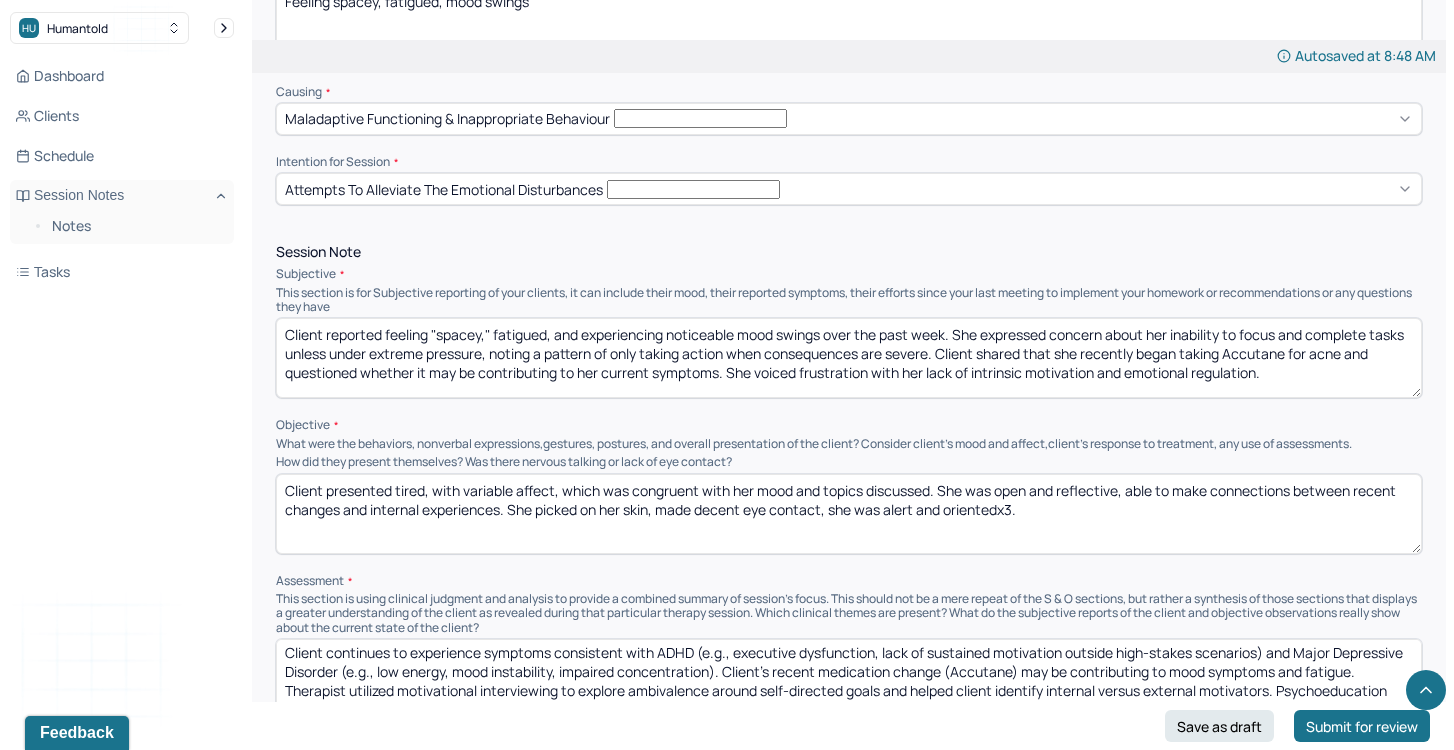 click on "Client continues to experience symptoms consistent with ADHD (e.g., executive dysfunction, lack of sustained motivation outside high-stakes scenarios) and Major Depressive Disorder (e.g., low energy, mood instability, impaired concentration). Client's recent medication change (Accutane) may be contributing to mood symptoms and fatigue. Therapist utilized motivational interviewing to explore ambivalence around self-directed goals and helped client identify internal versus external motivators. Psychoeducation was provided regarding the potential impact of Accutane on mood, and client was encouraged to consult with prescribing provider." at bounding box center (849, 679) 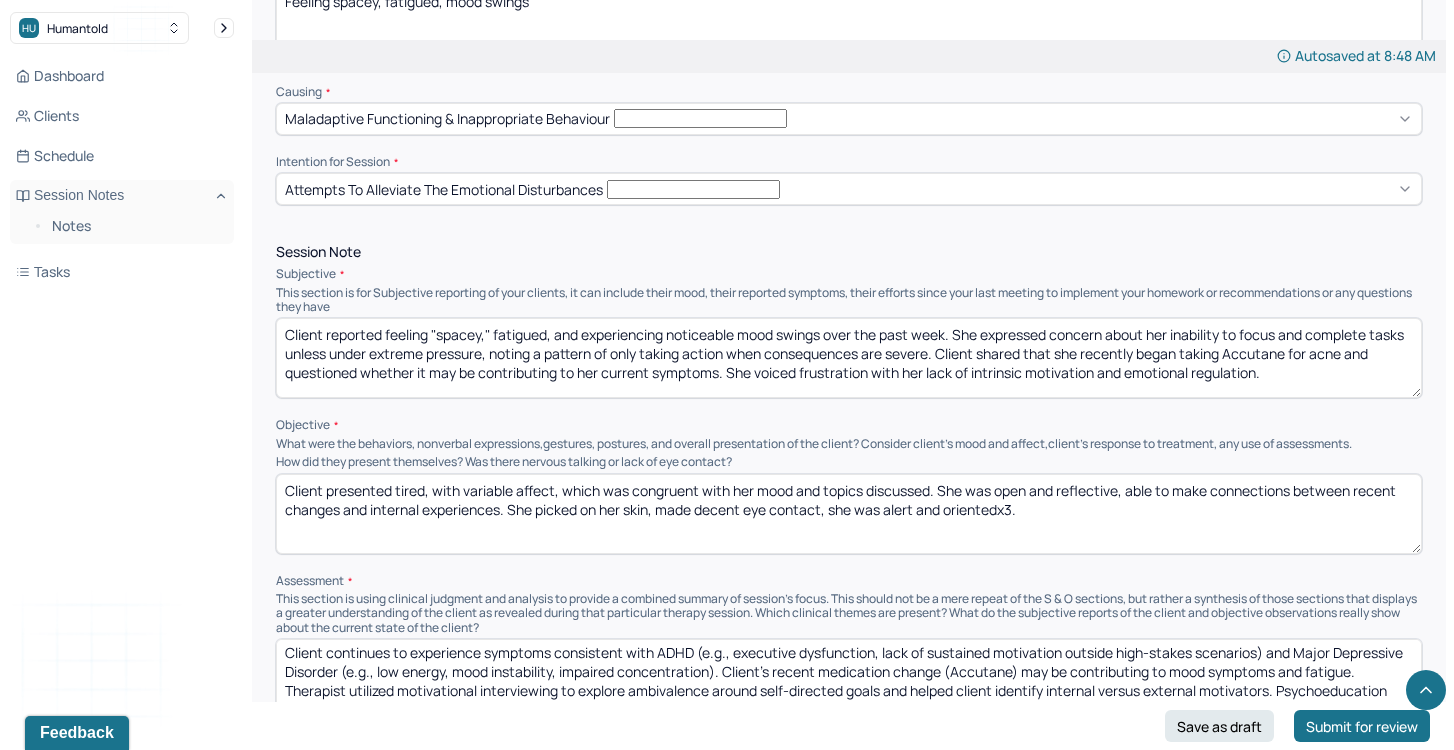 drag, startPoint x: 753, startPoint y: 603, endPoint x: 942, endPoint y: 613, distance: 189.26436 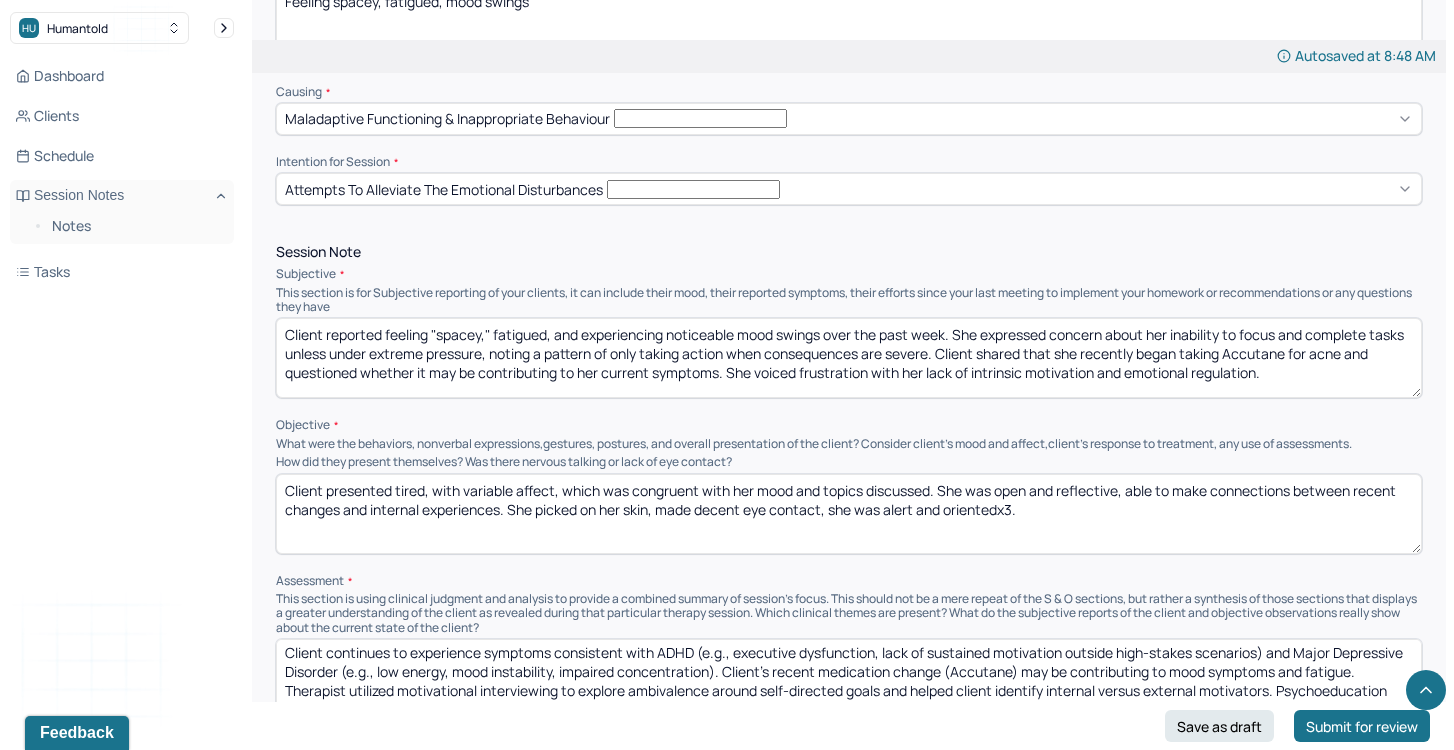 click on "Client continues to experience symptoms consistent with ADHD (e.g., executive dysfunction, lack of sustained motivation outside high-stakes scenarios) and Major Depressive Disorder (e.g., low energy, mood instability, impaired concentration). Client's recent medication change (Accutane) may be contributing to mood symptoms and fatigue. Therapist utilized motivational interviewing to explore ambivalence around self-directed goals and helped client identify internal versus external motivators. Psychoeducation was provided regarding the potential impact of Accutane on mood, and client was encouraged to consult with prescribing provider." at bounding box center (849, 679) 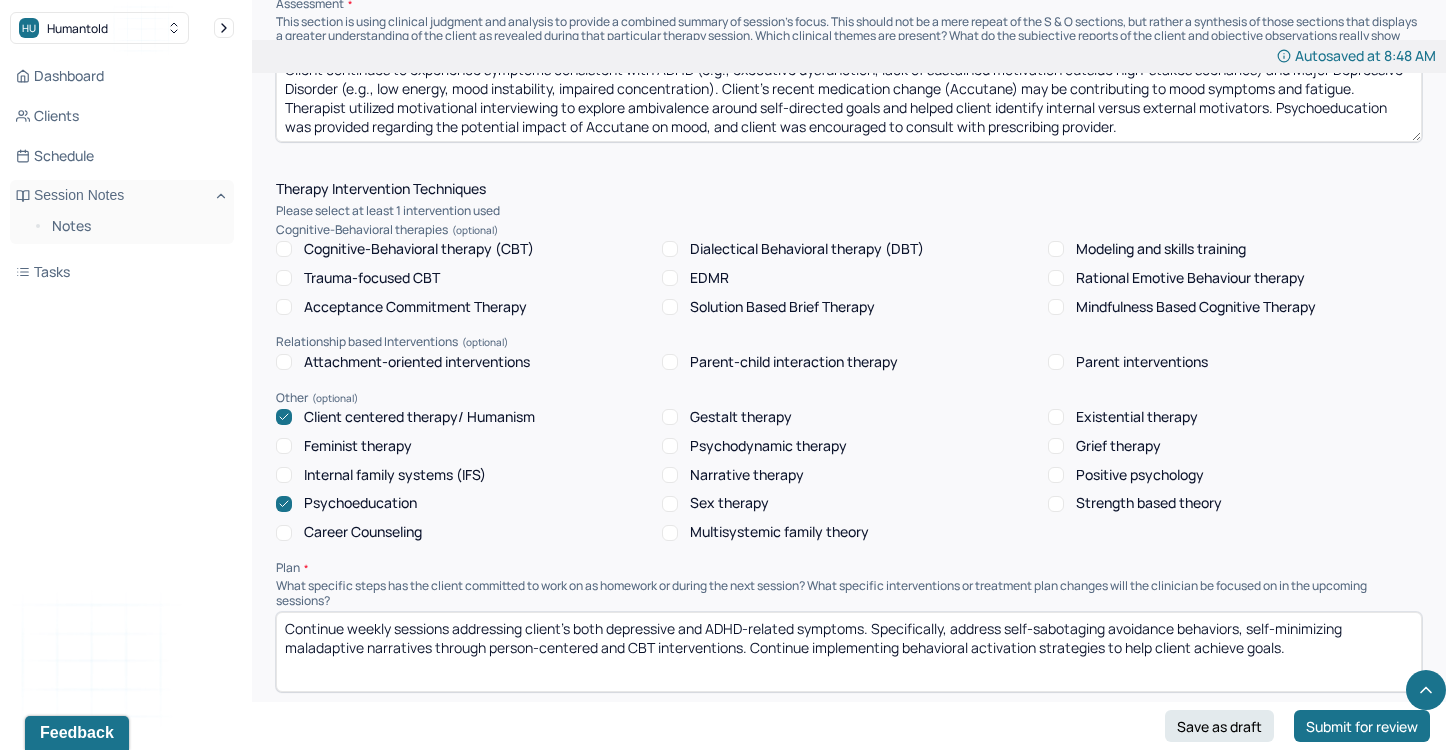 scroll, scrollTop: 1437, scrollLeft: 0, axis: vertical 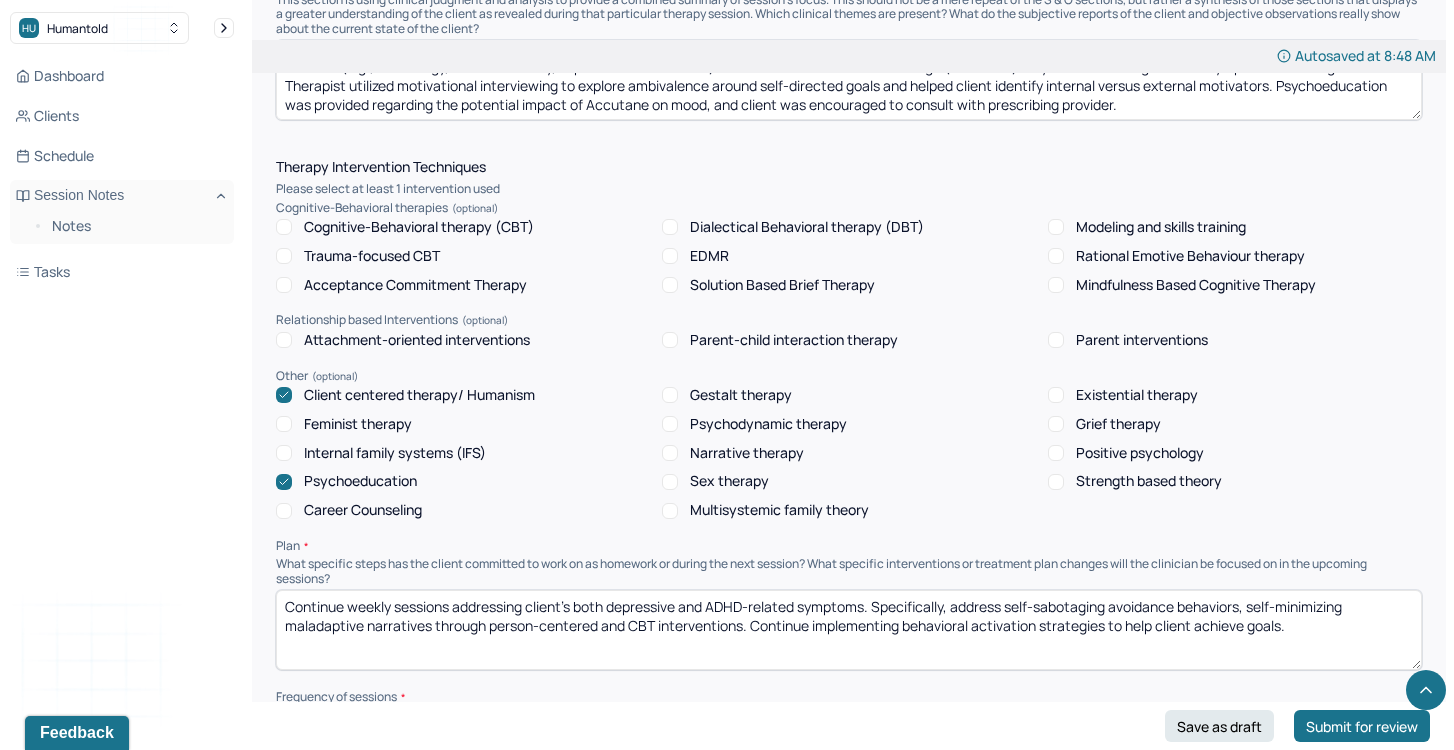 type on "Client continues to experience symptoms consistent with ADHD (e.g., executive dysfunction, lack of sustained motivation outside high-stakes scenarios) and Major Depressive Disorder (e.g., low energy, mood instability, impaired concentration). Client's recent medication change (Accutane) may be contributing to mood symptoms and fatigue. Therapist utilized motivational interviewing to explore ambivalence around self-directed goals and helped client identify internal versus external motivators. Psychoeducation was provided regarding the potential impact of Accutane on mood, and client was encouraged to consult with prescribing provider." 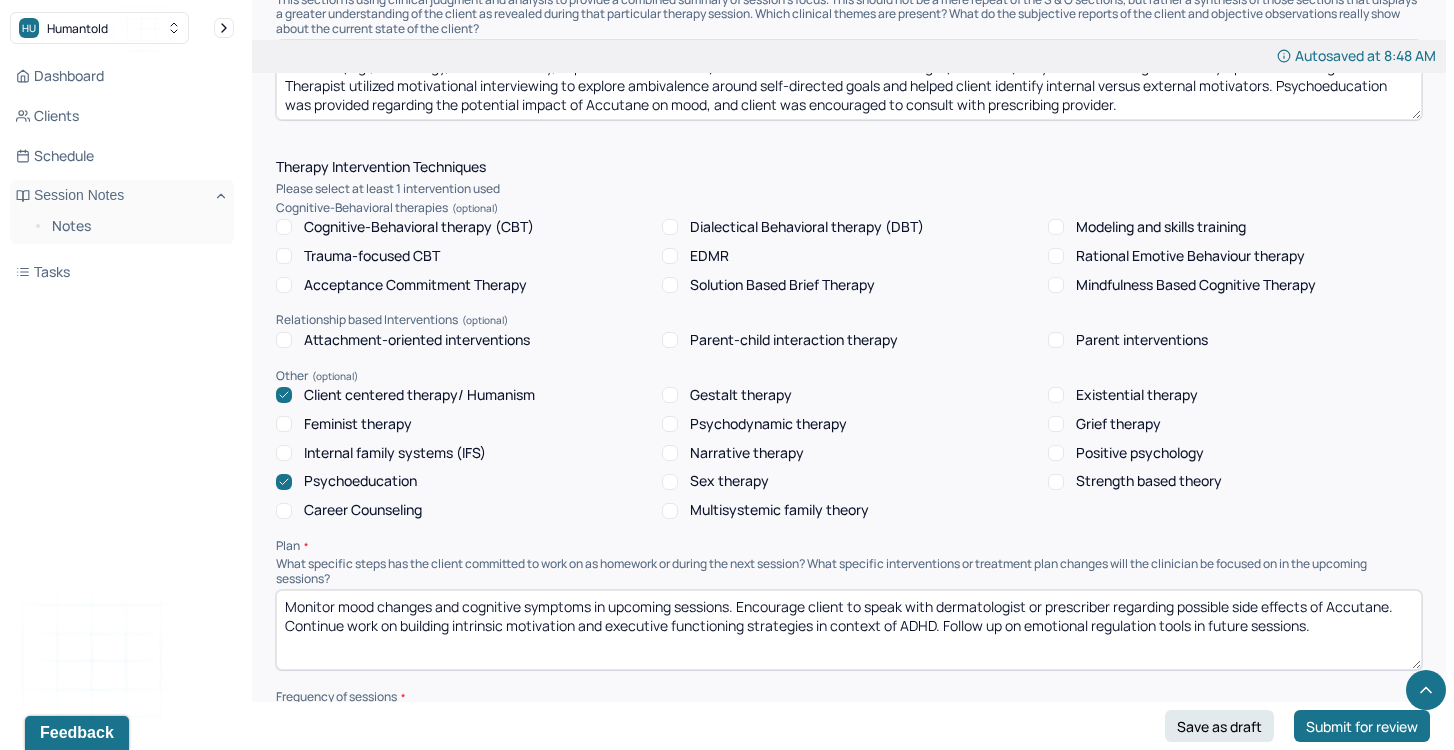 drag, startPoint x: 376, startPoint y: 536, endPoint x: 239, endPoint y: 521, distance: 137.81873 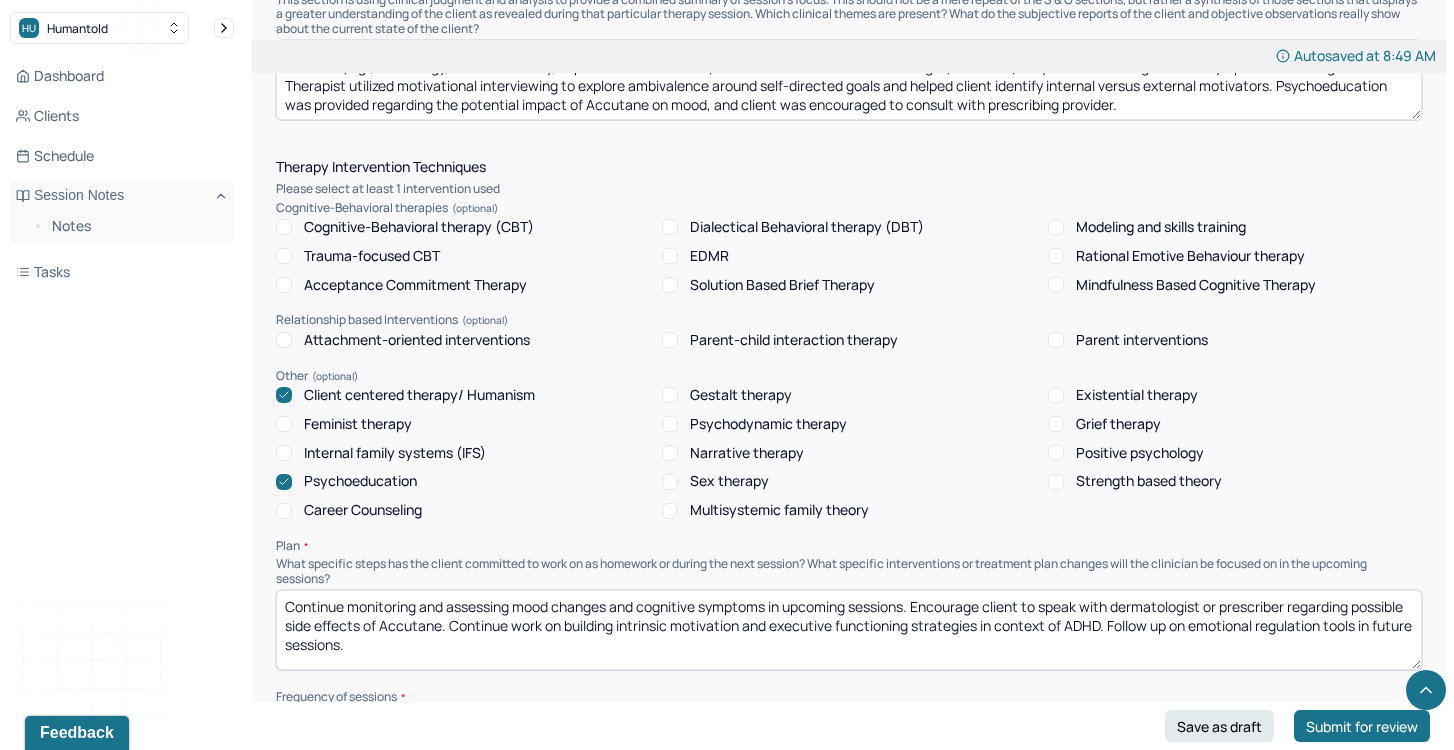 drag, startPoint x: 993, startPoint y: 538, endPoint x: 918, endPoint y: 533, distance: 75.16648 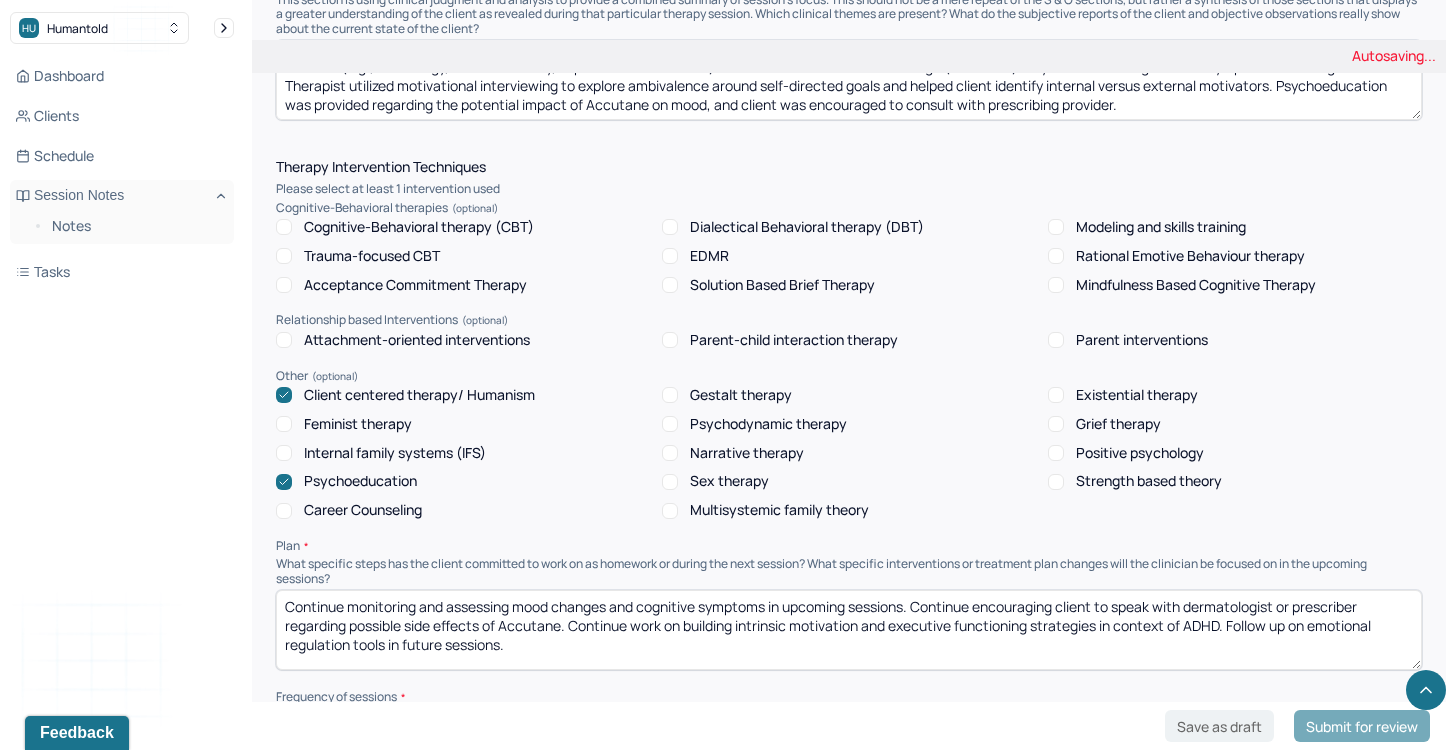drag, startPoint x: 1218, startPoint y: 535, endPoint x: 1246, endPoint y: 549, distance: 31.304953 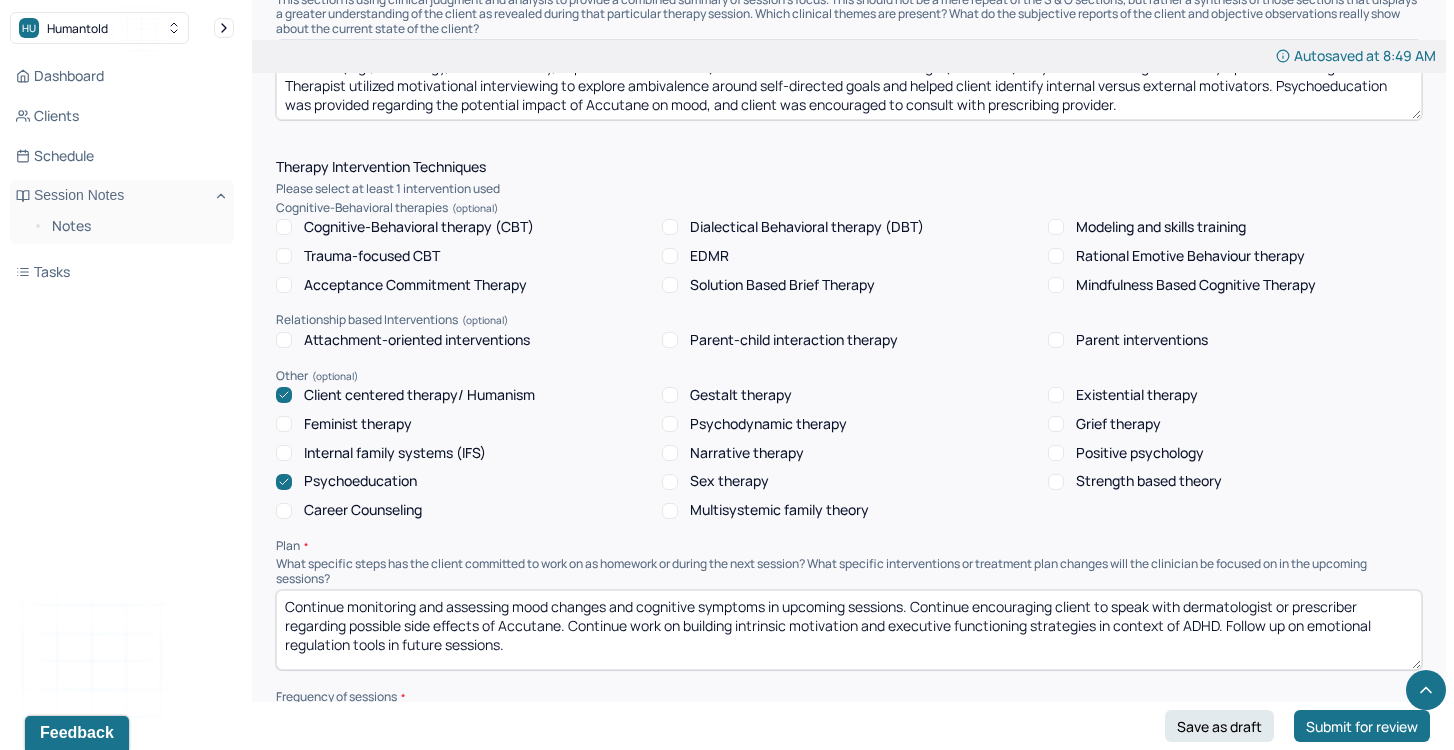 click on "Continue monitoring and assessing mood changes and cognitive symptoms in upcoming sessions. Encourage client to speak with dermatologist or prescriber regarding possible side effects of Accutane. Continue work on building intrinsic motivation and executive functioning strategies in context of ADHD. Follow up on emotional regulation tools in future sessions." at bounding box center [849, 630] 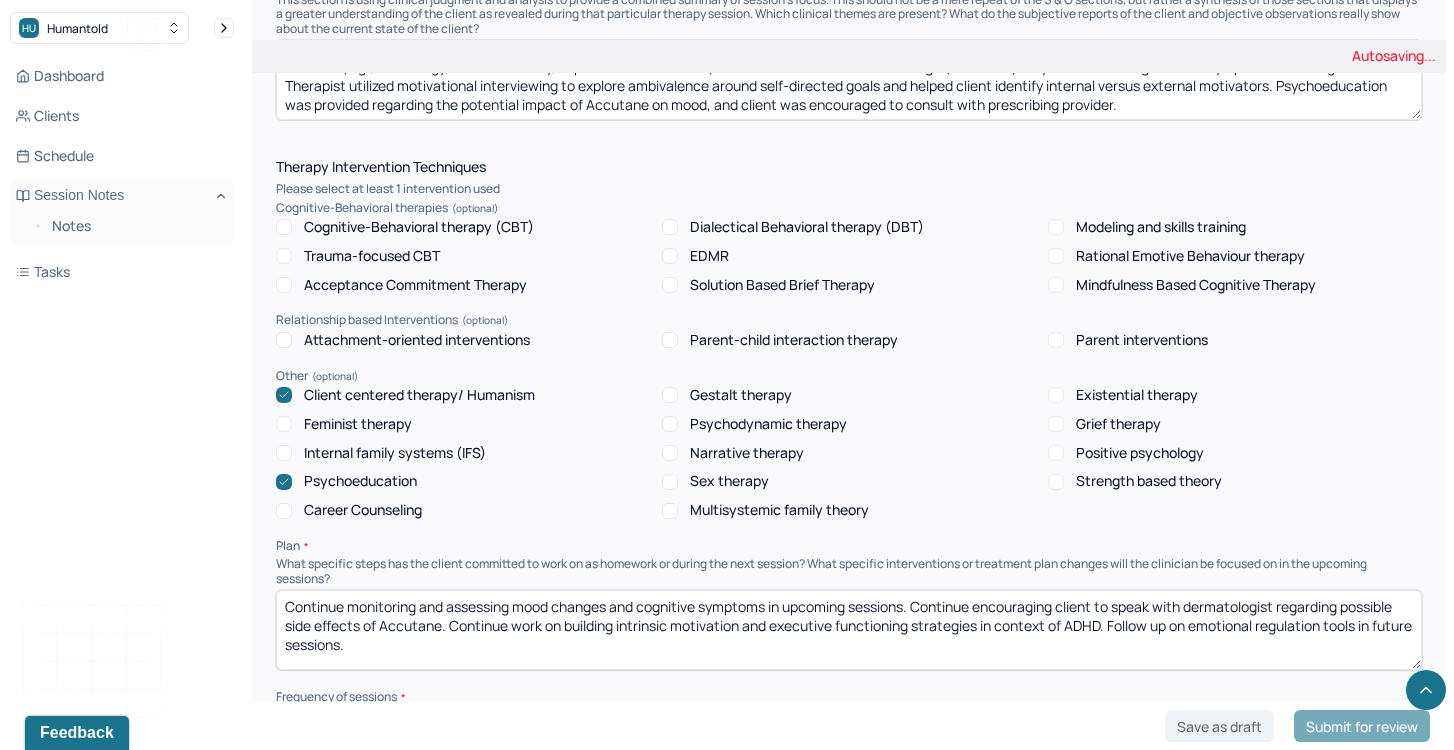 drag, startPoint x: 521, startPoint y: 544, endPoint x: 590, endPoint y: 558, distance: 70.40597 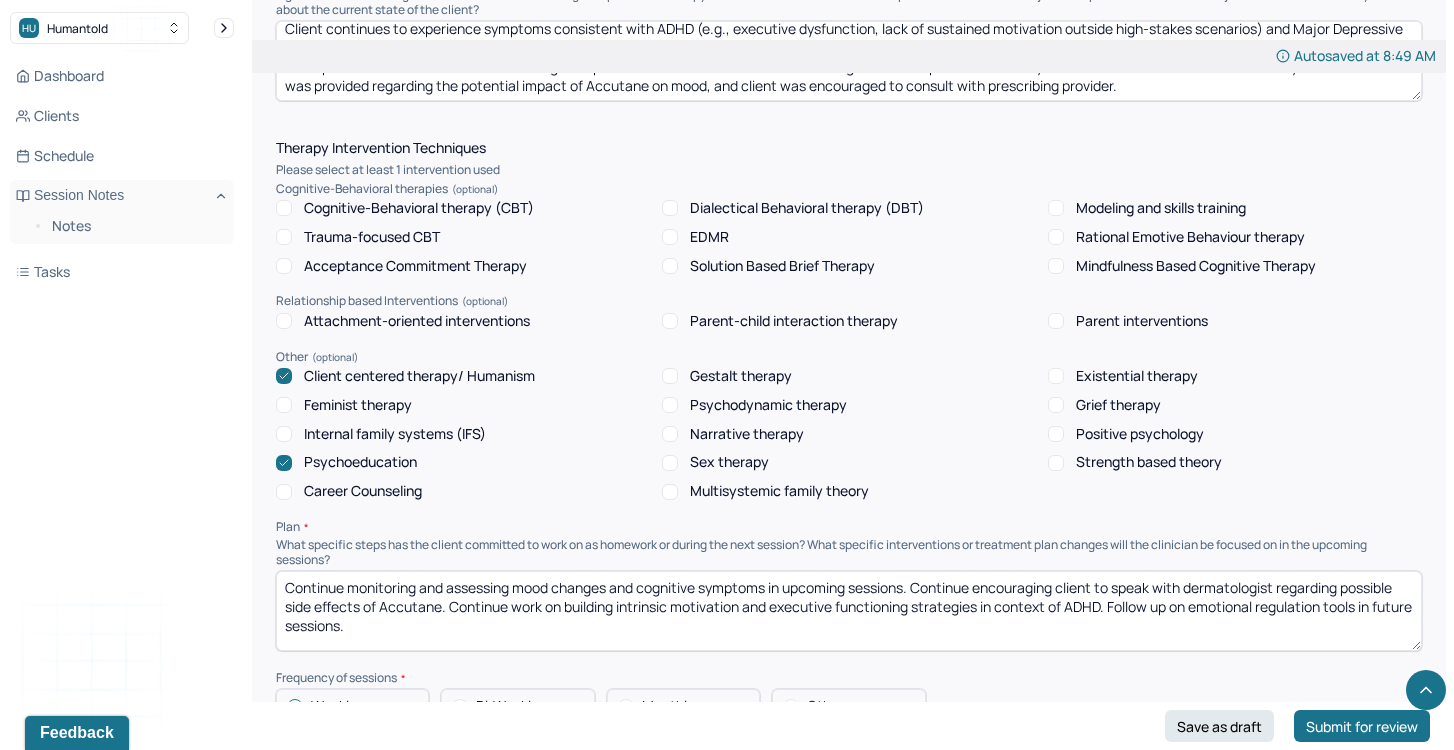 scroll, scrollTop: 1460, scrollLeft: 0, axis: vertical 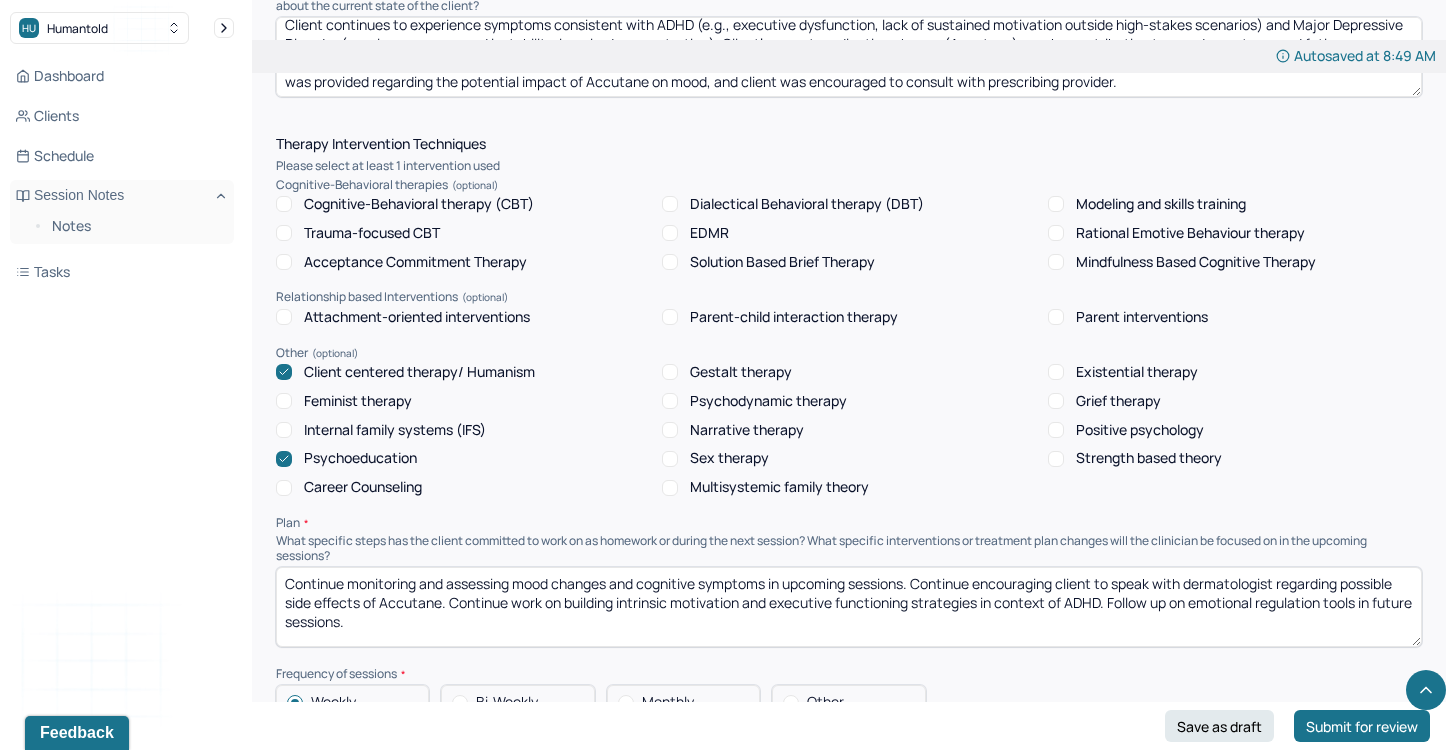 type on "Continue monitoring and assessing mood changes and cognitive symptoms in upcoming sessions. Continue encouraging client to speak with dermatologist regarding possible side effects of Accutane. Continue work on building intrinsic motivation and executive functioning strategies in context of ADHD. Follow up on emotional regulation tools in future sessions." 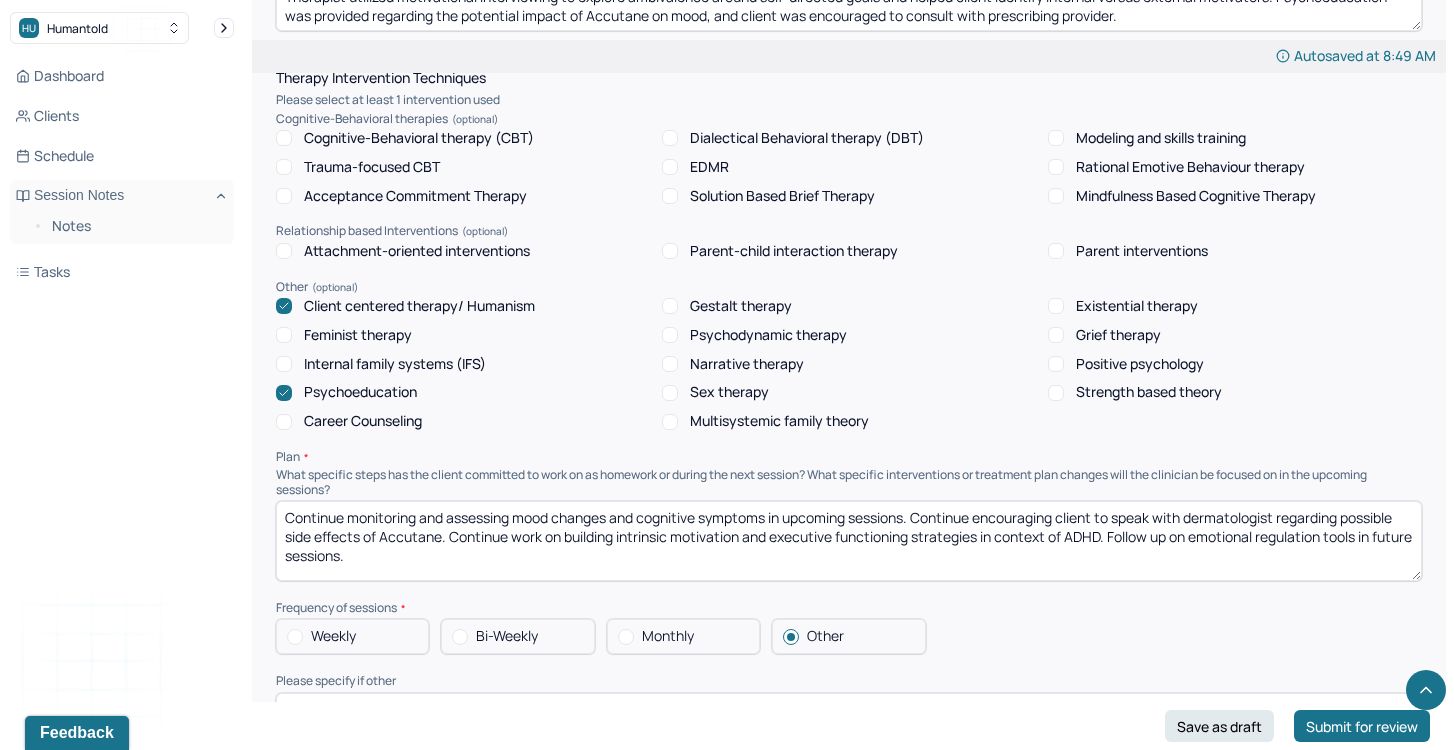 scroll, scrollTop: 1540, scrollLeft: 0, axis: vertical 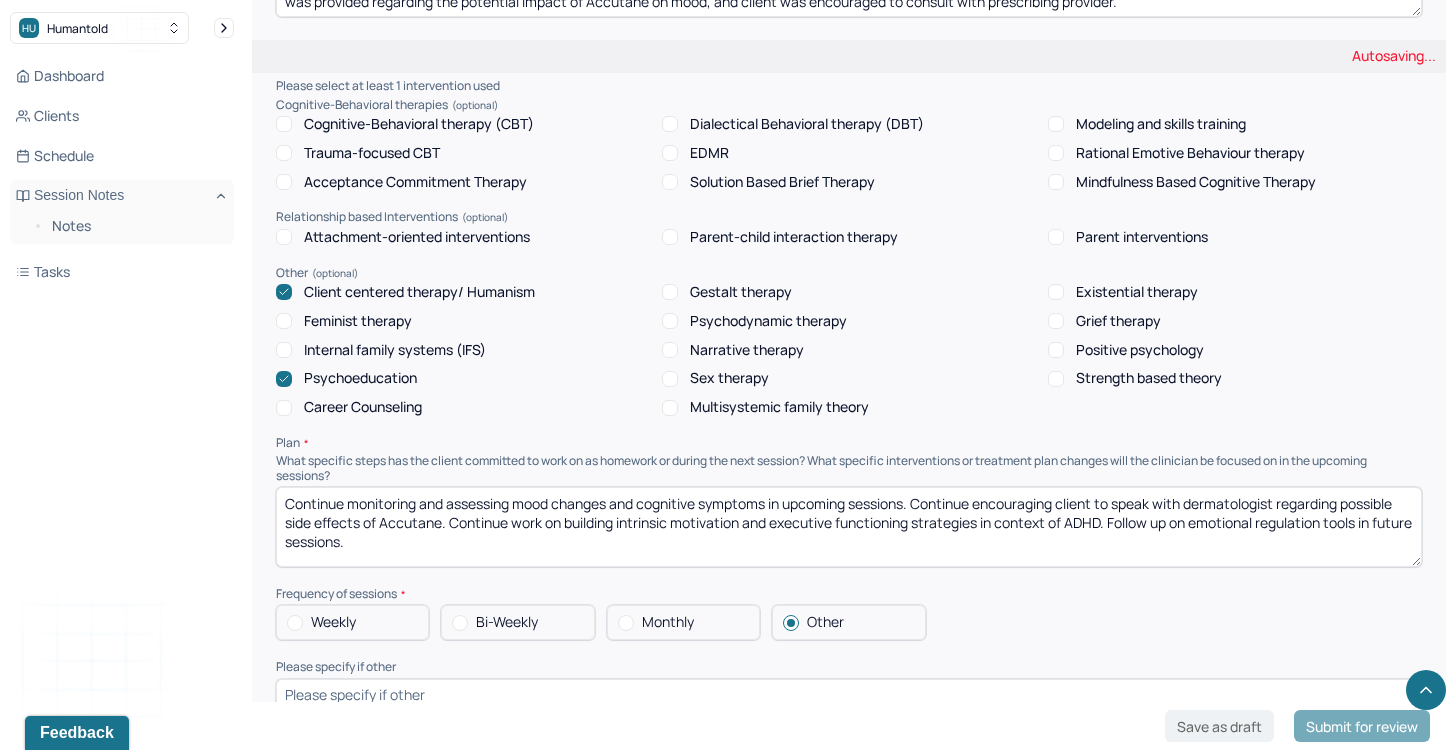 click at bounding box center [849, 695] 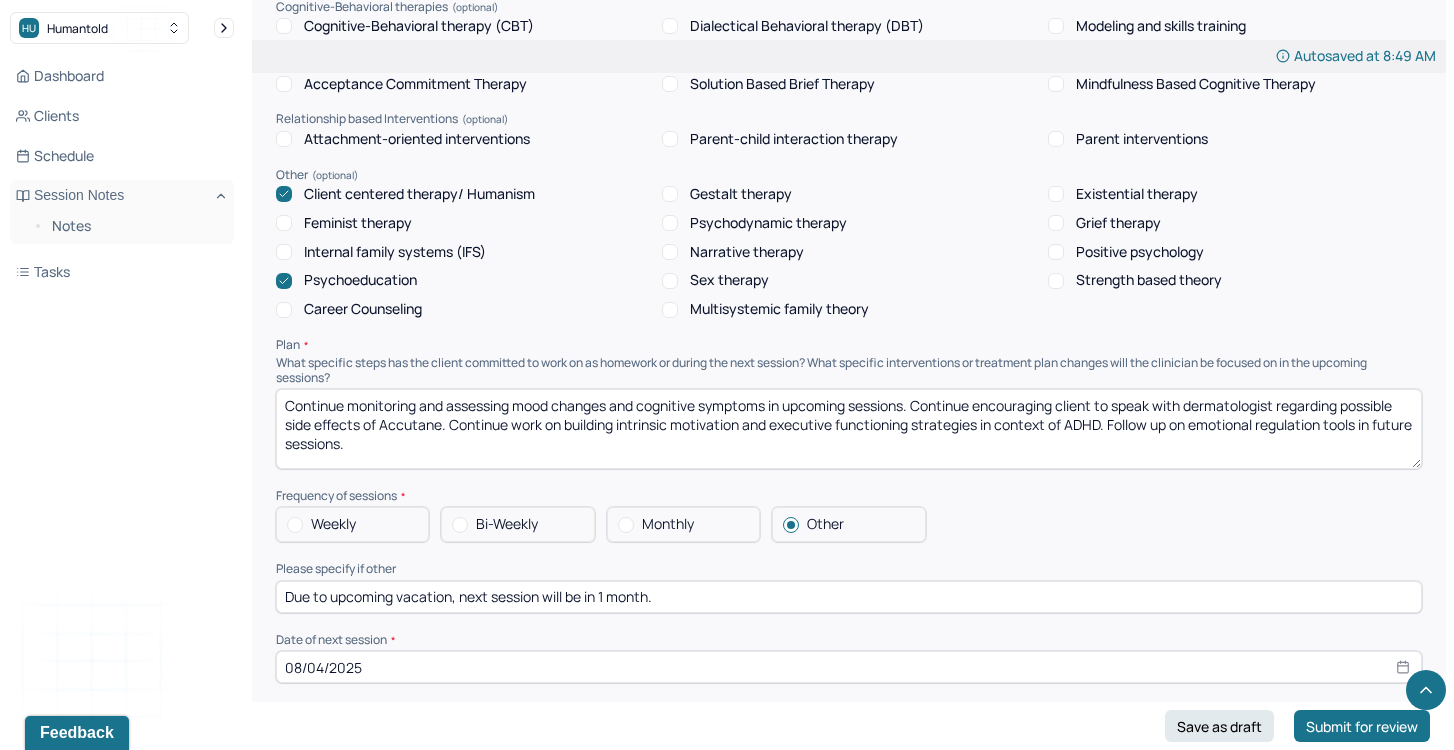 scroll, scrollTop: 1650, scrollLeft: 0, axis: vertical 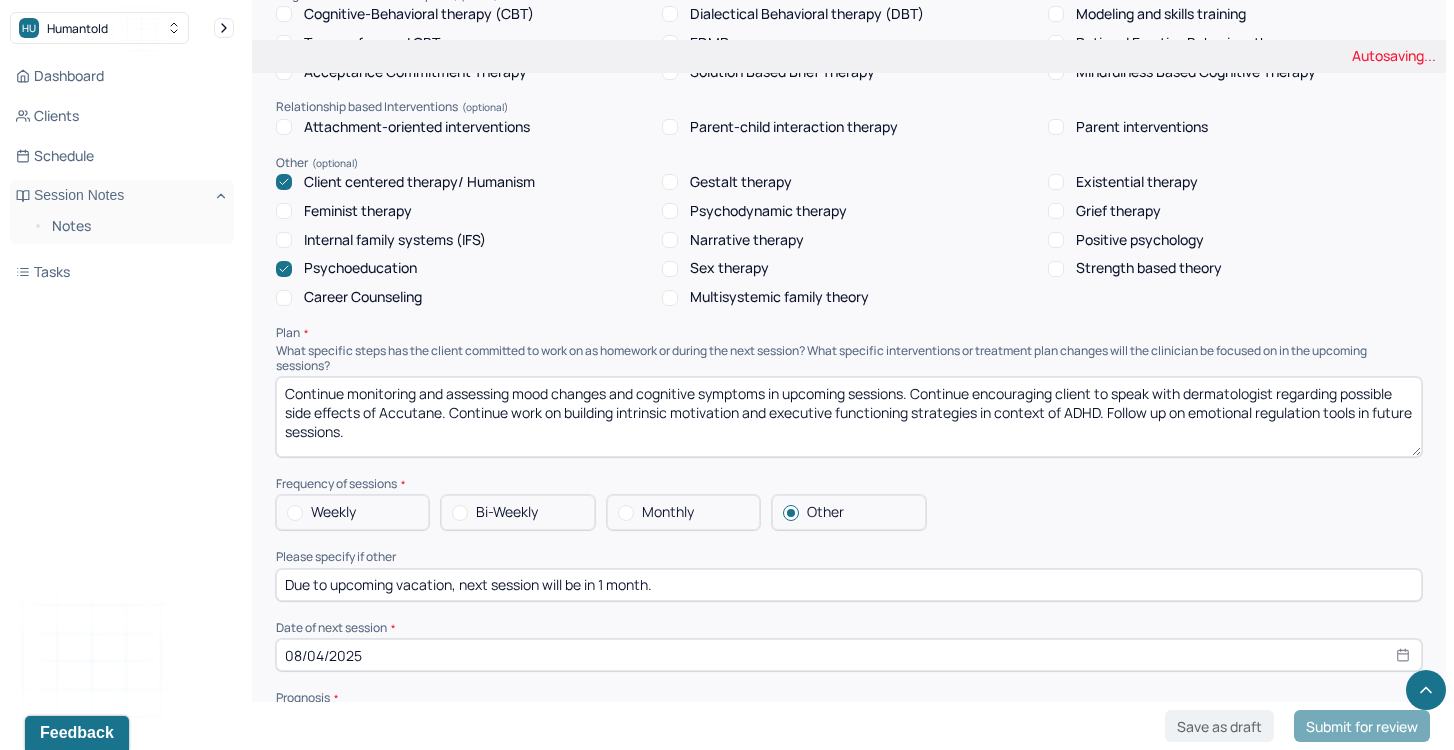type on "Due to upcoming vacation, next session will be in 1 month." 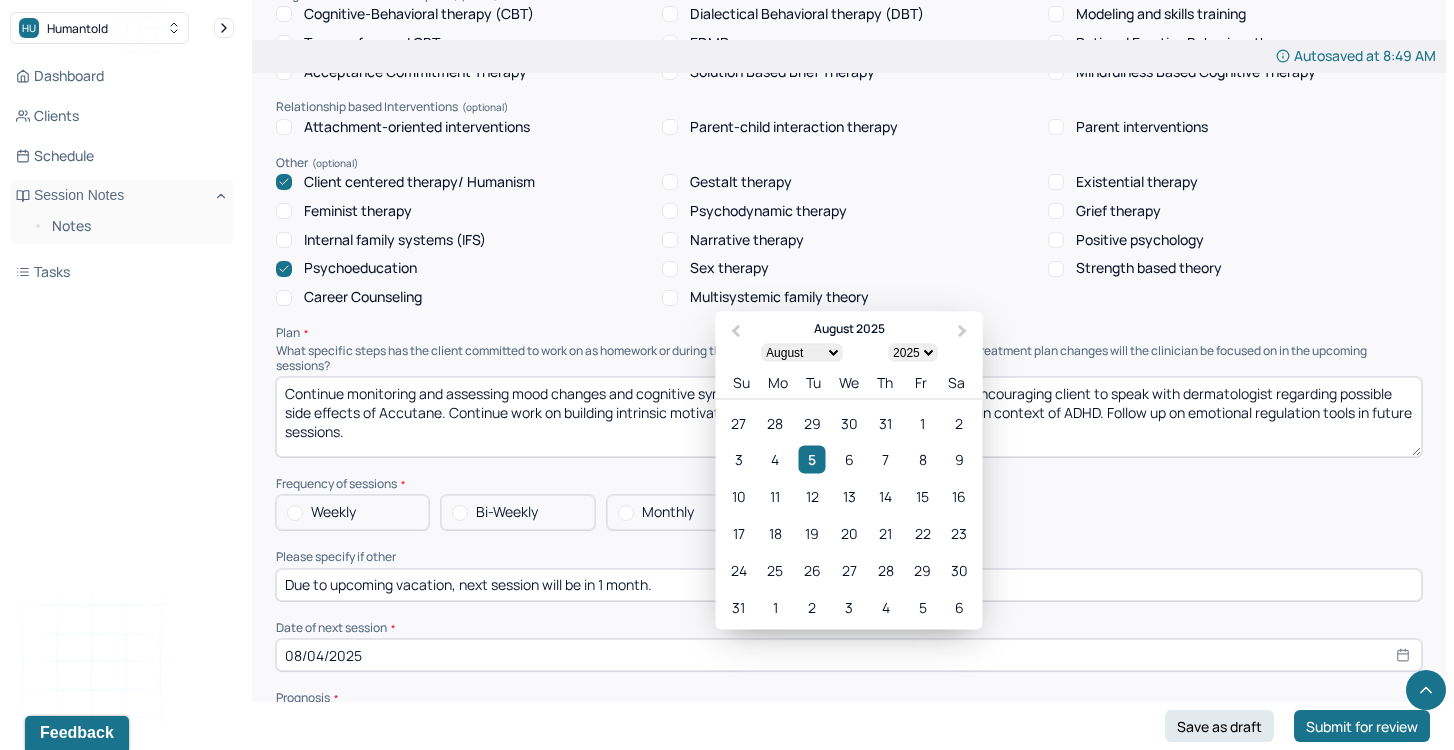 click on "08/04/2025" at bounding box center [849, 655] 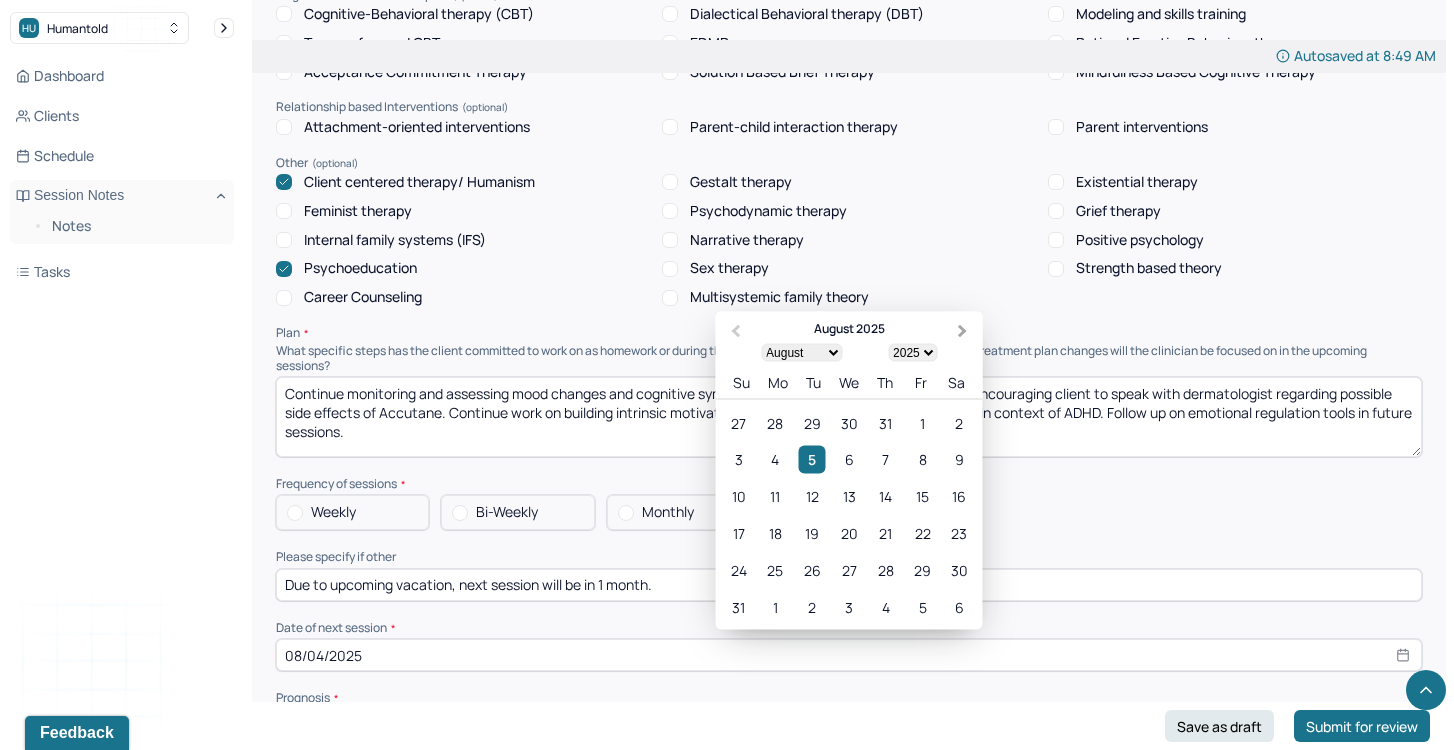 click on "Next Month" at bounding box center (965, 333) 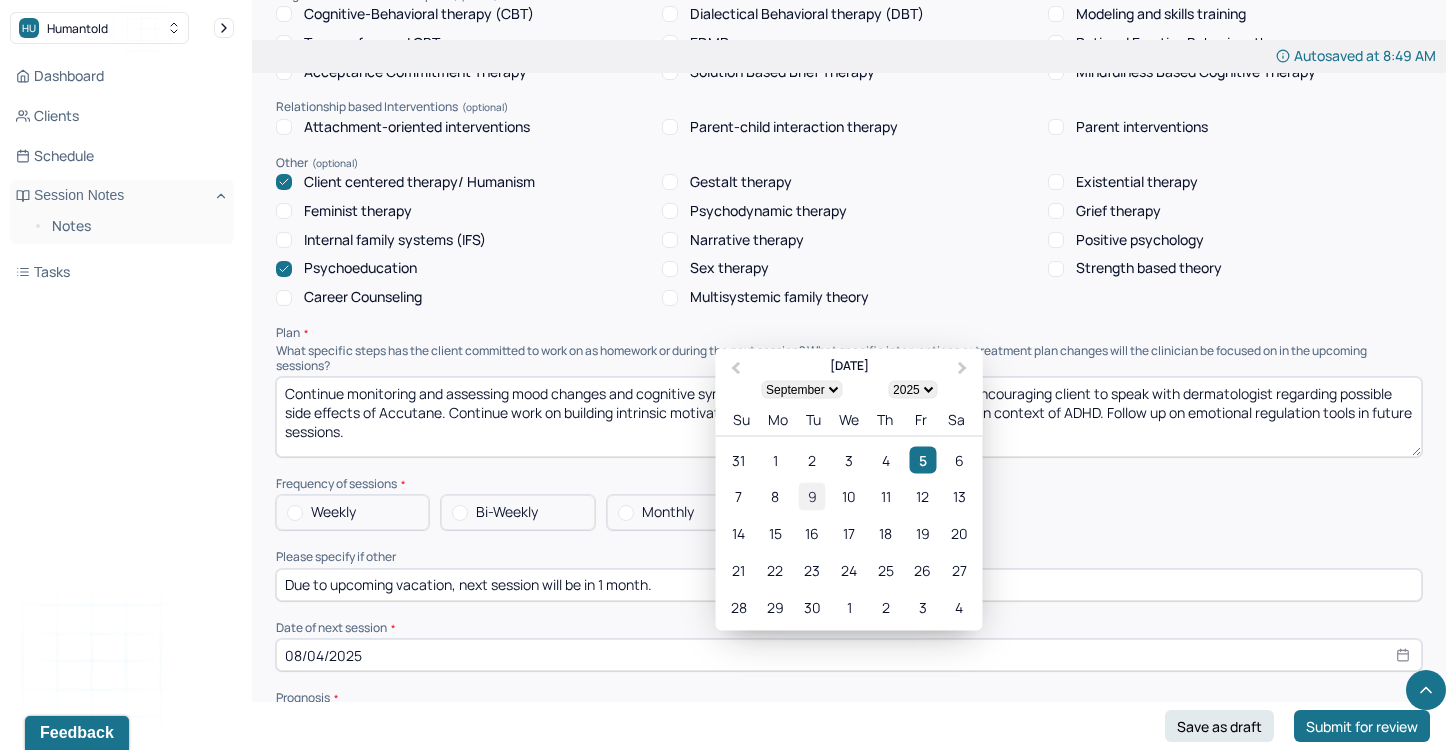 click on "9" at bounding box center [812, 496] 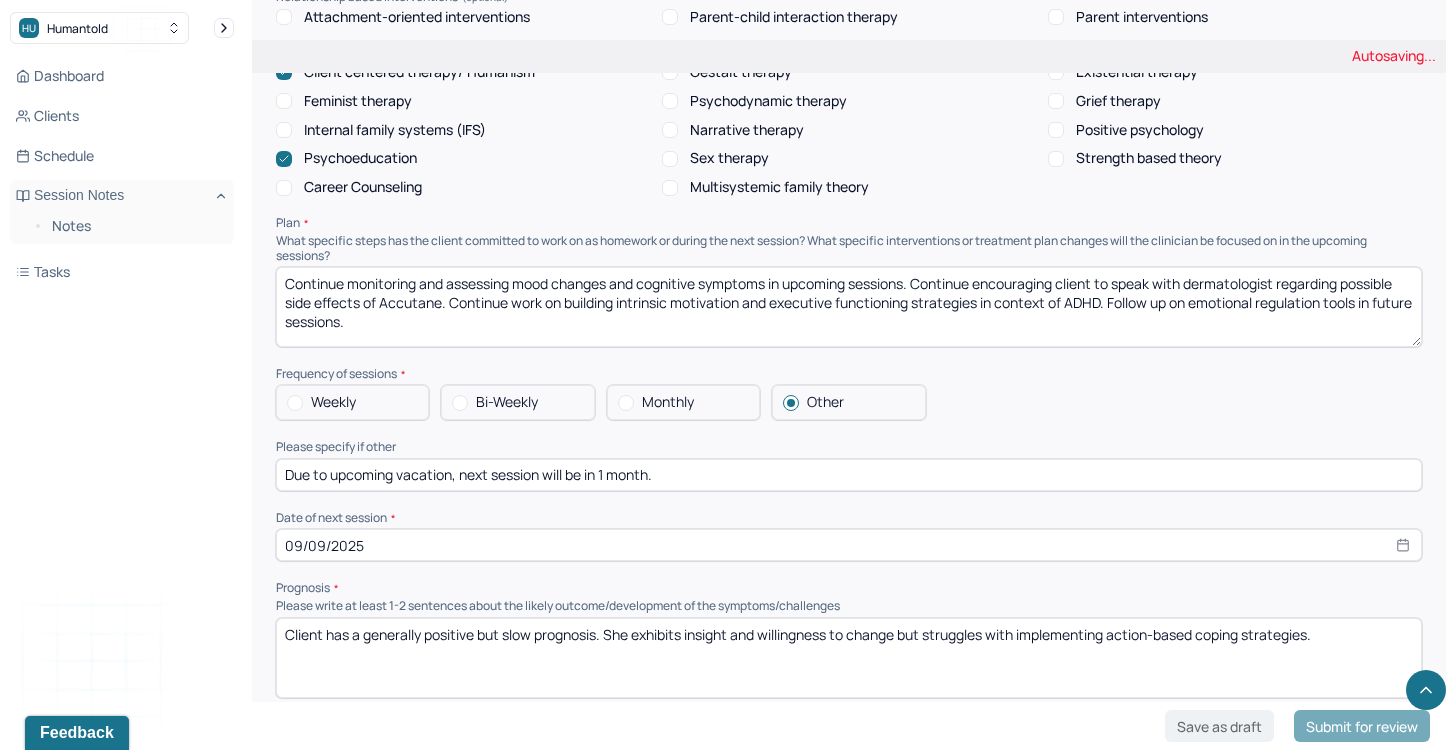 scroll, scrollTop: 1762, scrollLeft: 0, axis: vertical 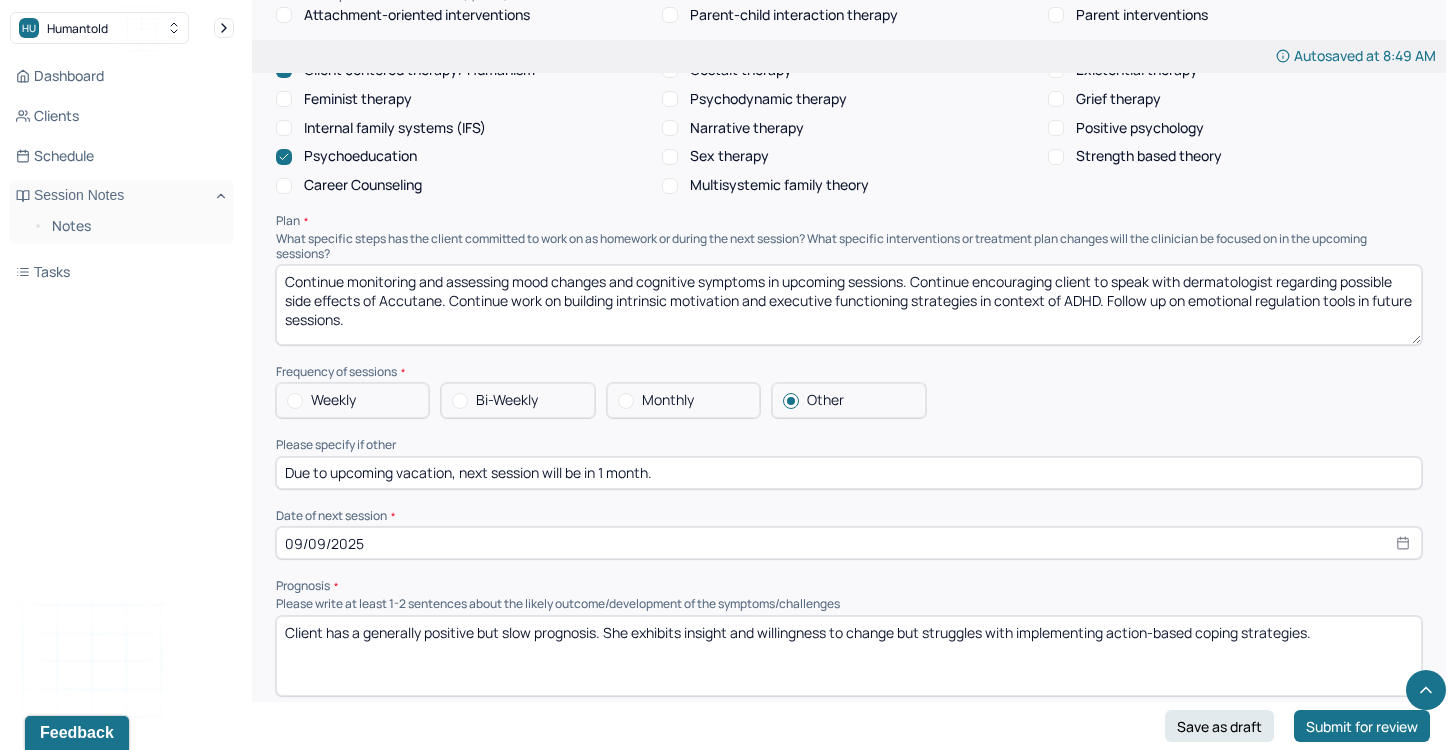 drag, startPoint x: 485, startPoint y: 558, endPoint x: 607, endPoint y: 623, distance: 138.2353 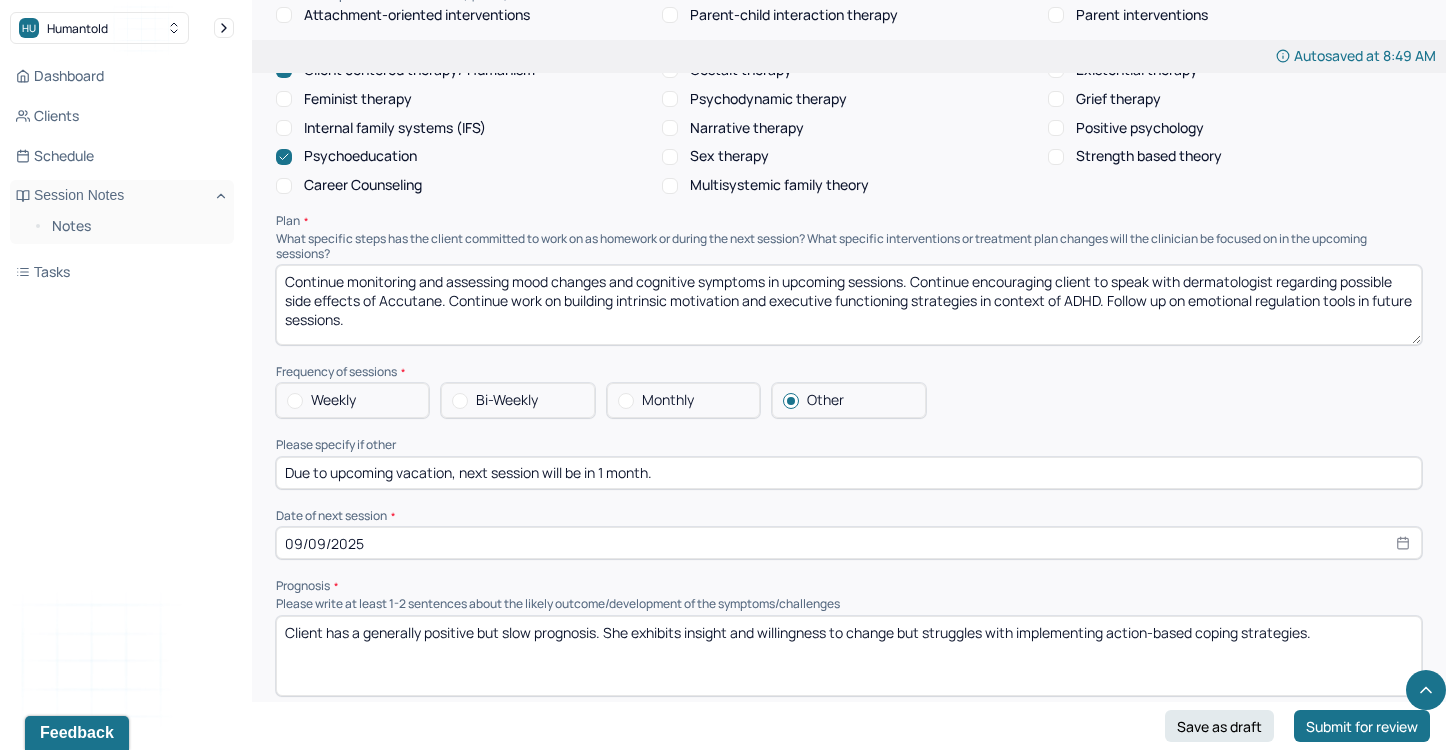 click on "Therapy Intervention Techniques Please select at least 1 intervention used Cognitive-Behavioral therapies Cognitive-Behavioral therapy (CBT) Dialectical Behavioral therapy (DBT) Modeling and skills training Trauma-focused CBT EDMR Rational Emotive Behaviour therapy Acceptance Commitment Therapy Solution Based Brief Therapy Mindfulness Based Cognitive Therapy Relationship based Interventions Attachment-oriented interventions Parent-child interaction therapy Parent interventions Other Client centered therapy/ Humanism Gestalt therapy Existential therapy Feminist therapy Psychodynamic therapy Grief therapy Internal family systems (IFS) Narrative therapy Positive psychology Psychoeducation Sex therapy Strength based theory Career Counseling Multisystemic family theory Plan What specific steps has the client committed to work on as homework or during the next session? What specific interventions or treatment plan changes will the clinician be focused on in the upcoming sessions? Frequency of sessions Weekly Other" at bounding box center [849, 324] 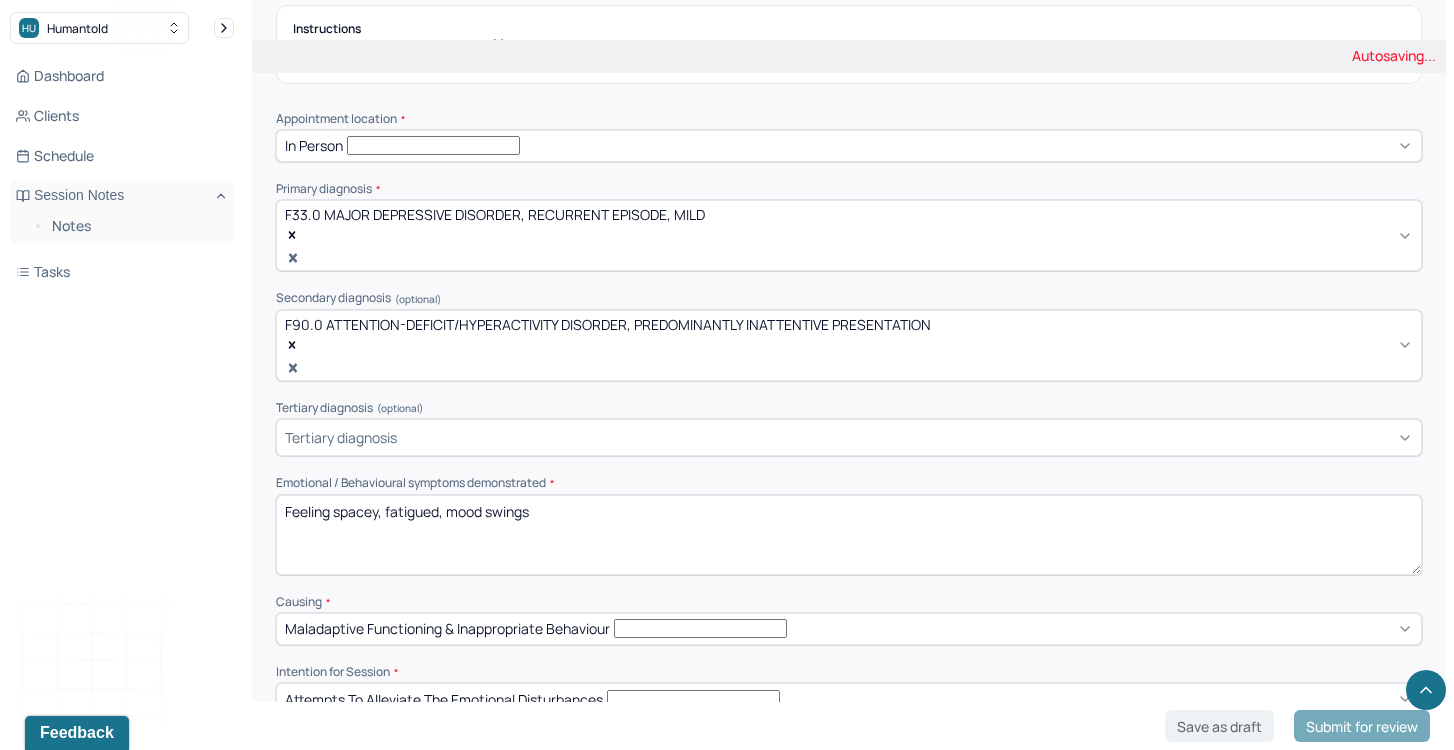 scroll, scrollTop: 0, scrollLeft: 0, axis: both 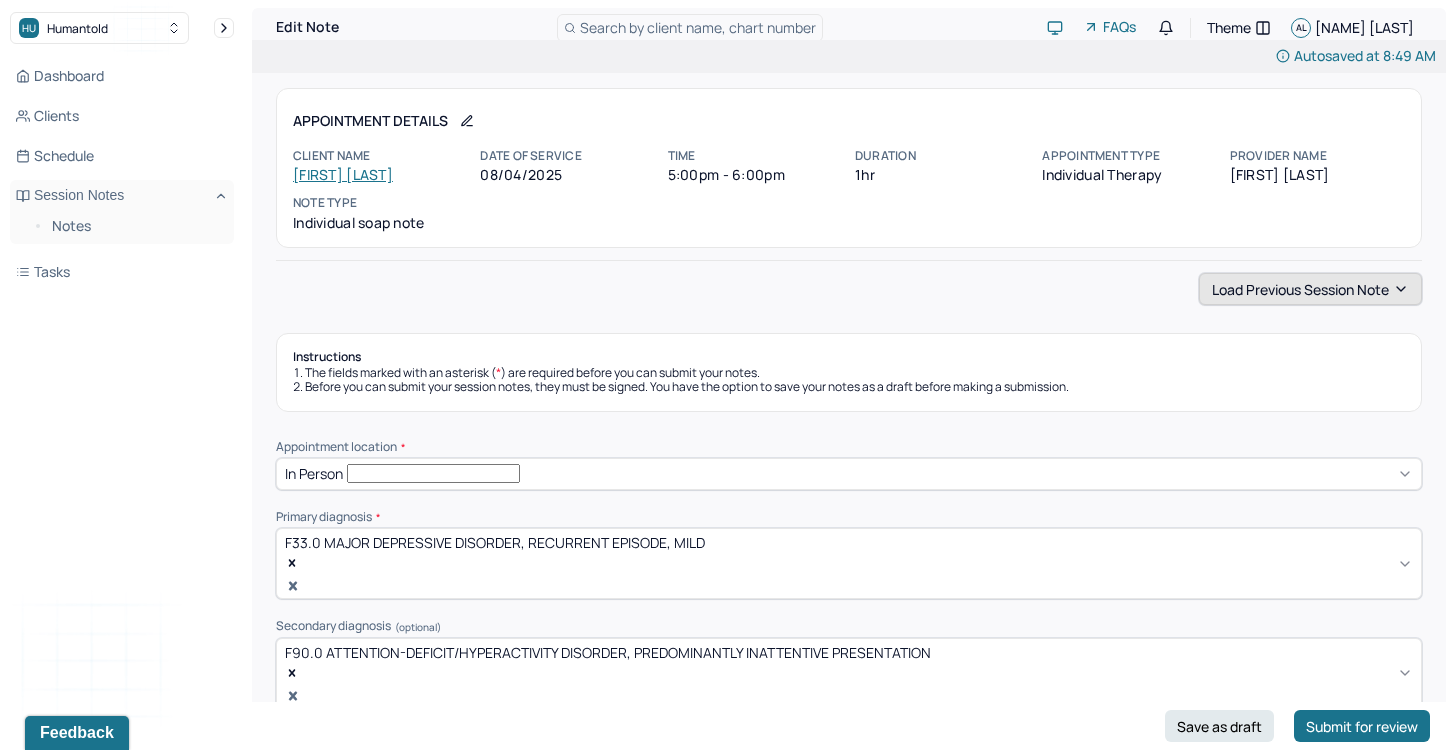 click on "Load previous session note" at bounding box center (1310, 289) 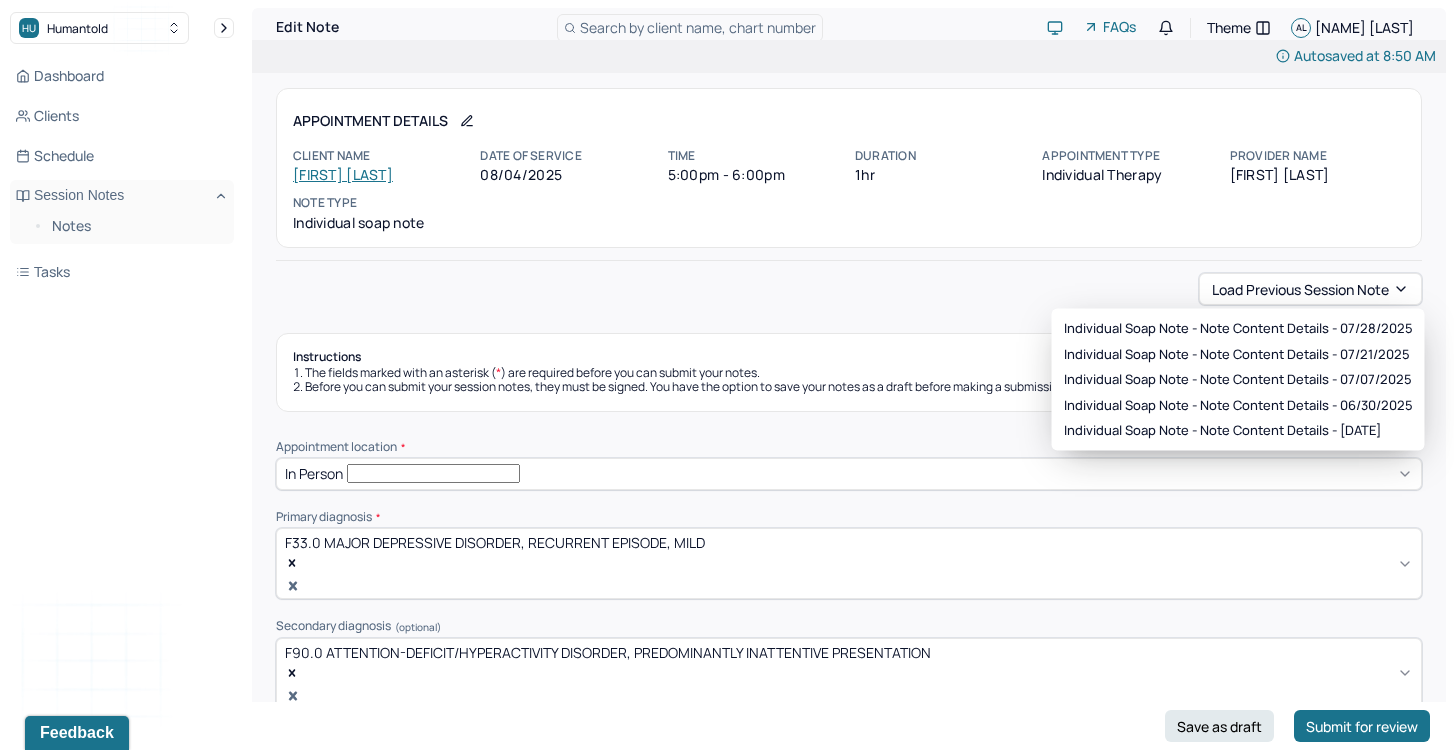 click on "Load previous session note Instructions The fields marked with an asterisk ( * ) are required before you can submit your notes. Before you can submit your session notes, they must be signed. You have the option to save your notes as a draft before making a submission. Appointment location * In person Primary diagnosis * F33.0 MAJOR DEPRESSIVE DISORDER, RECURRENT EPISODE, MILD Secondary diagnosis (optional) F90.0 ATTENTION-DEFICIT/HYPERACTIVITY DISORDER, PREDOMINANTLY INATTENTIVE PRESENTATION Tertiary diagnosis (optional) Tertiary diagnosis Emotional / Behavioural symptoms demonstrated * Feeling spacey, fatigued, mood swings  Causing * Maladaptive Functioning & Inappropriate Behaviour Intention for Session * Attempts to alleviate the emotional disturbances Session Note Subjective This section is for Subjective reporting of your clients, it can include their mood, their reported symptoms, their efforts since your last meeting to implement your homework or recommendations or any questions they have Objective * *" at bounding box center [849, 1852] 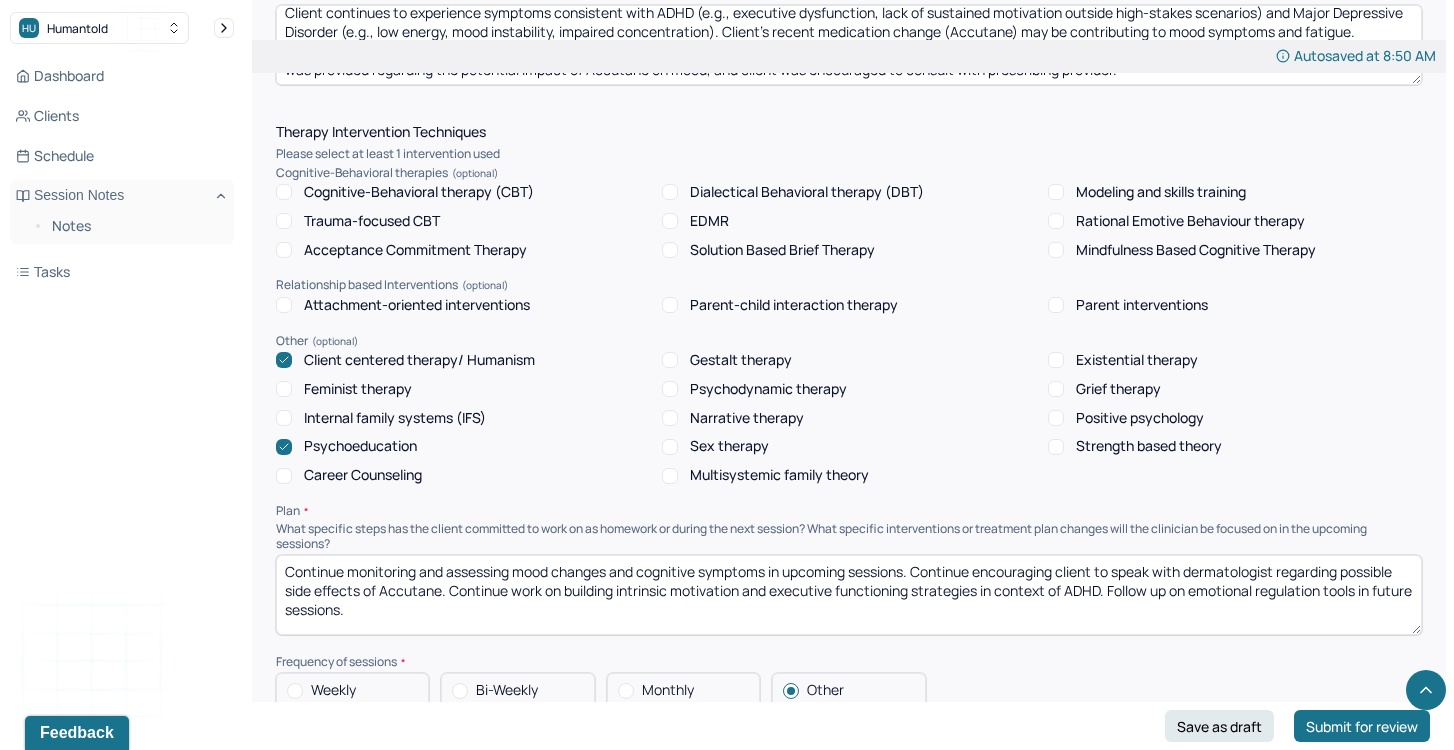 scroll, scrollTop: 2268, scrollLeft: 0, axis: vertical 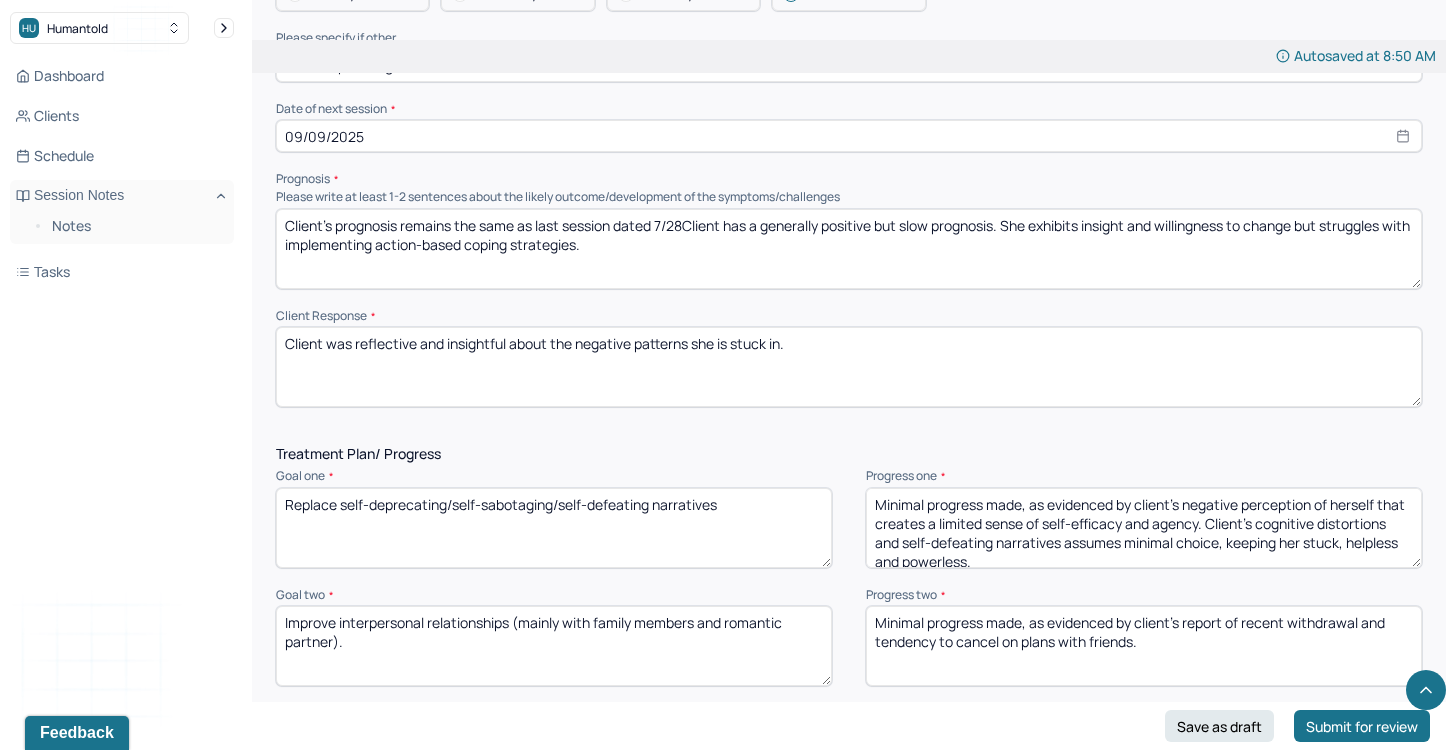 click on "Client's prognosis remains the same as last session dated 7/28Client has a generally positive but slow prognosis. She exhibits insight and willingness to change but struggles with implementing action-based coping strategies." at bounding box center (849, 249) 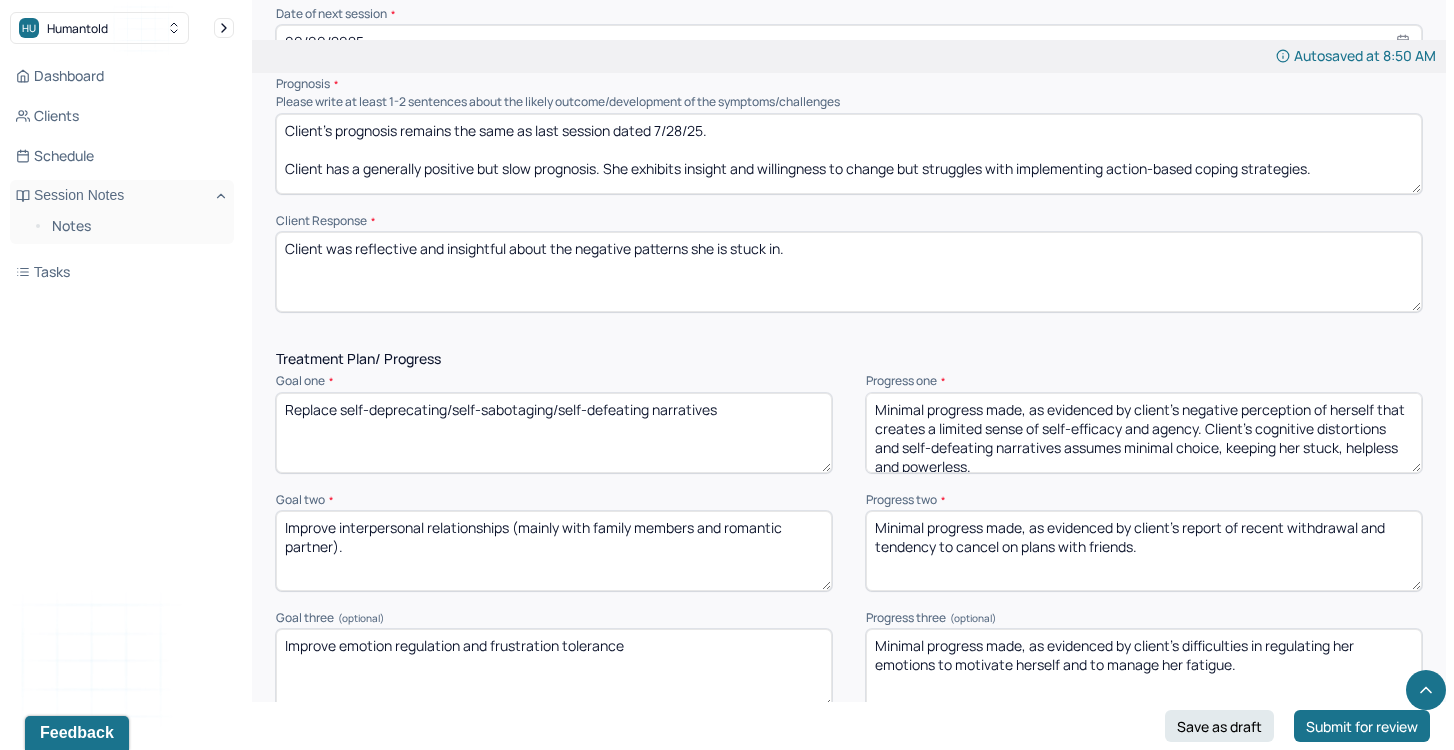 scroll, scrollTop: 2268, scrollLeft: 0, axis: vertical 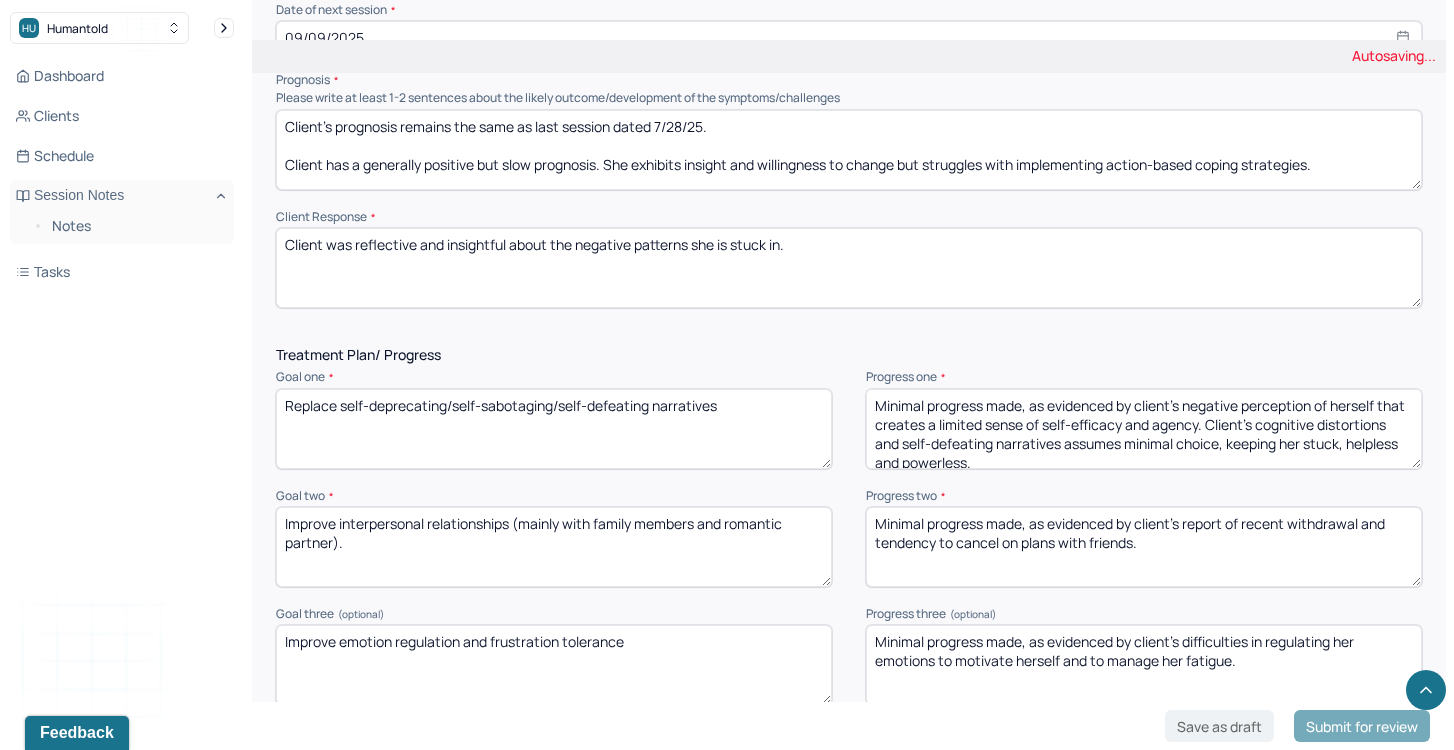 click on "Client's prognosis remains the same as last session dated 7/28Client has a generally positive but slow prognosis. She exhibits insight and willingness to change but struggles with implementing action-based coping strategies." at bounding box center [849, 150] 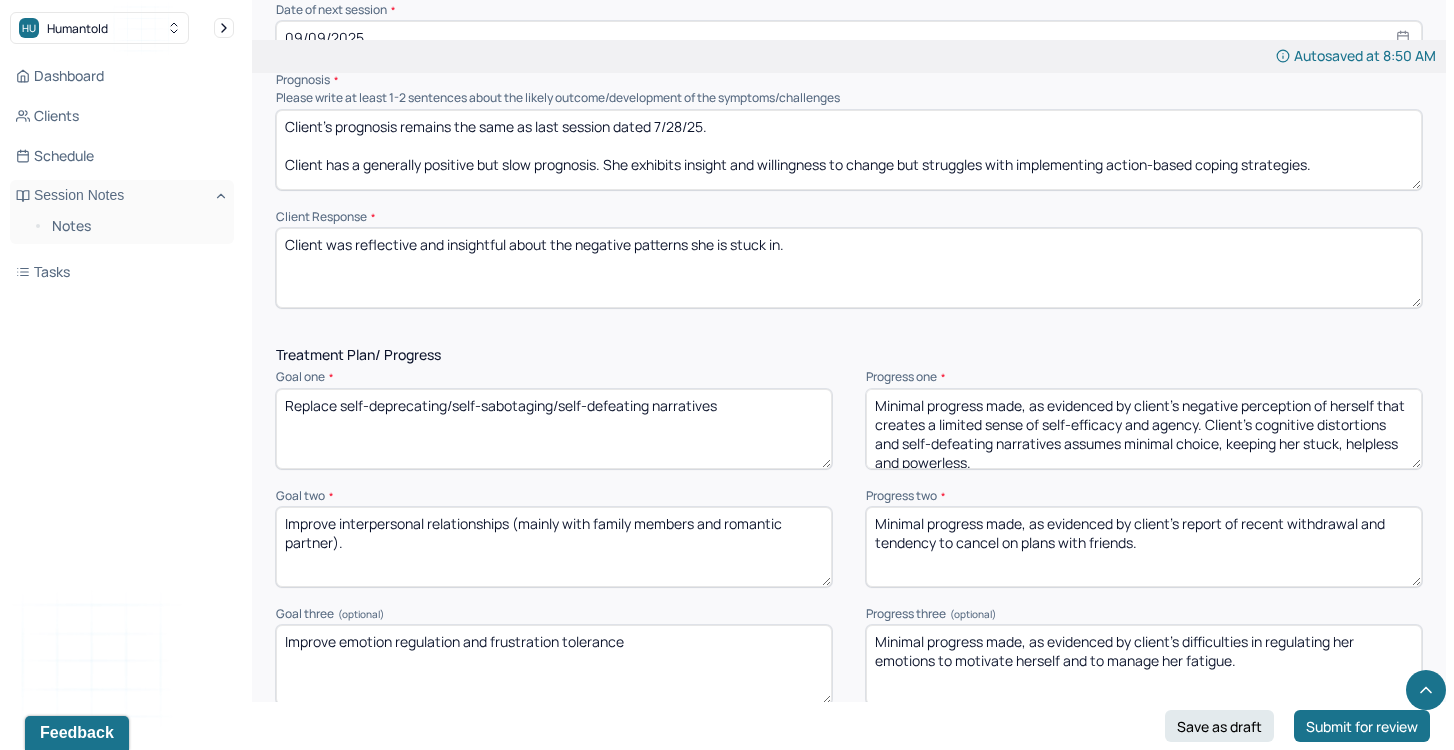 click on "Client was reflective and insightful about the negative patterns she is stuck in." at bounding box center [849, 268] 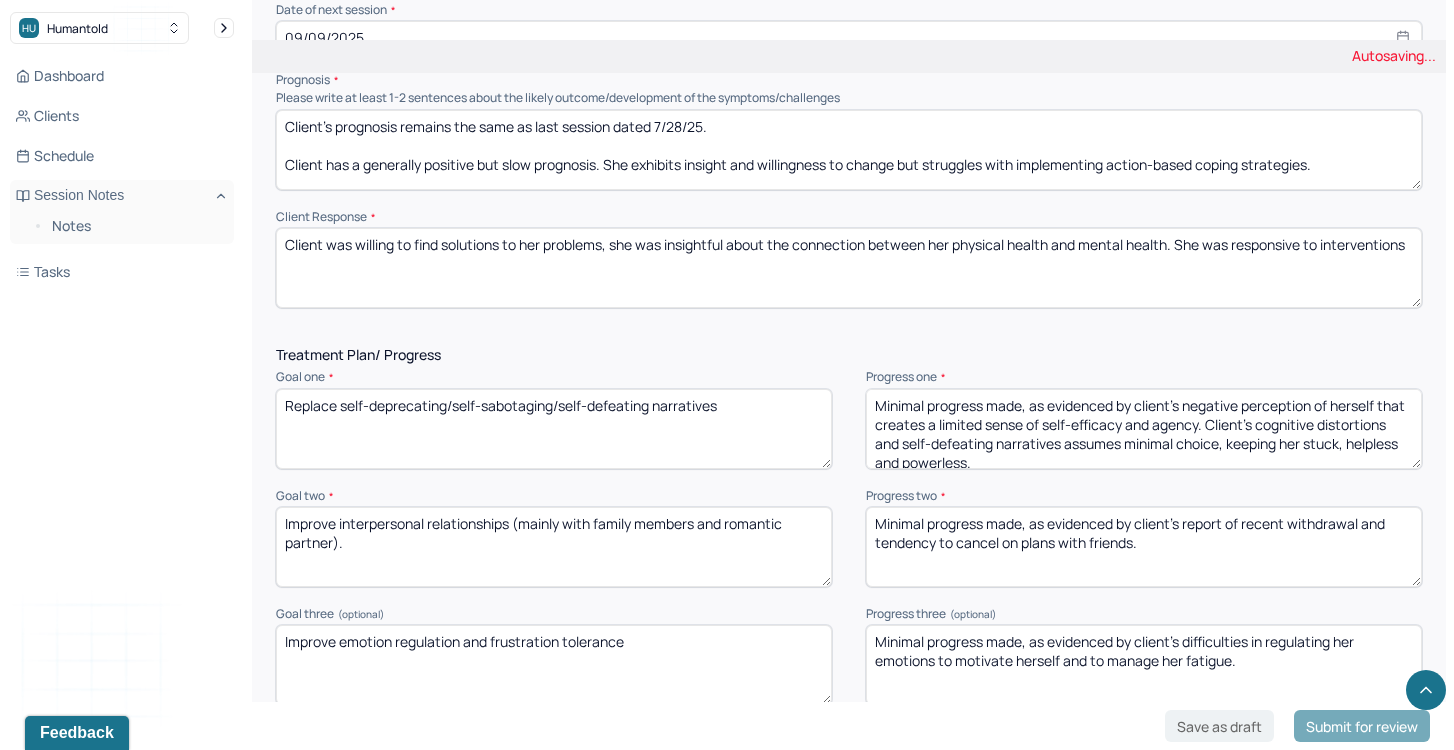 type on "Client was willing to find solutions to her problems, she was insightful about the connection between her physical health and mental health. She was responsive to interventions" 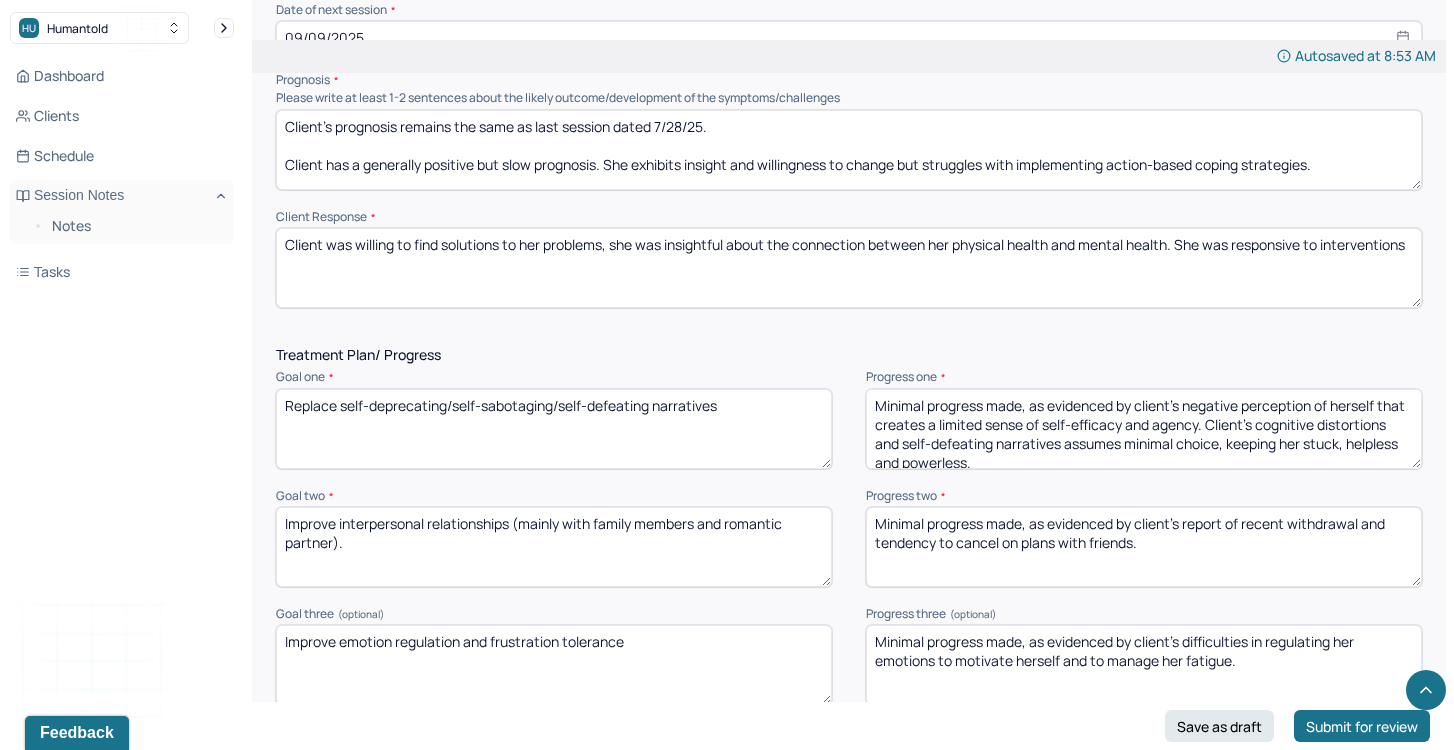 drag, startPoint x: 1081, startPoint y: 390, endPoint x: 828, endPoint y: 313, distance: 264.45795 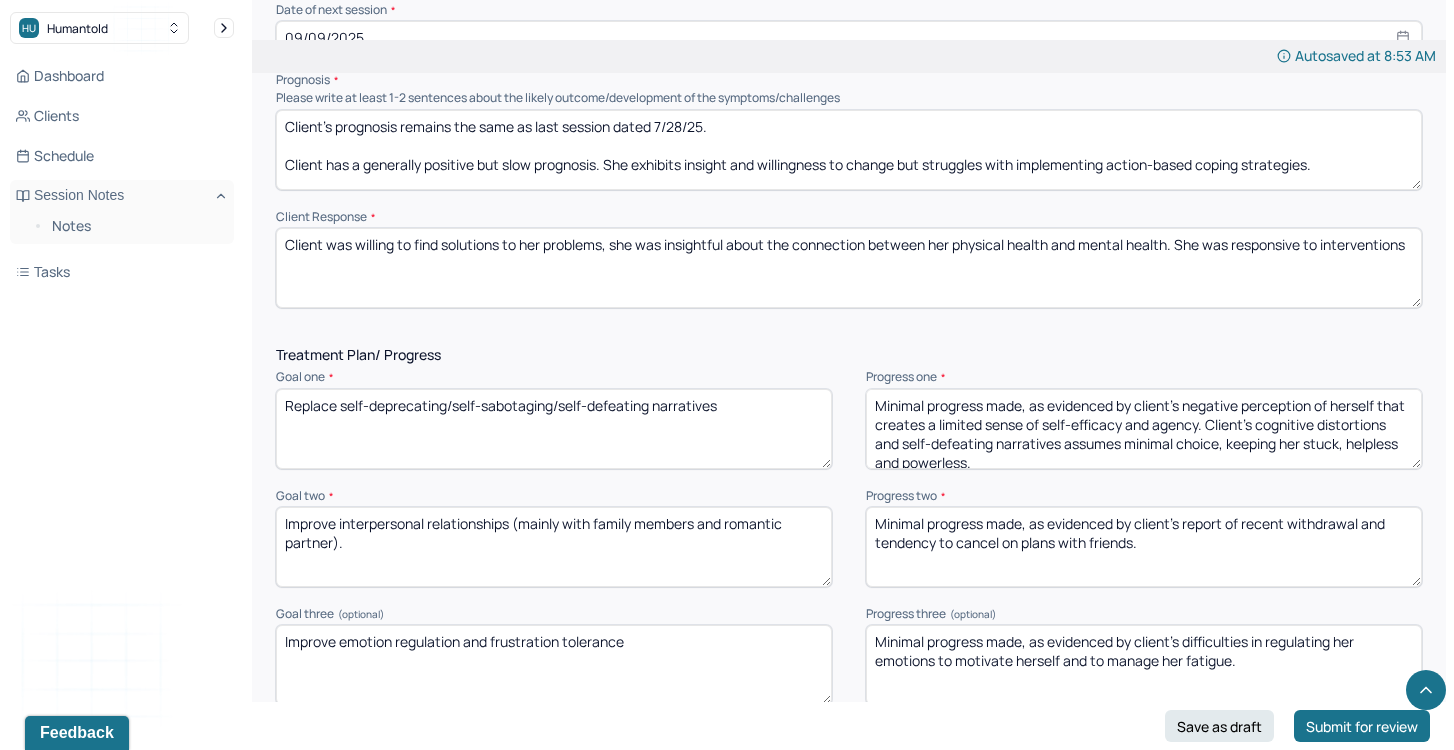 click on "Minimal progress made, as evidenced by client's negative perception of herself that creates a limited sense of self-efficacy and agency. Client's cognitive distortions and self-defeating narratives assumes minimal choice, keeping her stuck, helpless and powerless." at bounding box center (1144, 429) 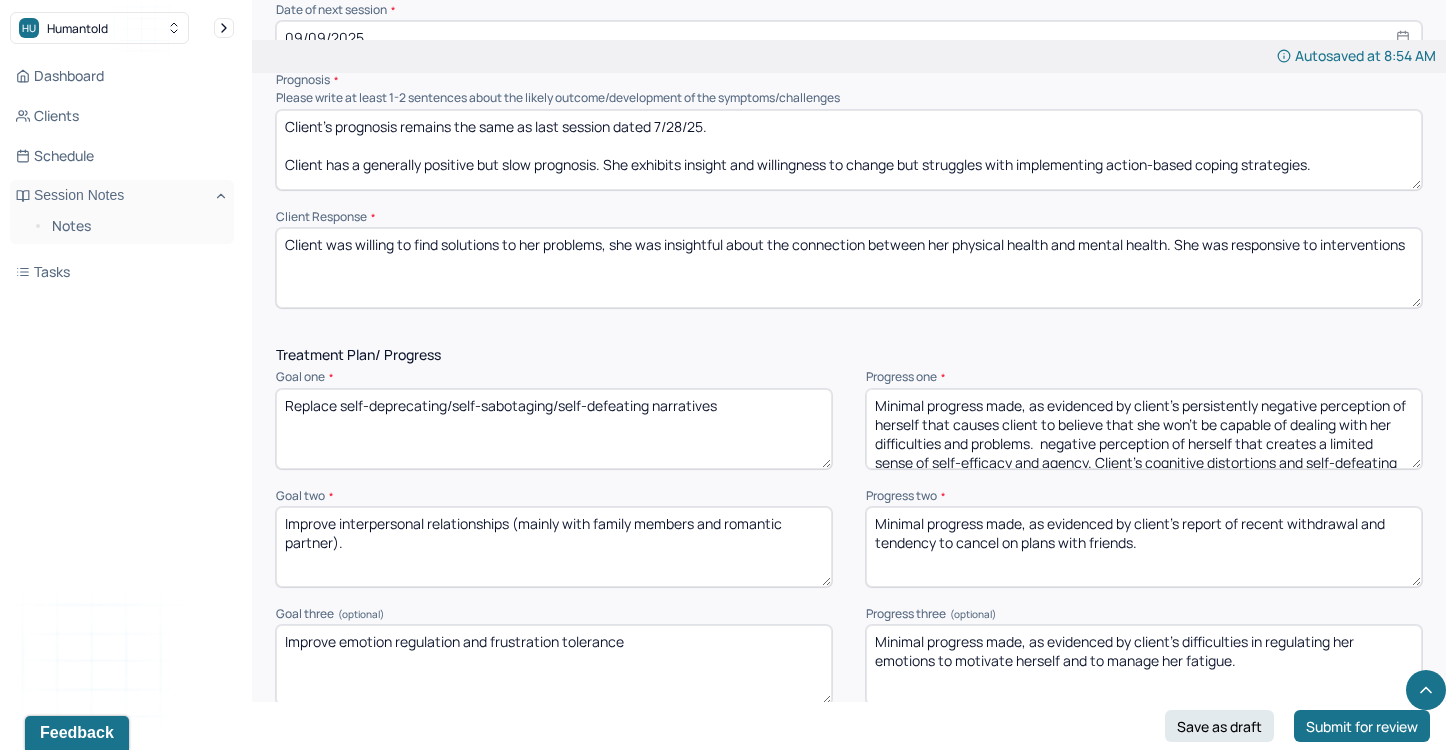drag, startPoint x: 1039, startPoint y: 342, endPoint x: 1001, endPoint y: 342, distance: 38 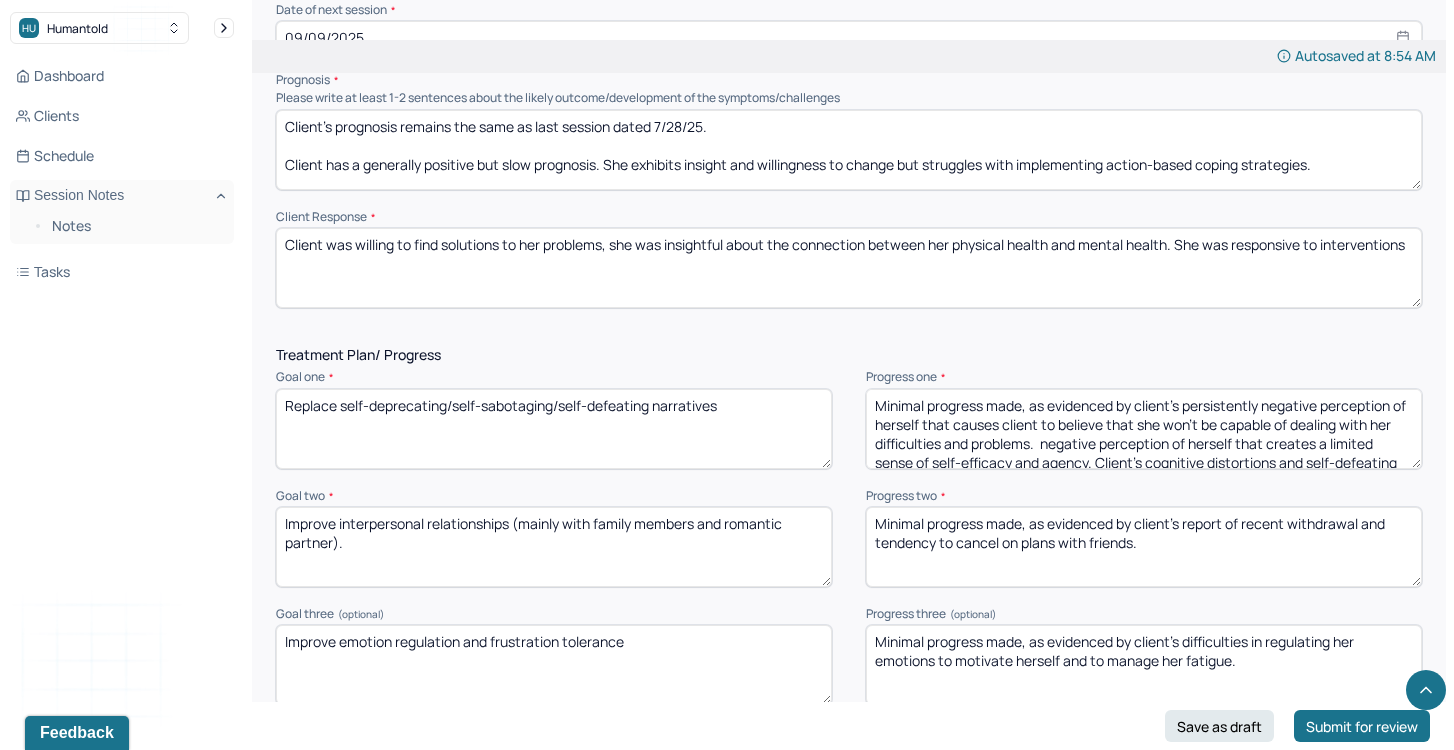 click on "Minimal progress made, as evidenced by client's persistently negative perception of herself that causes client to believe that she won't be capable of dealing with her difficulties and problems.  negative perception of herself that creates a limited sense of self-efficacy and agency. Client's cognitive distortions and self-defeating narratives assumes minimal choice, keeping her stuck, helpless and powerless." at bounding box center (1144, 429) 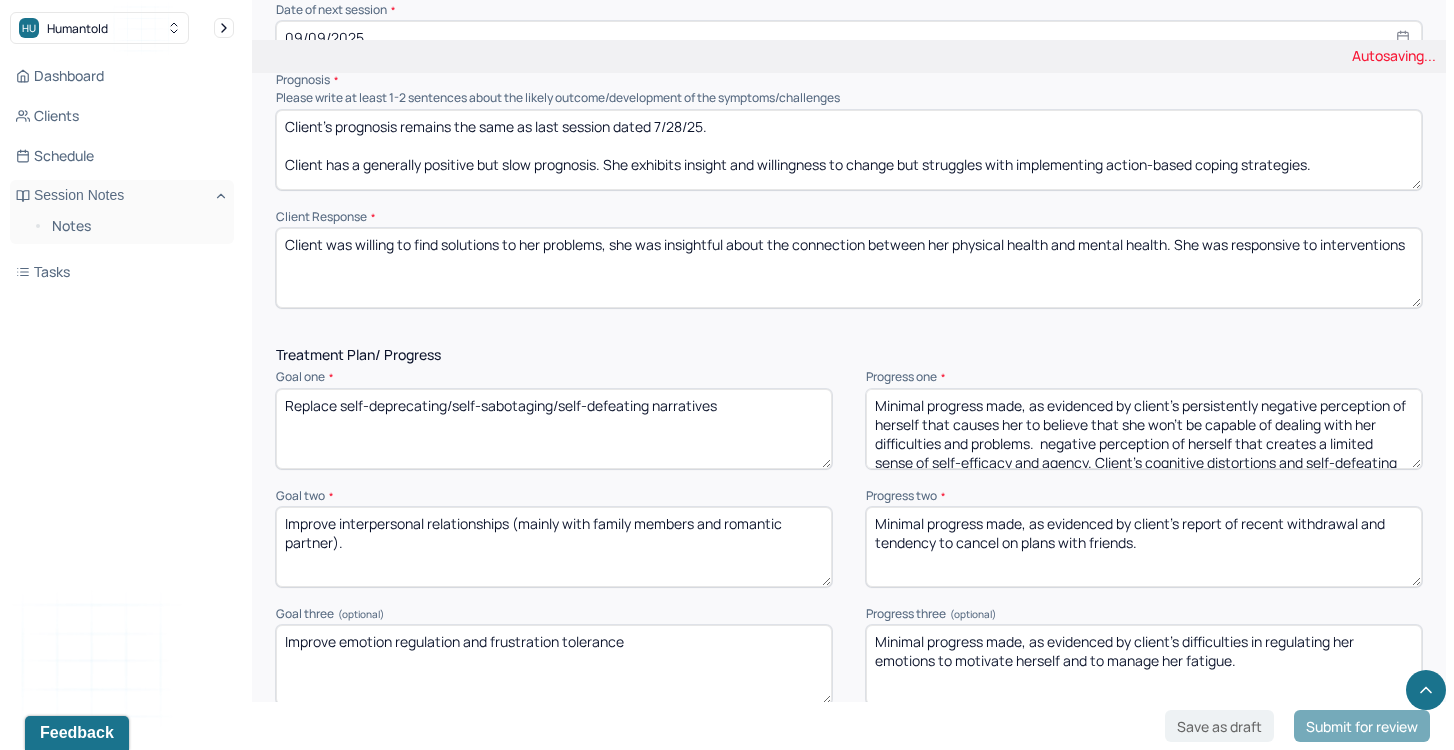 drag, startPoint x: 1144, startPoint y: 355, endPoint x: 1217, endPoint y: 375, distance: 75.690155 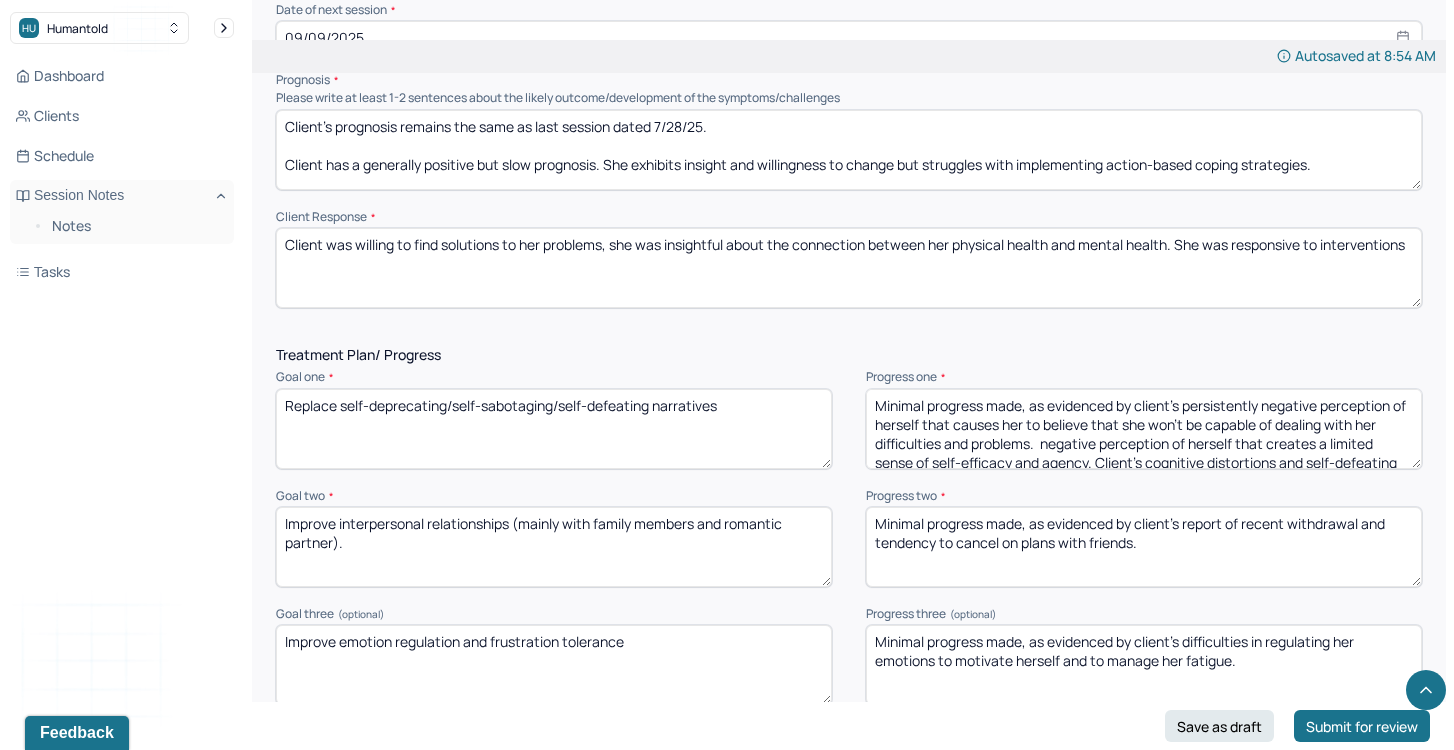 scroll, scrollTop: 28, scrollLeft: 0, axis: vertical 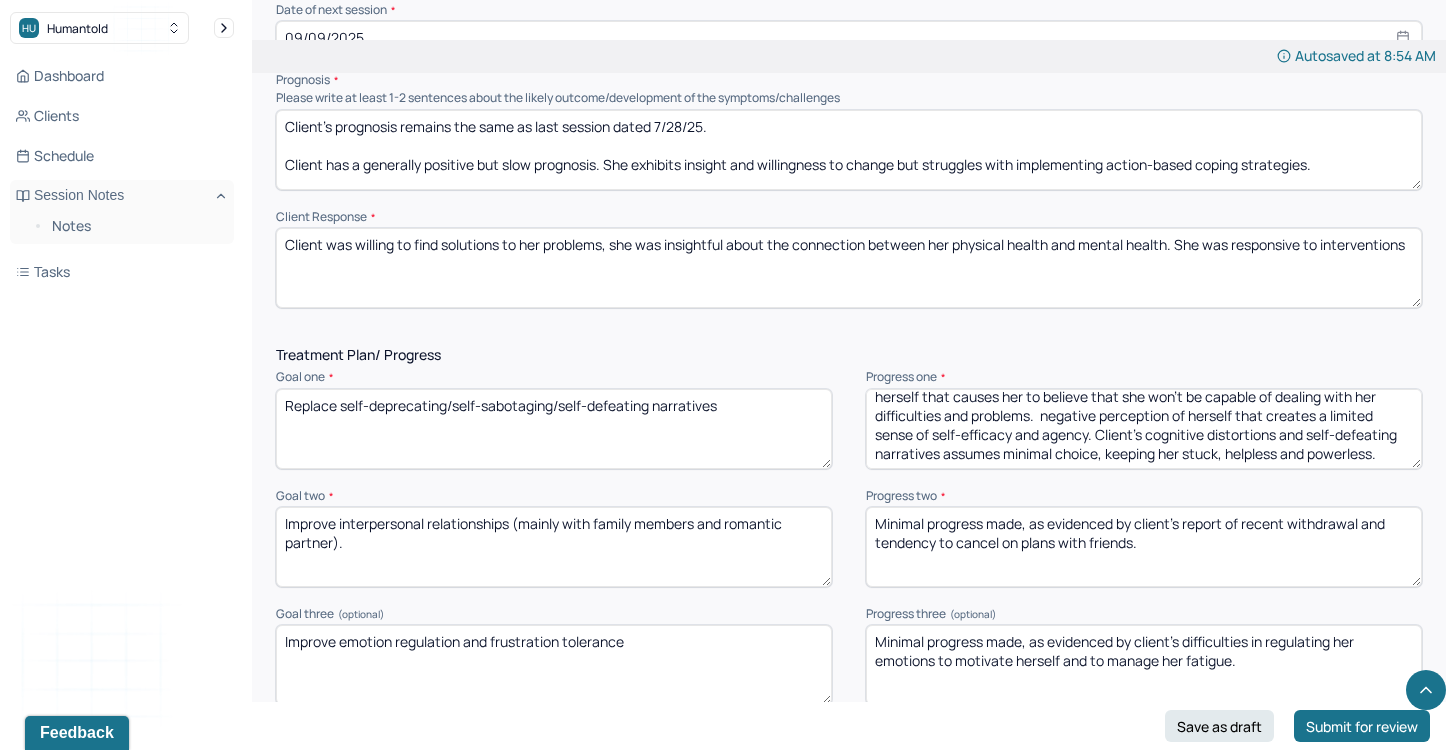 drag, startPoint x: 1035, startPoint y: 368, endPoint x: 1286, endPoint y: 410, distance: 254.48969 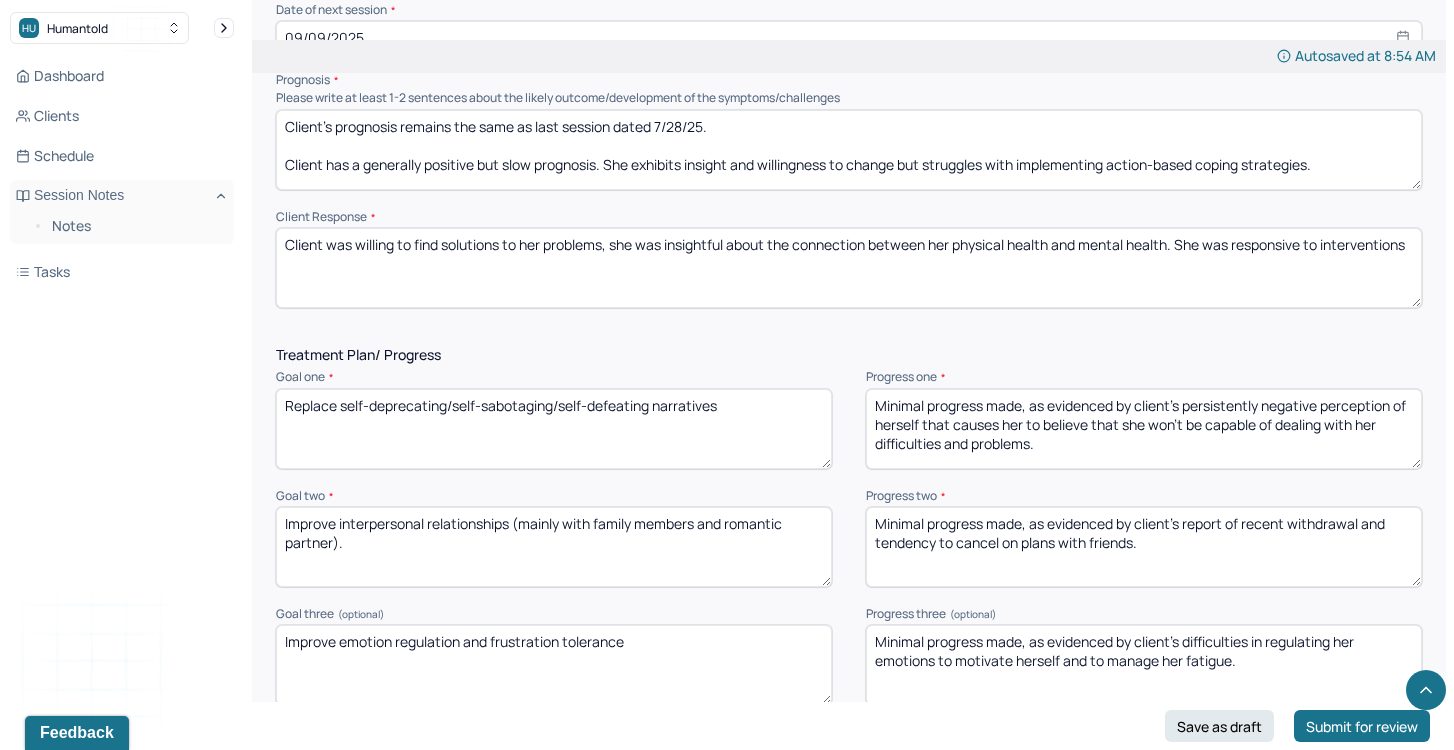 scroll, scrollTop: 0, scrollLeft: 0, axis: both 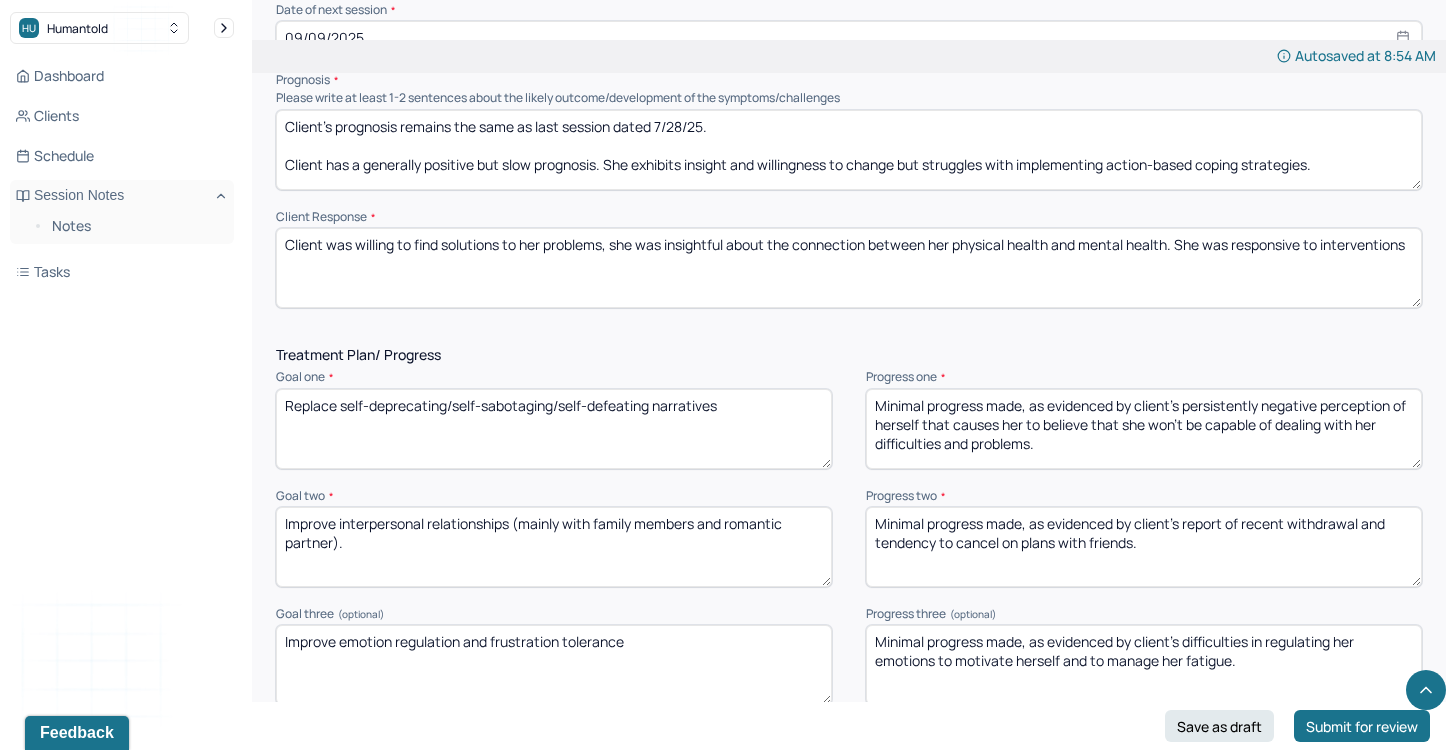 type on "Minimal progress made, as evidenced by client's persistently negative perception of herself that causes her to believe that she won't be capable of dealing with her difficulties and problems." 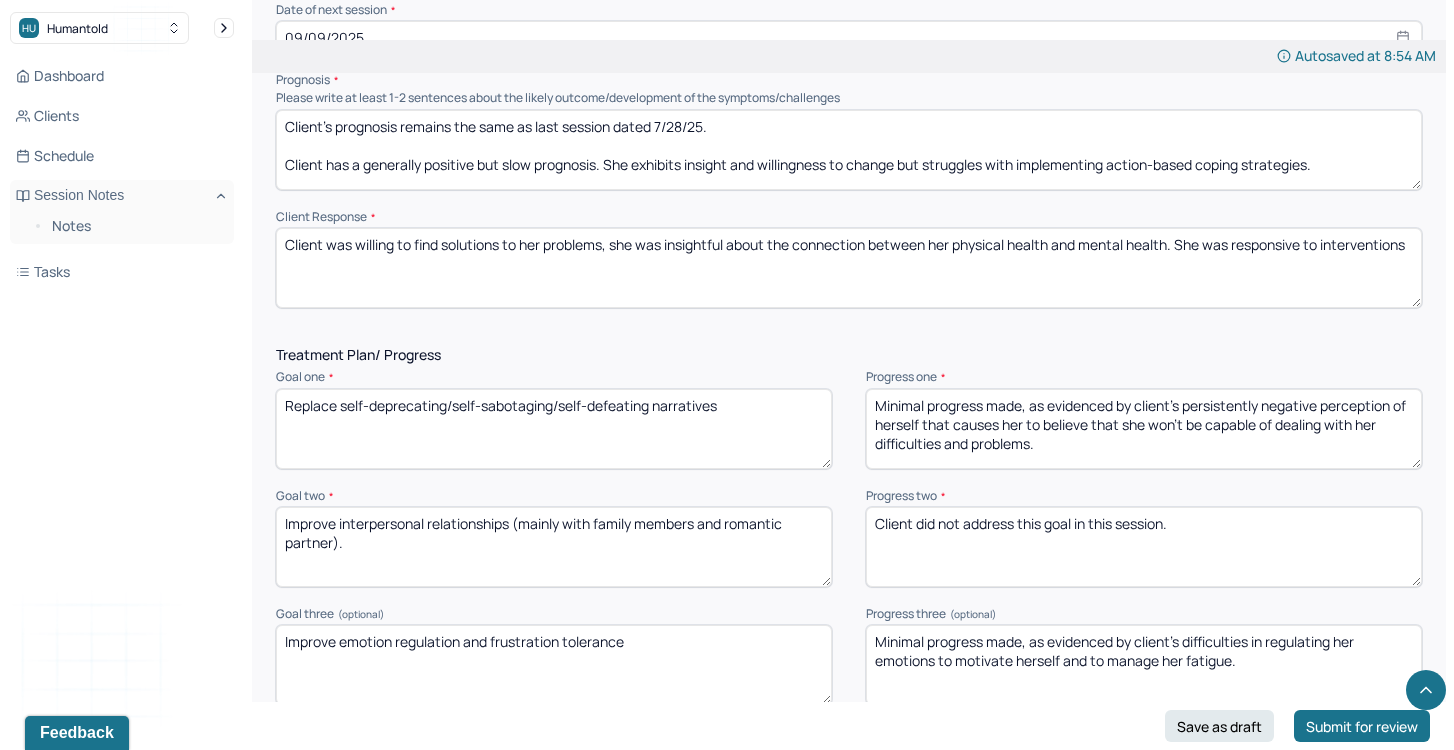type on "Client did not address this goal in this session." 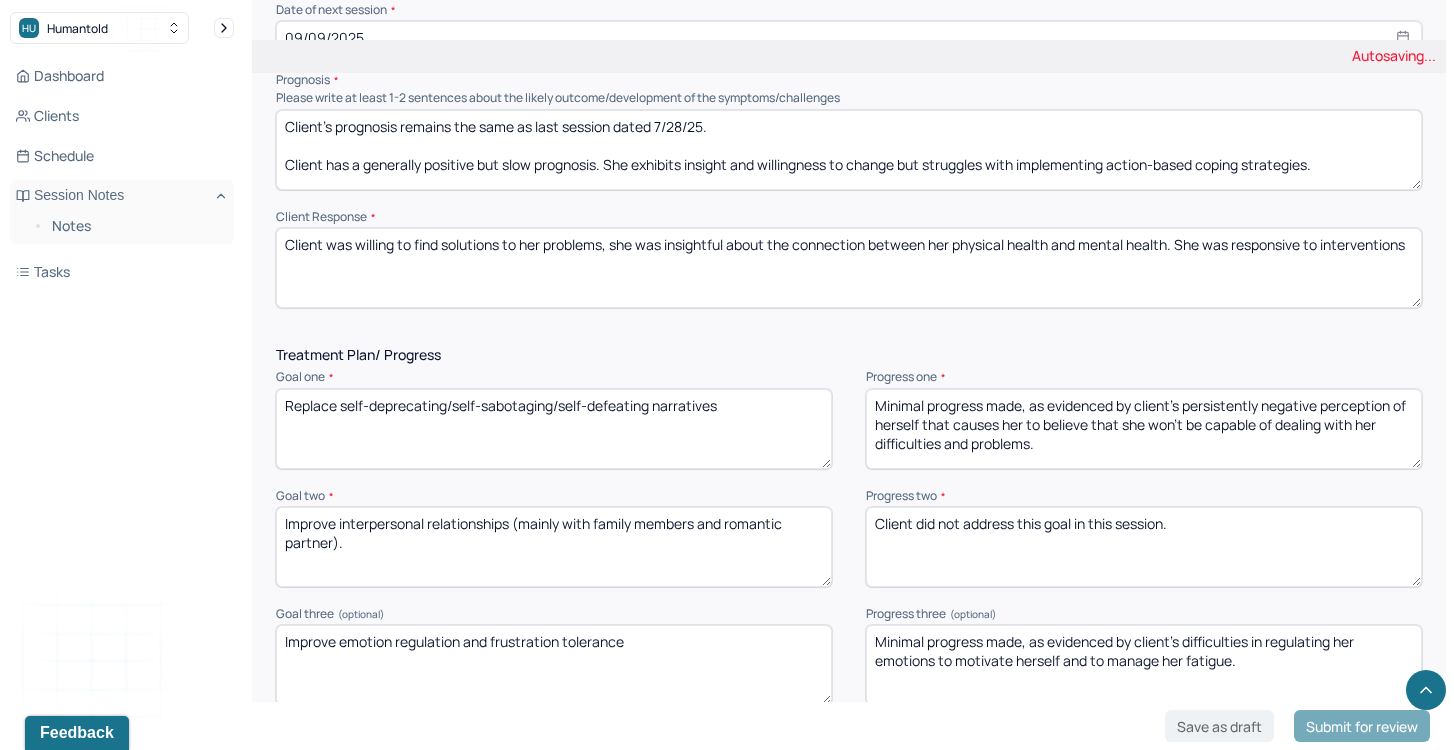 click on "Minimal progress made, as evidenced by client's difficulties in regulating her emotions to motivate herself and to manage her fatigue." at bounding box center [1144, 665] 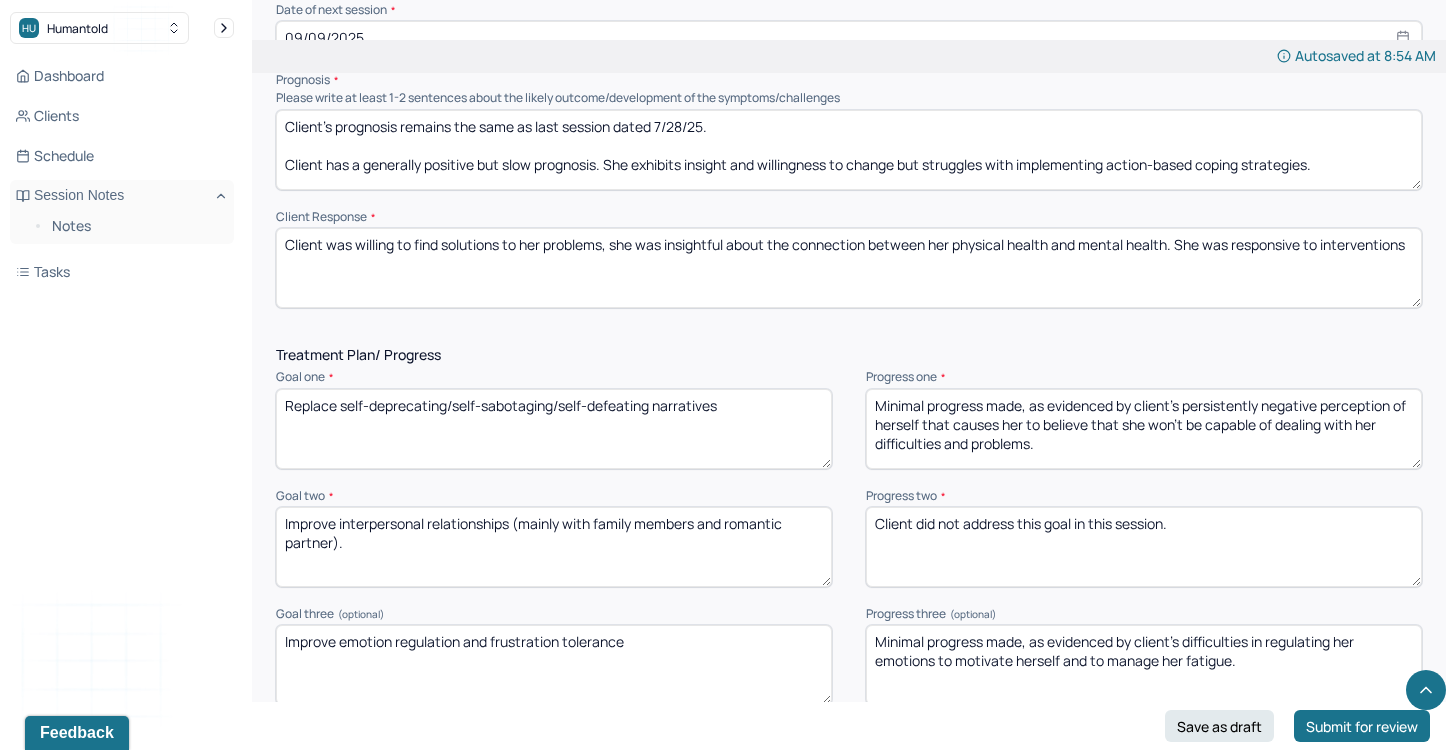 click on "Minimal progress made, as evidenced by client's difficulties in regulating her emotions to motivate herself and to manage her fatigue." at bounding box center (1144, 665) 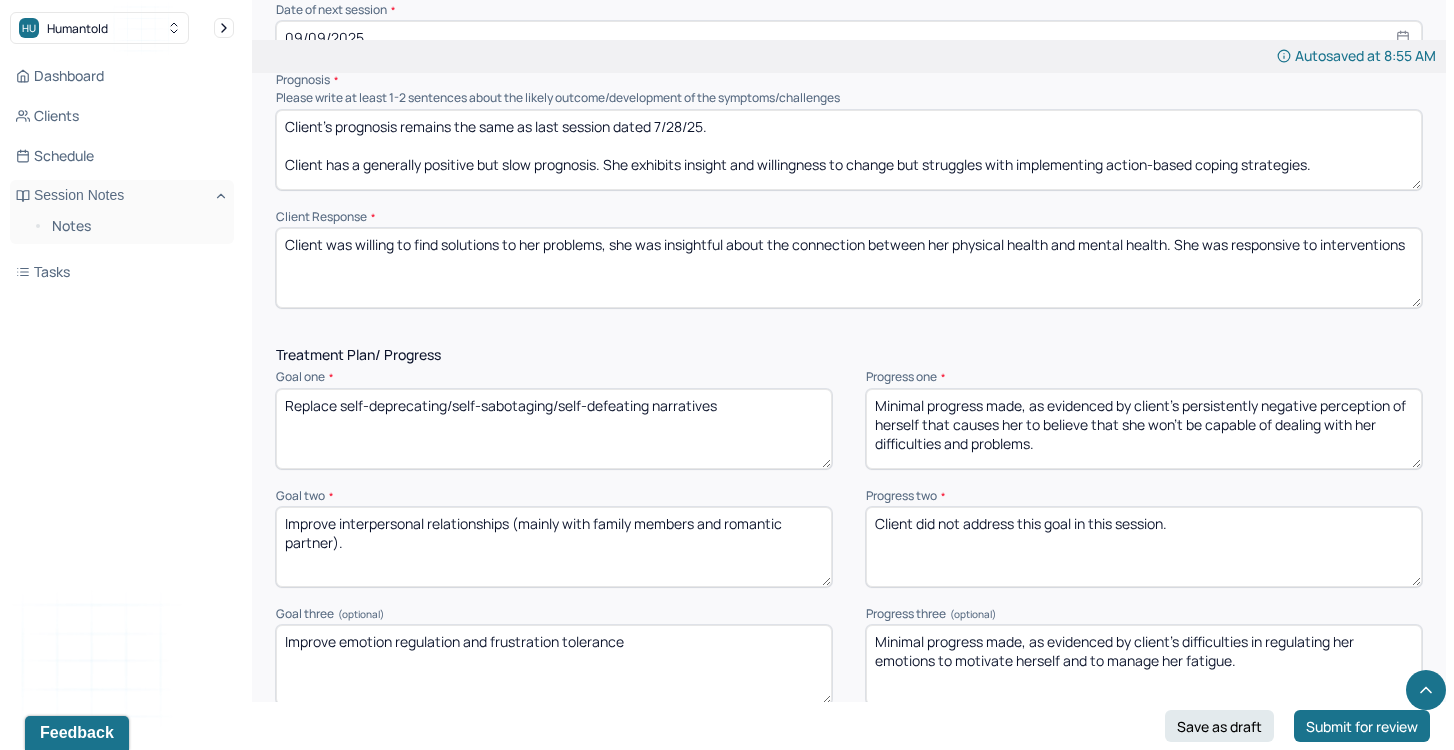 click on "Minimal progress made, as evidenced by client's difficulties in regulating her emotions to motivate herself and to manage her fatigue." at bounding box center [1144, 665] 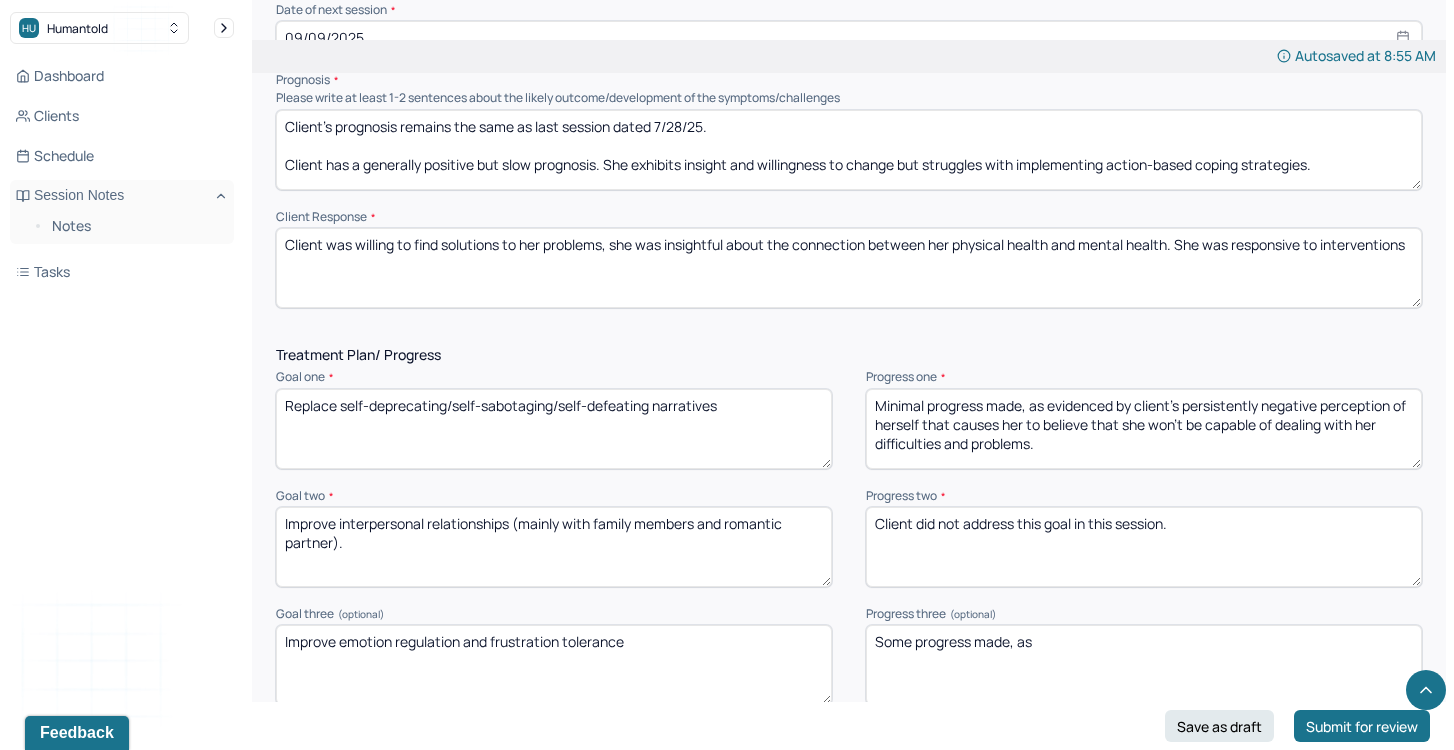 paste on "Client has begun to make progress toward improving emotion regulation by identifying mood fluctuations and exploring potential contributing factors, including medication changes. She demonstrated increased self-awareness and openness to using therapeutic strategies, such as motivational interviewing, to better understand and manage her frustration." 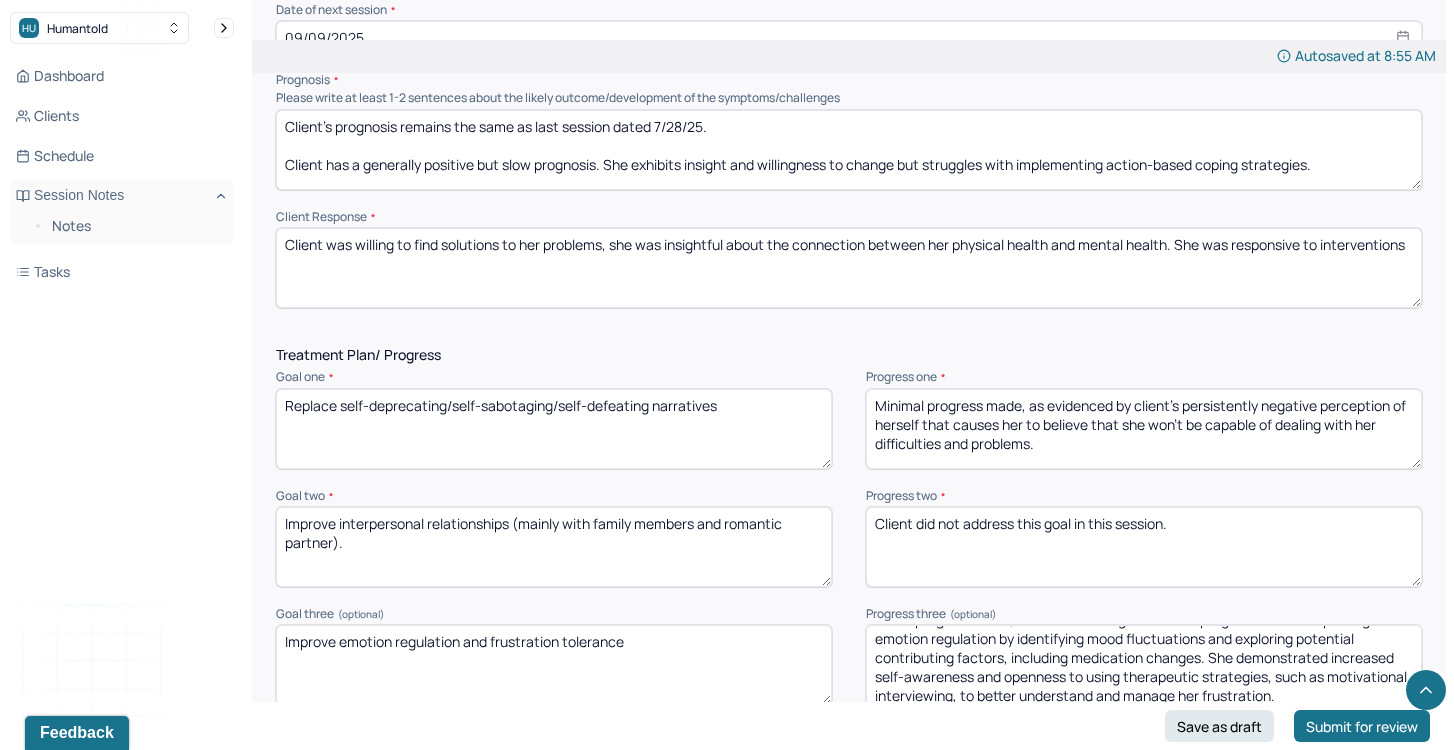 scroll, scrollTop: 0, scrollLeft: 0, axis: both 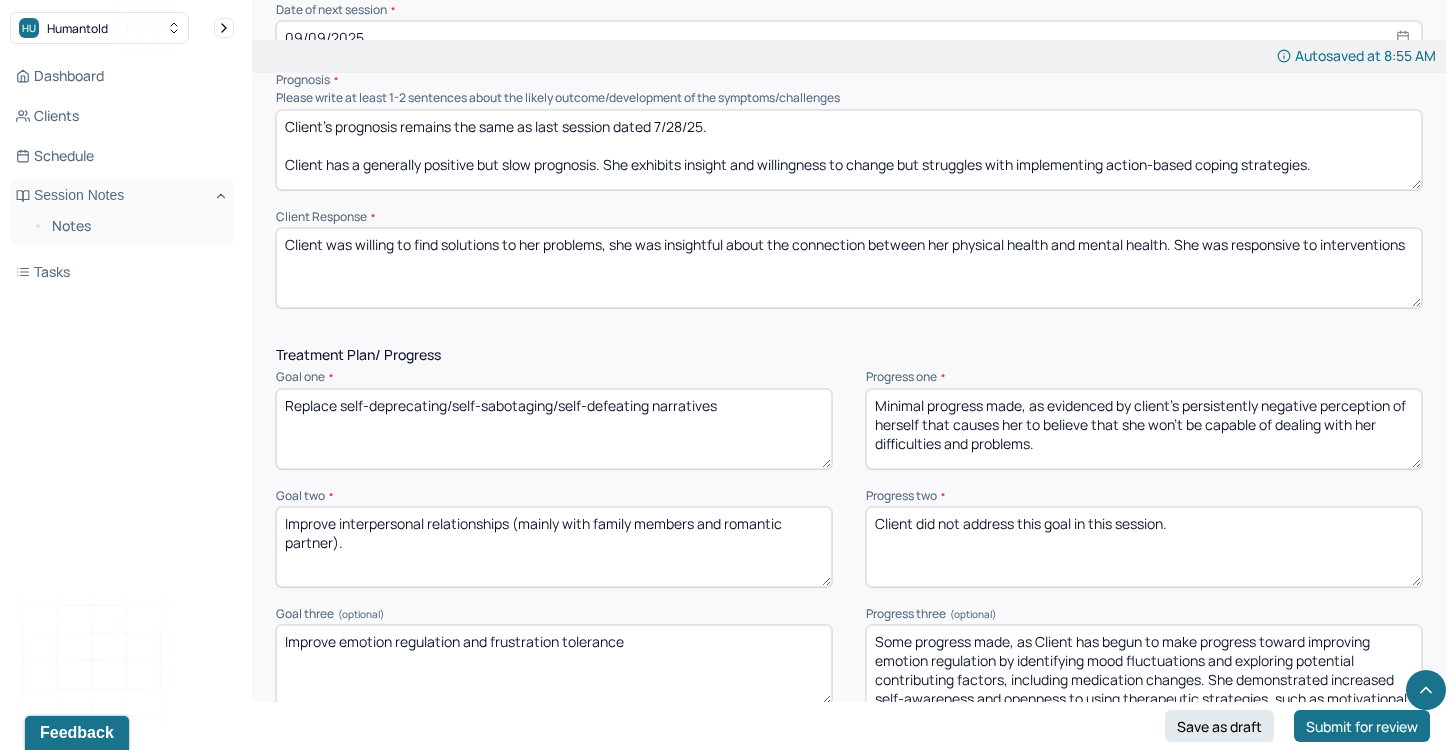 click on "Some progress made, as Client has begun to make progress toward improving emotion regulation by identifying mood fluctuations and exploring potential contributing factors, including medication changes. She demonstrated increased self-awareness and openness to using therapeutic strategies, such as motivational interviewing, to better understand and manage her frustration." at bounding box center [1144, 665] 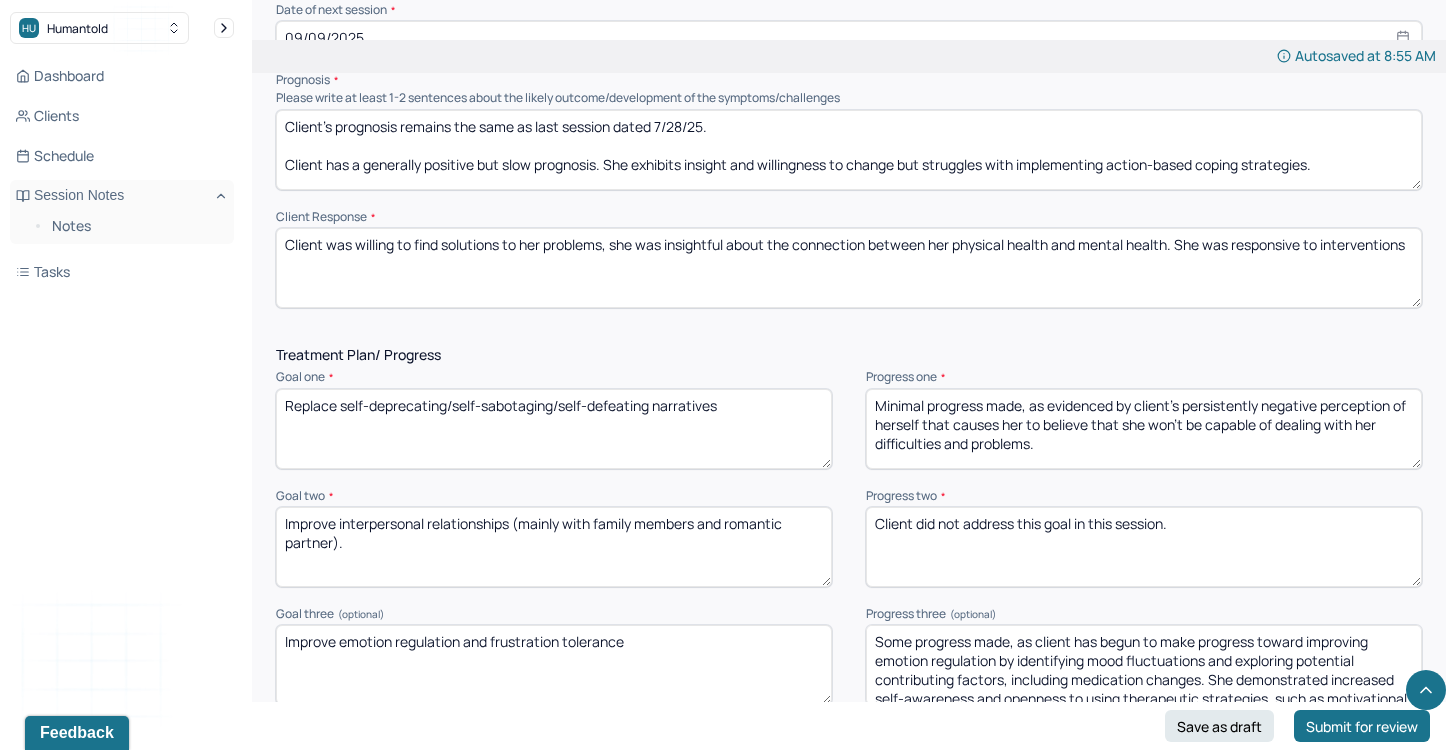drag, startPoint x: 1015, startPoint y: 588, endPoint x: 1150, endPoint y: 564, distance: 137.11674 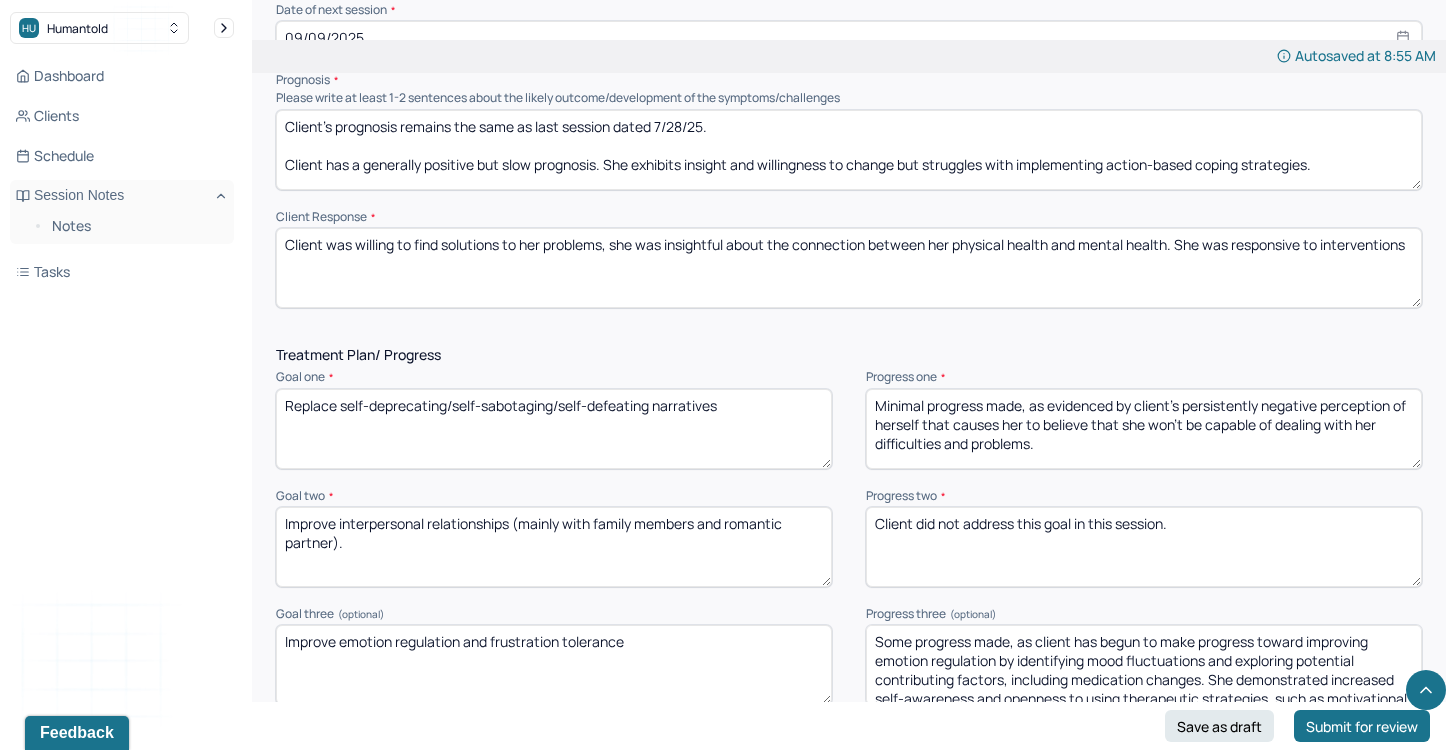 click on "Some progress made, as client has begun to make progress toward improving emotion regulation by identifying mood fluctuations and exploring potential contributing factors, including medication changes. She demonstrated increased self-awareness and openness to using therapeutic strategies, such as motivational interviewing, to better understand and manage her frustration." at bounding box center (1144, 665) 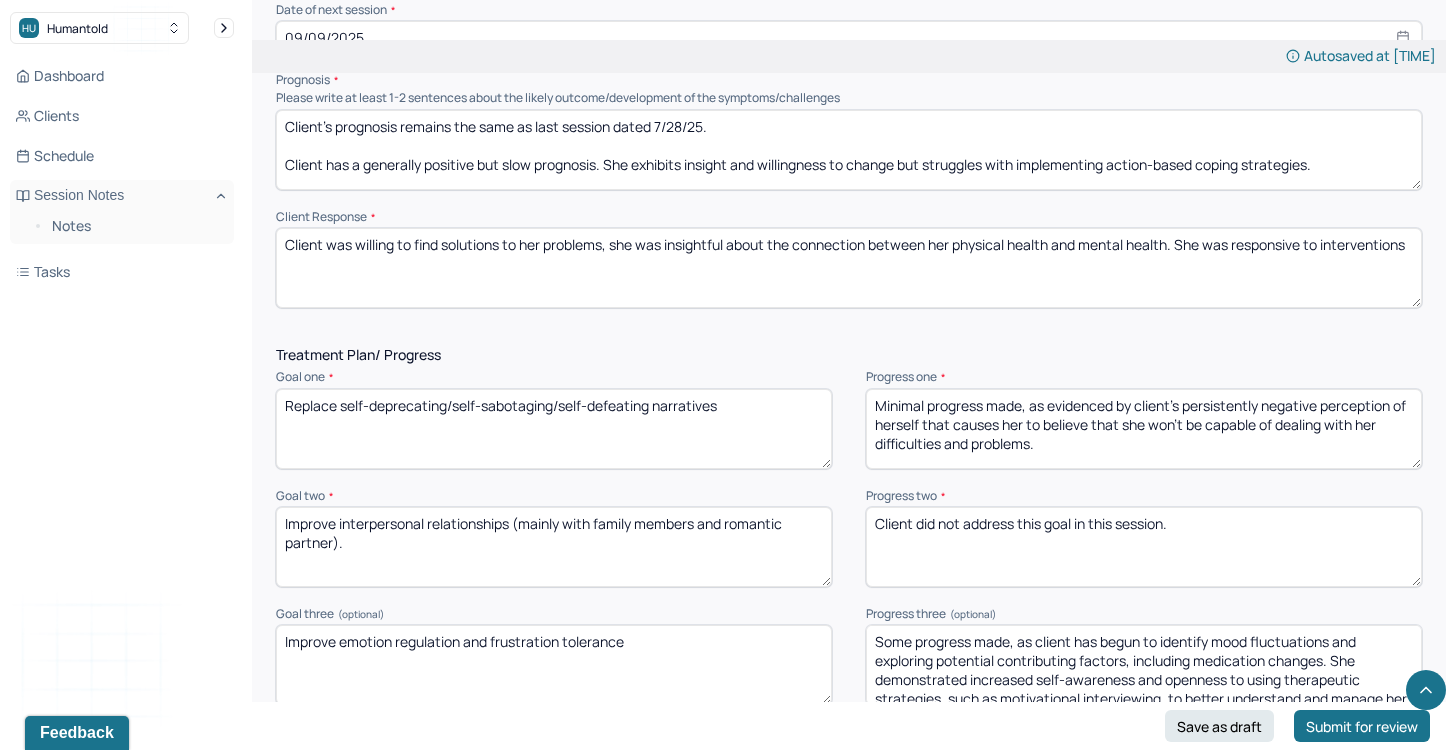 click on "Some progress made, as client has begun to identify mood fluctuations and exploring potential contributing factors, including medication changes. She demonstrated increased self-awareness and openness to using therapeutic strategies, such as motivational interviewing, to better understand and manage her frustration." at bounding box center (1144, 665) 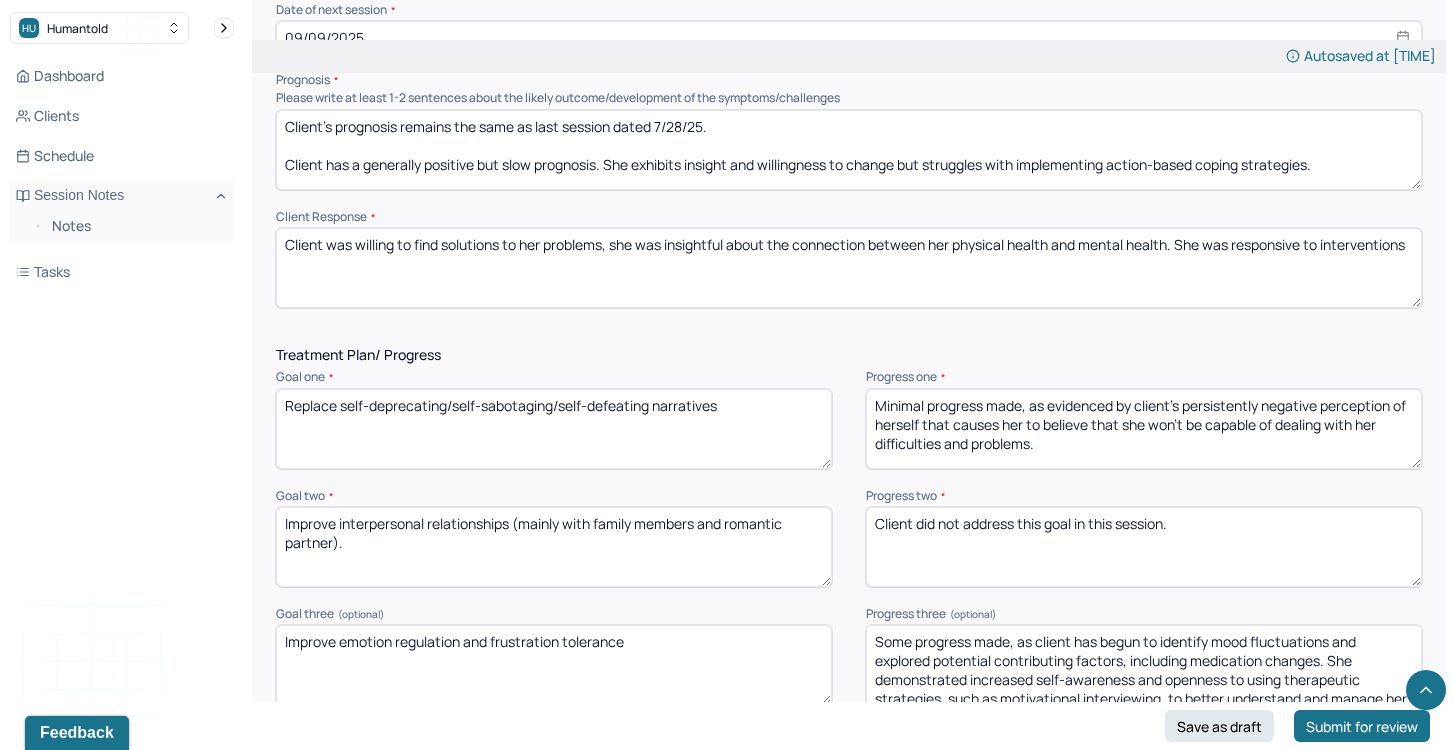 scroll, scrollTop: 6, scrollLeft: 0, axis: vertical 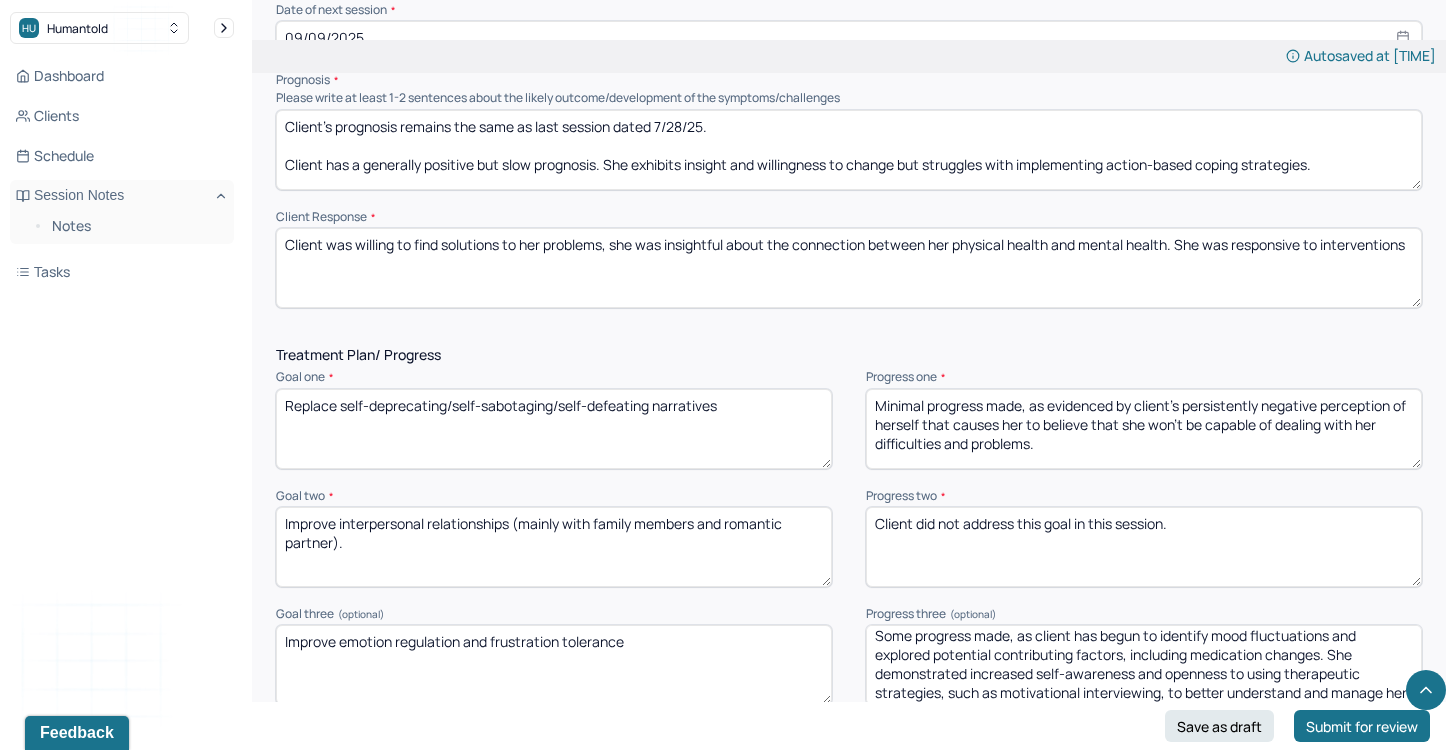 drag, startPoint x: 1143, startPoint y: 581, endPoint x: 1184, endPoint y: 617, distance: 54.56189 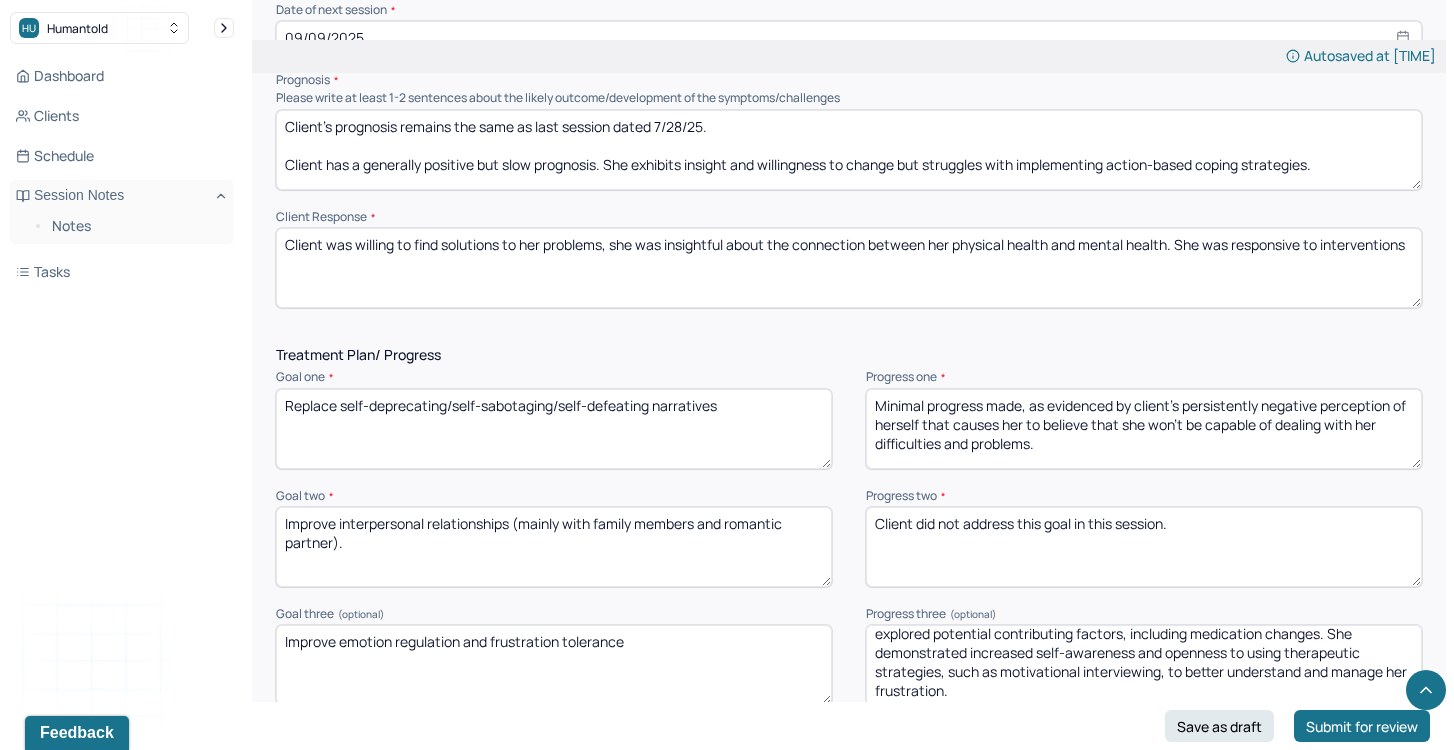 scroll, scrollTop: 28, scrollLeft: 0, axis: vertical 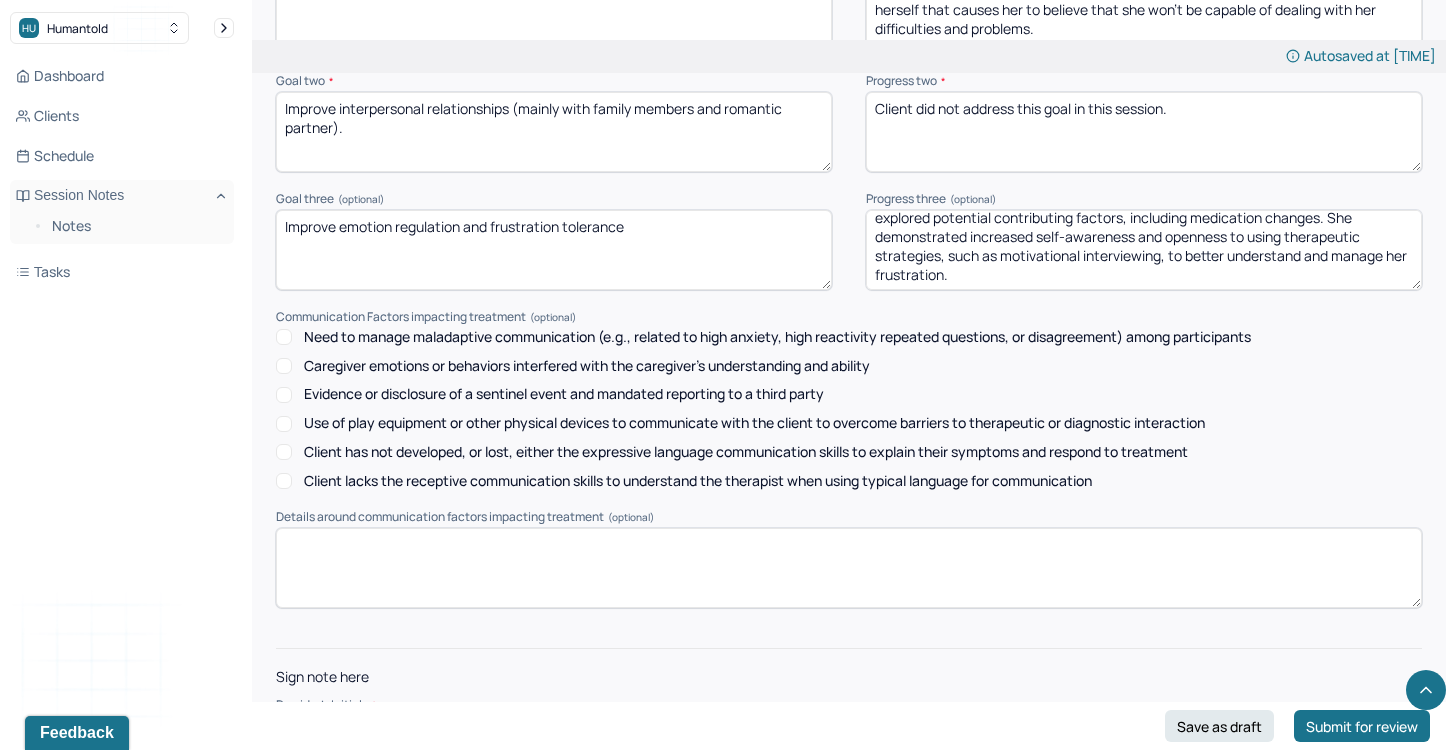 type on "Some progress made, as client has begun to identify mood fluctuations and explored potential contributing factors, including medication changes. She demonstrated increased self-awareness and openness to using therapeutic strategies, such as motivational interviewing, to better understand and manage her frustration." 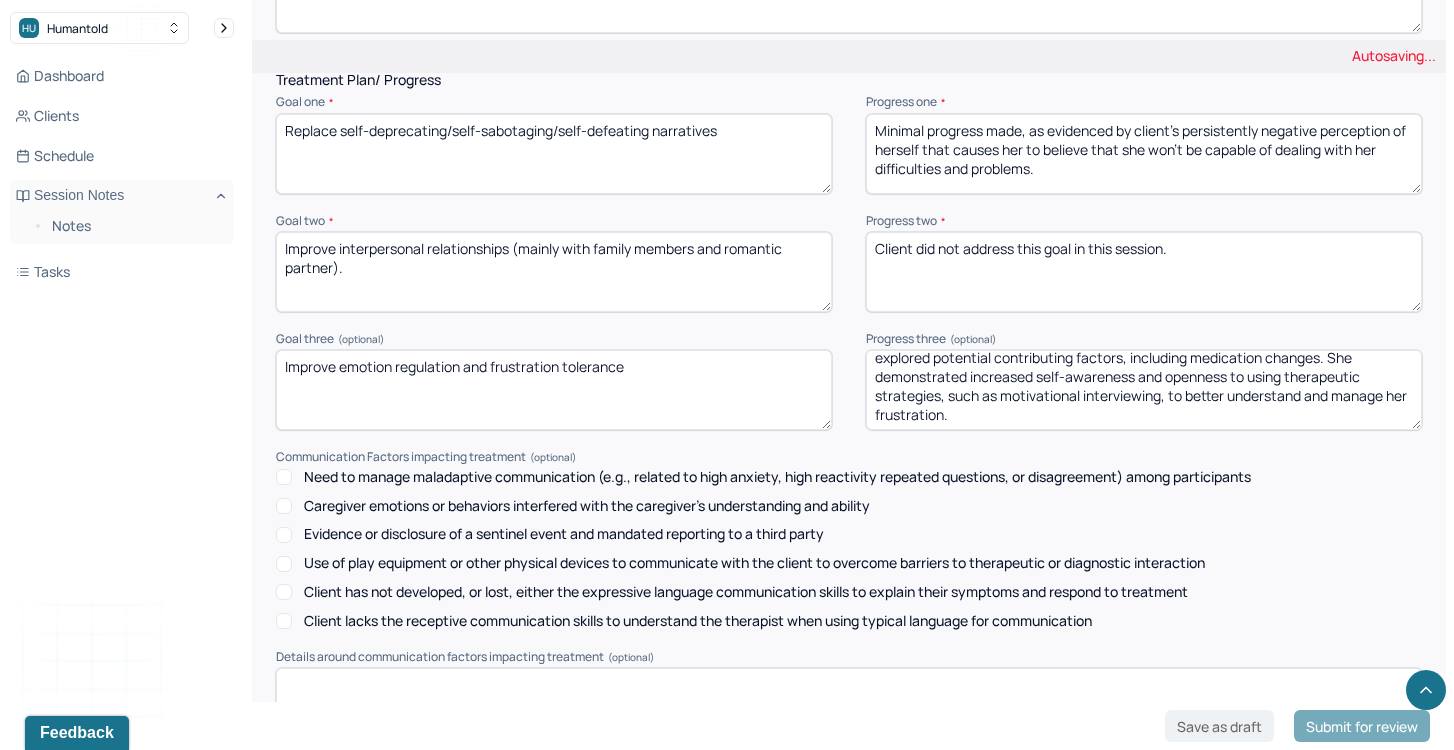 scroll, scrollTop: 2352, scrollLeft: 0, axis: vertical 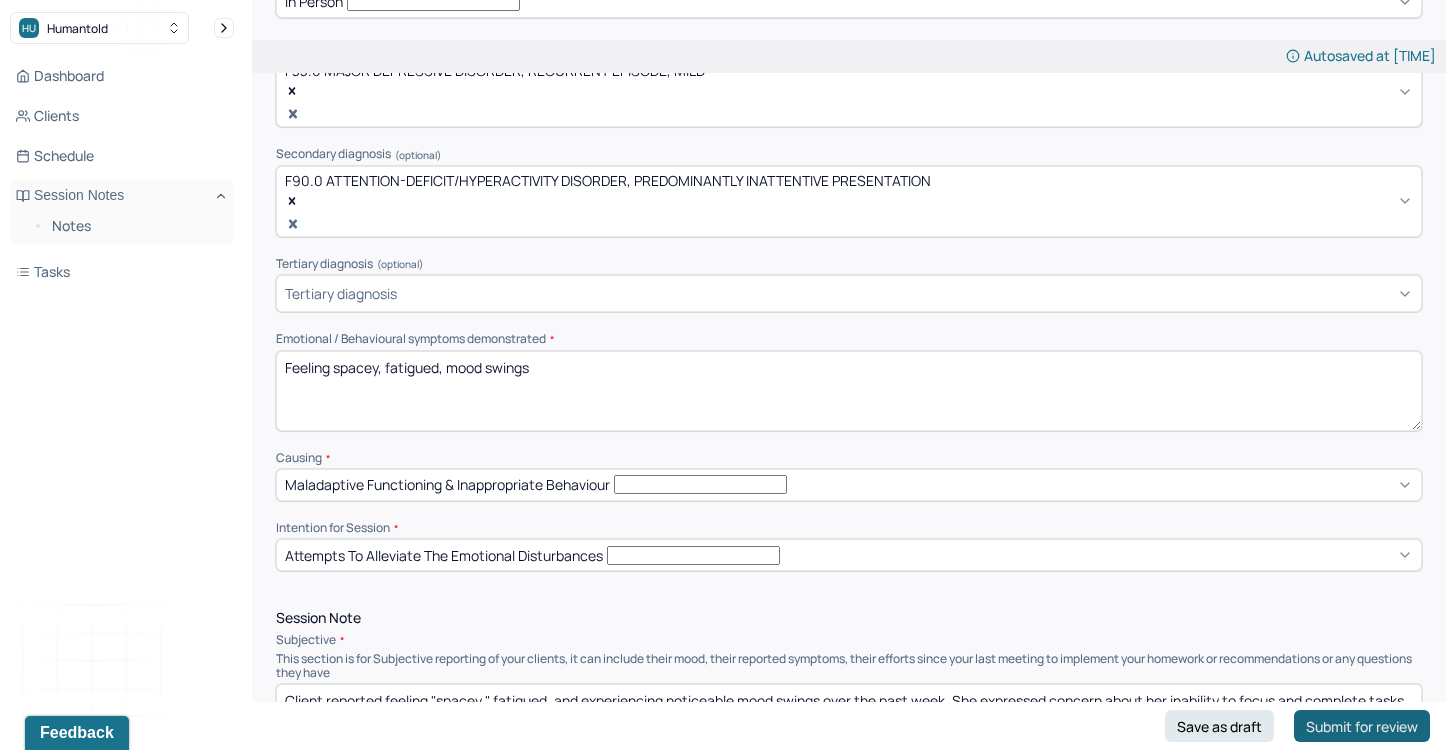 type on "AL" 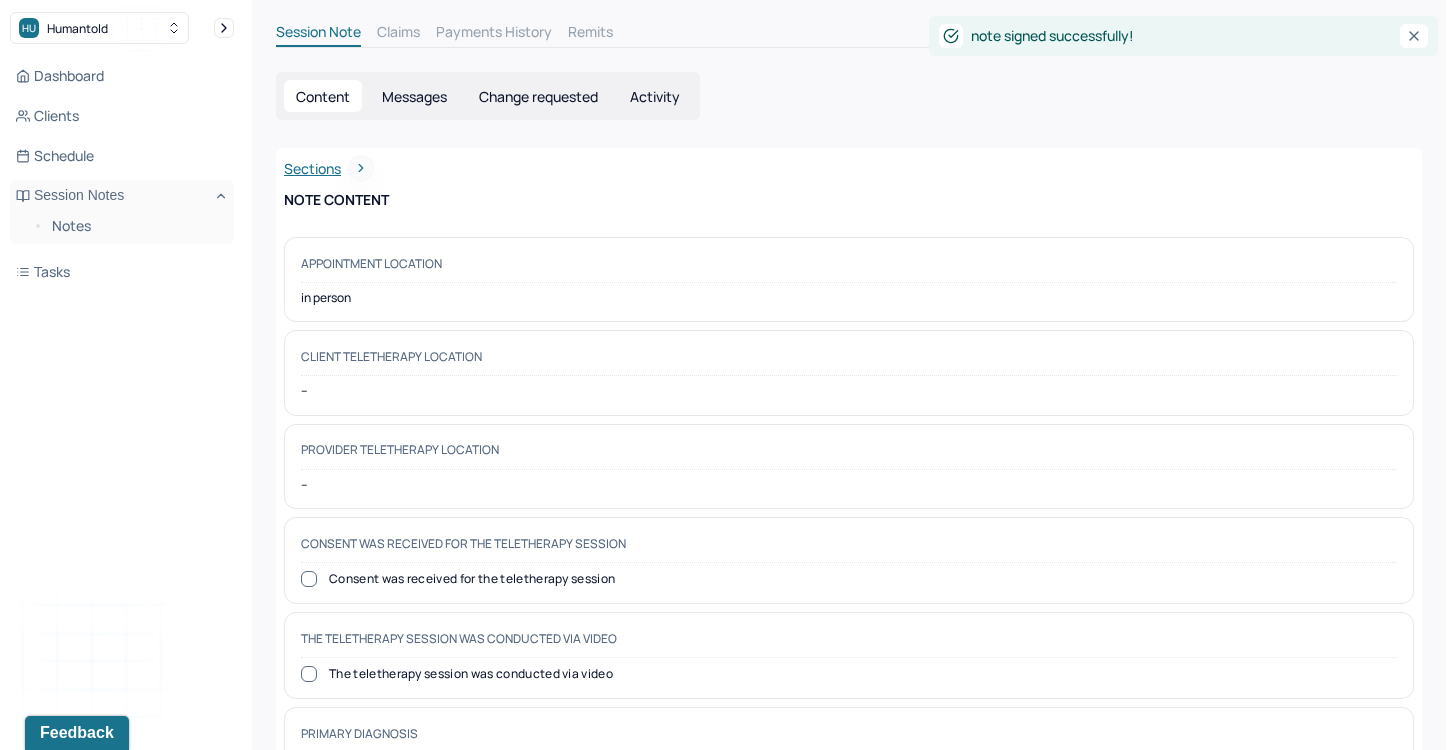 click on "Dashboard Clients Schedule Session Notes Notes Tasks" at bounding box center [122, 174] 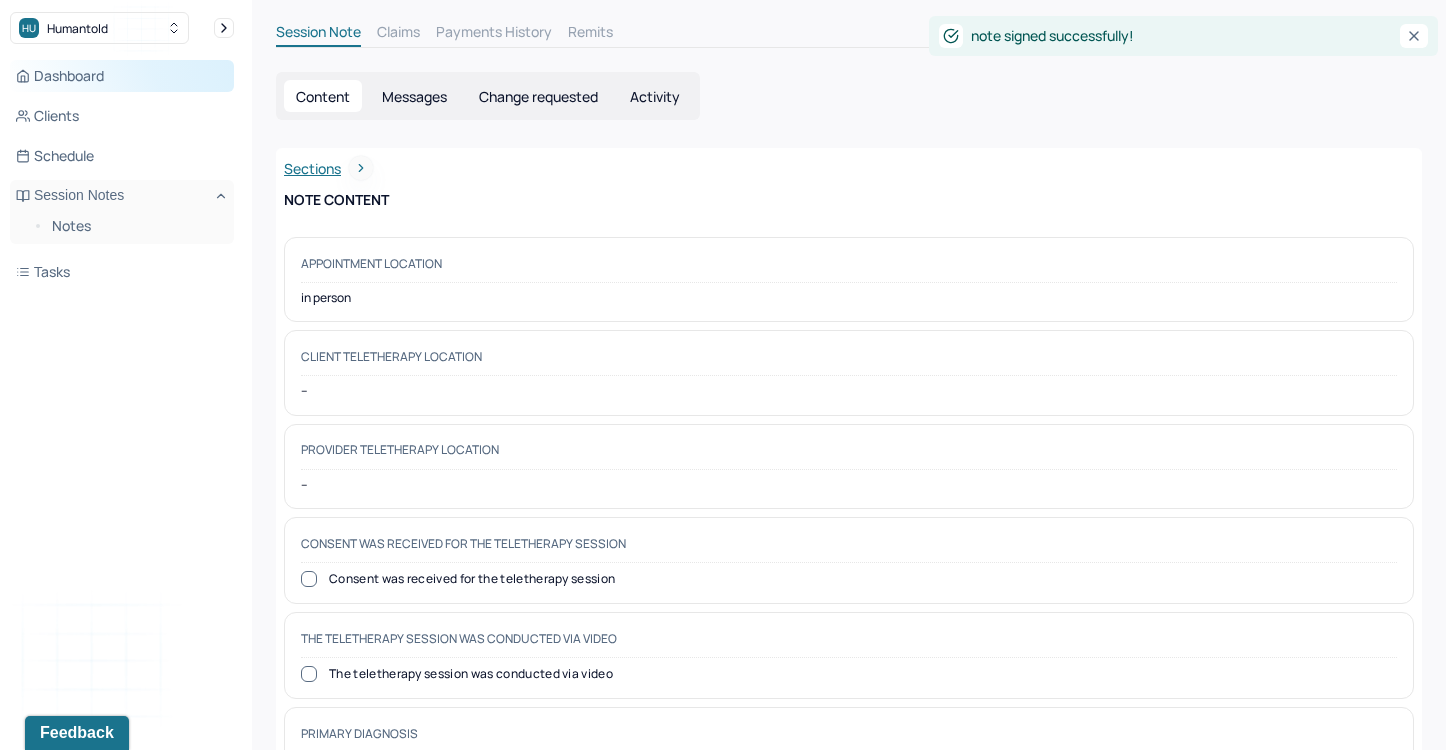 click on "Dashboard" at bounding box center (122, 76) 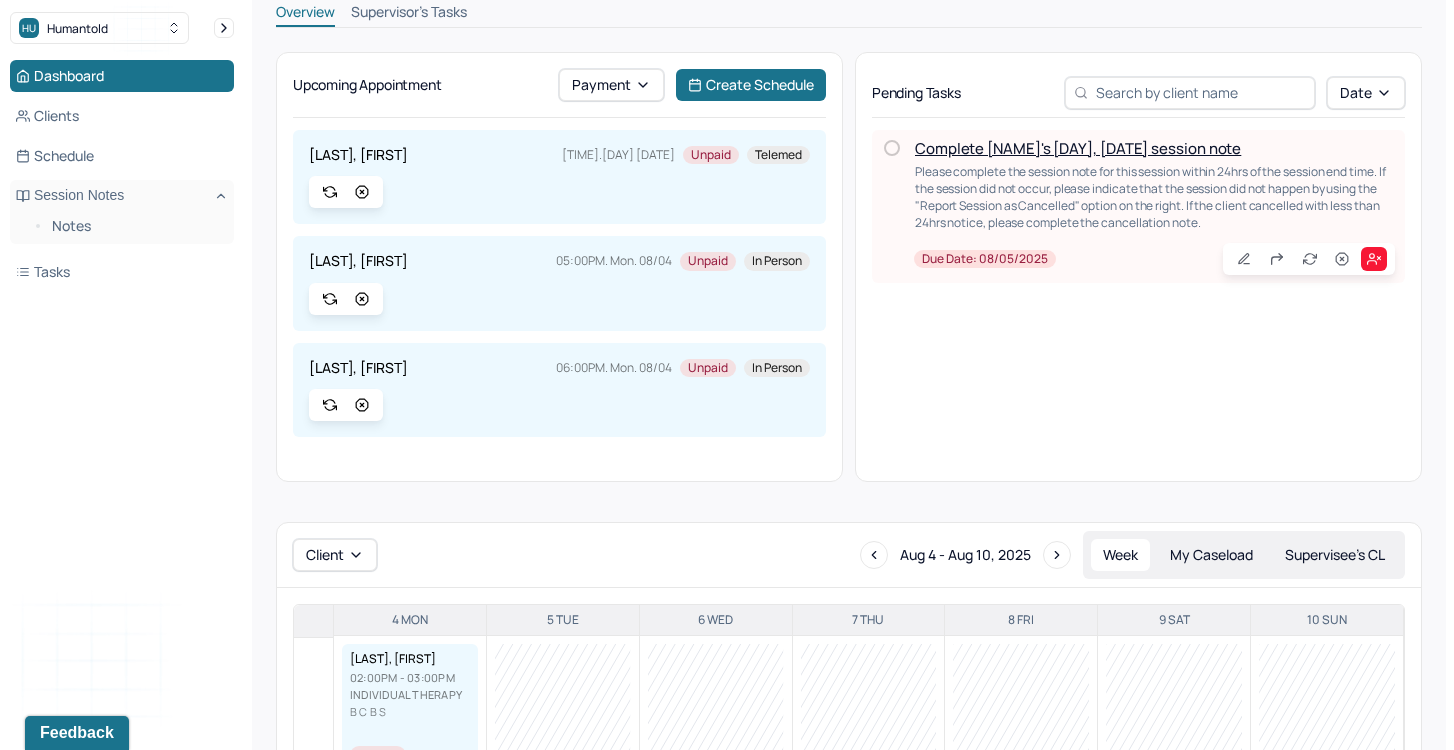 scroll, scrollTop: 0, scrollLeft: 0, axis: both 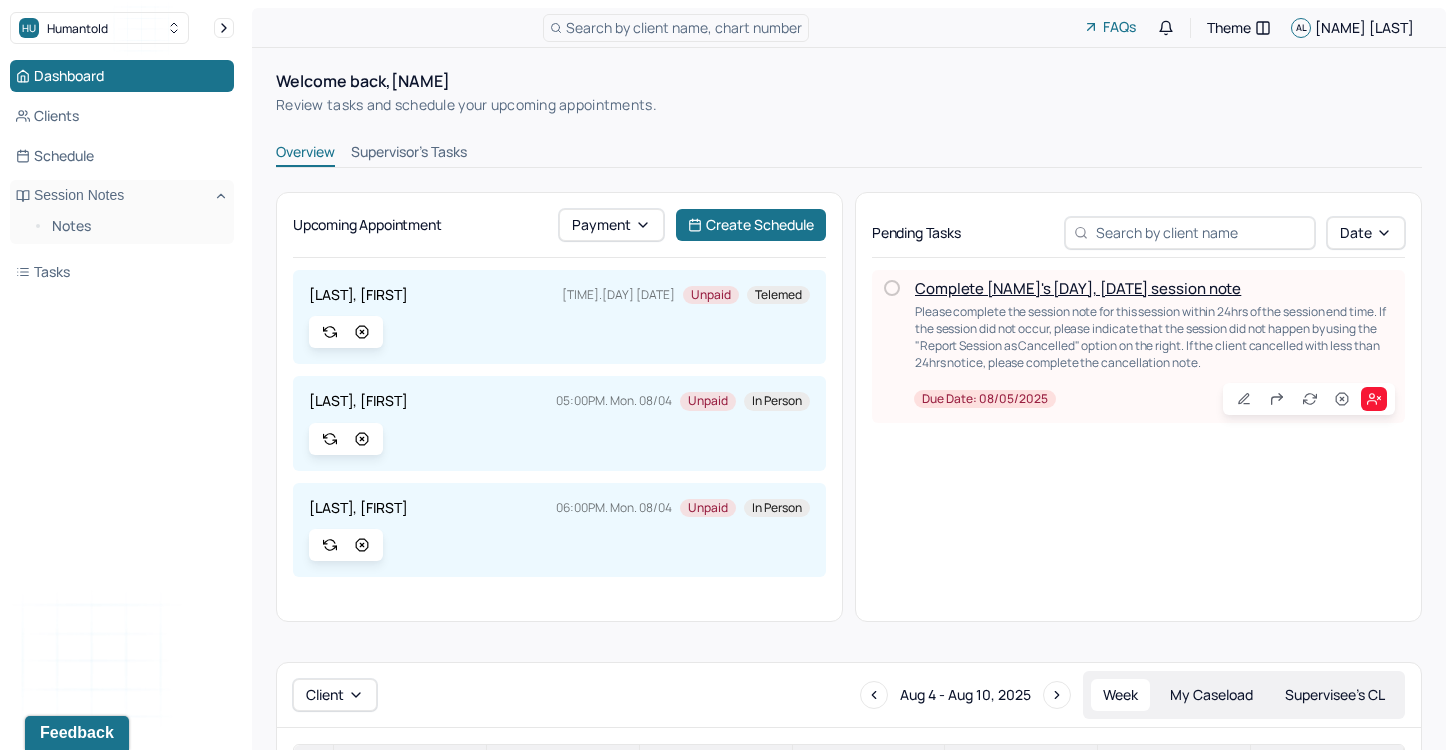 click on "Complete [NAME]'s [DAY], [DATE] session note" at bounding box center [1078, 288] 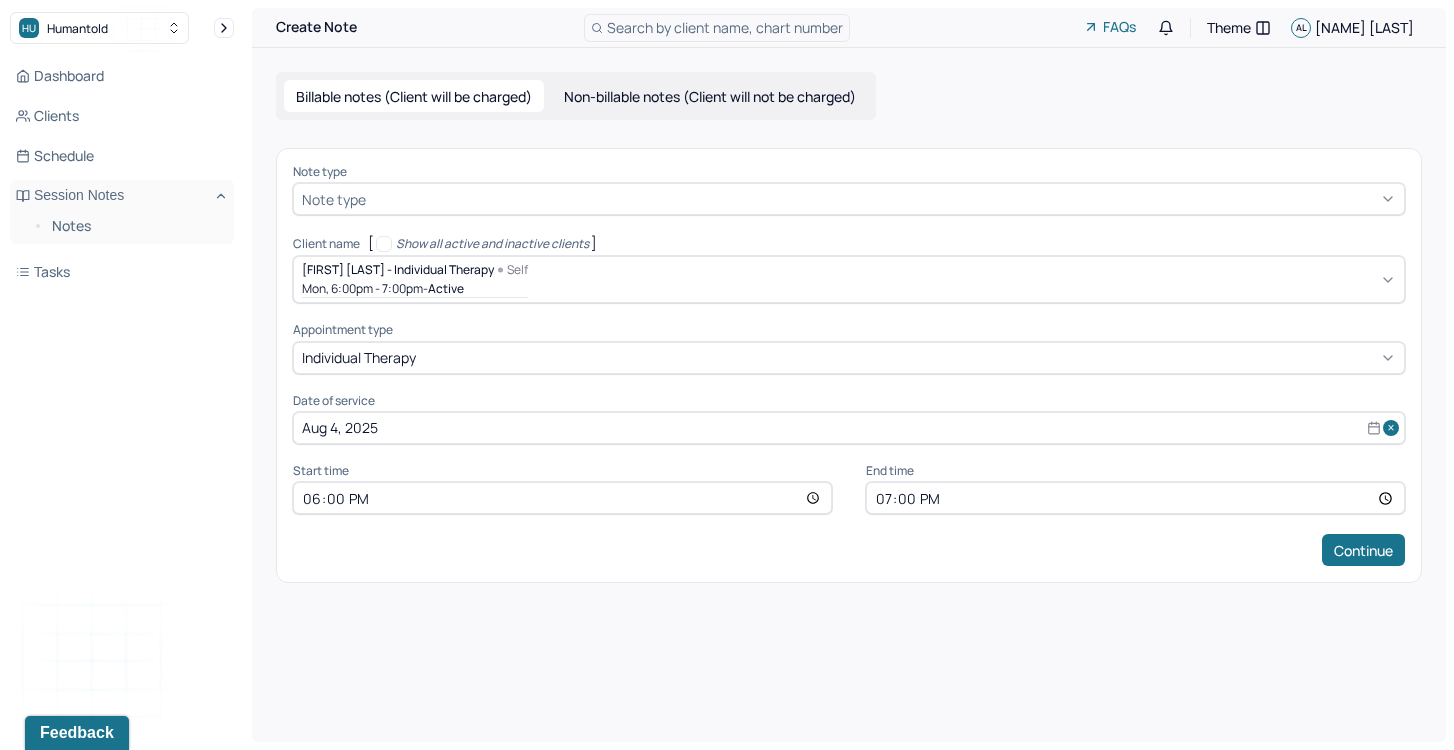 click at bounding box center (883, 199) 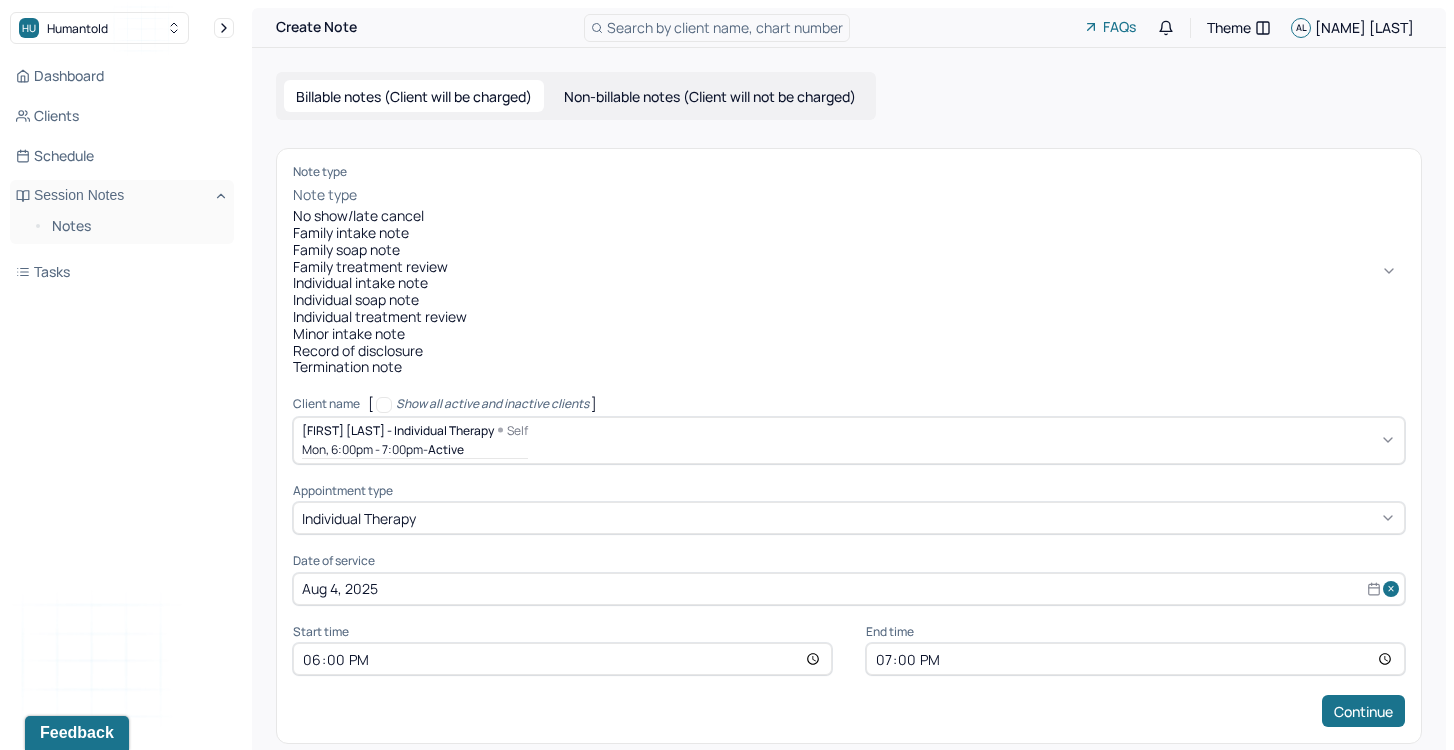 click on "Individual soap note" at bounding box center [849, 300] 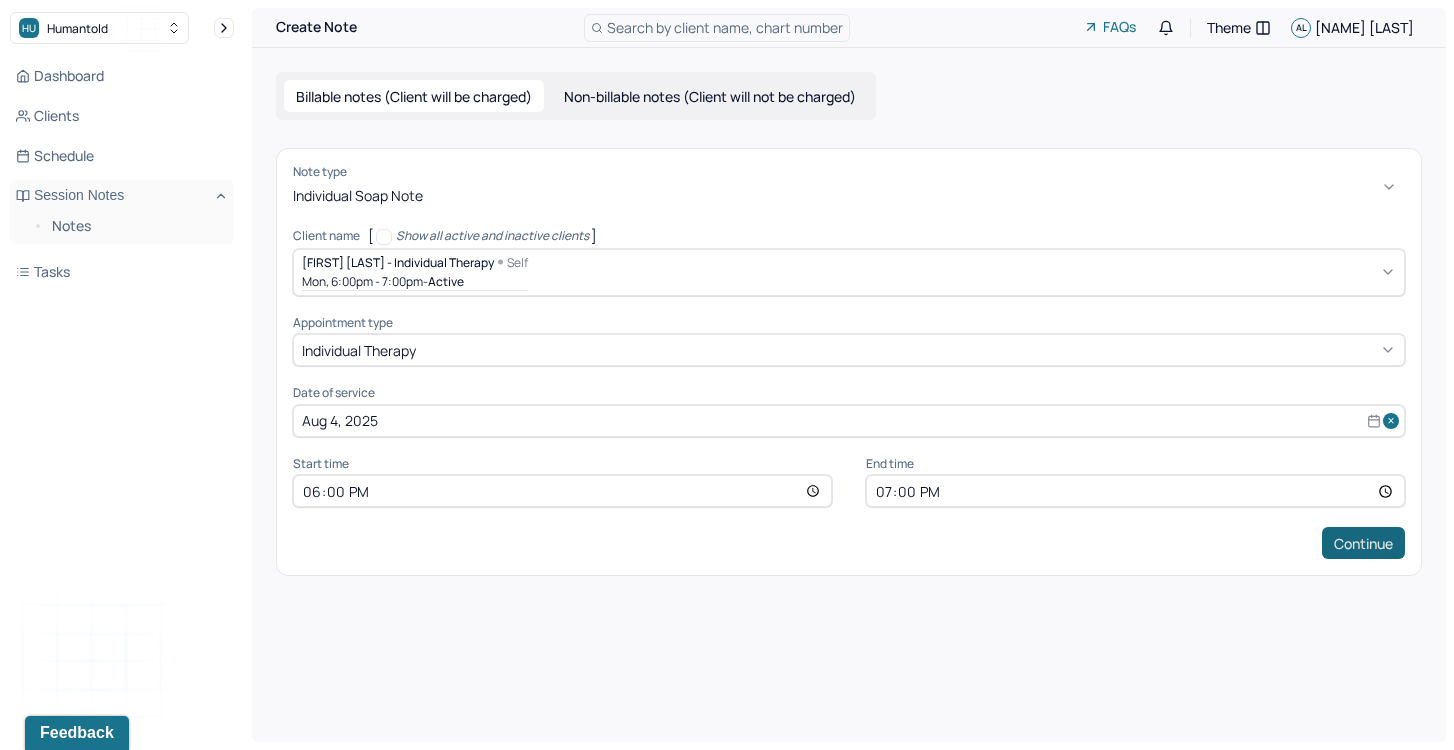 click on "Continue" at bounding box center (1363, 543) 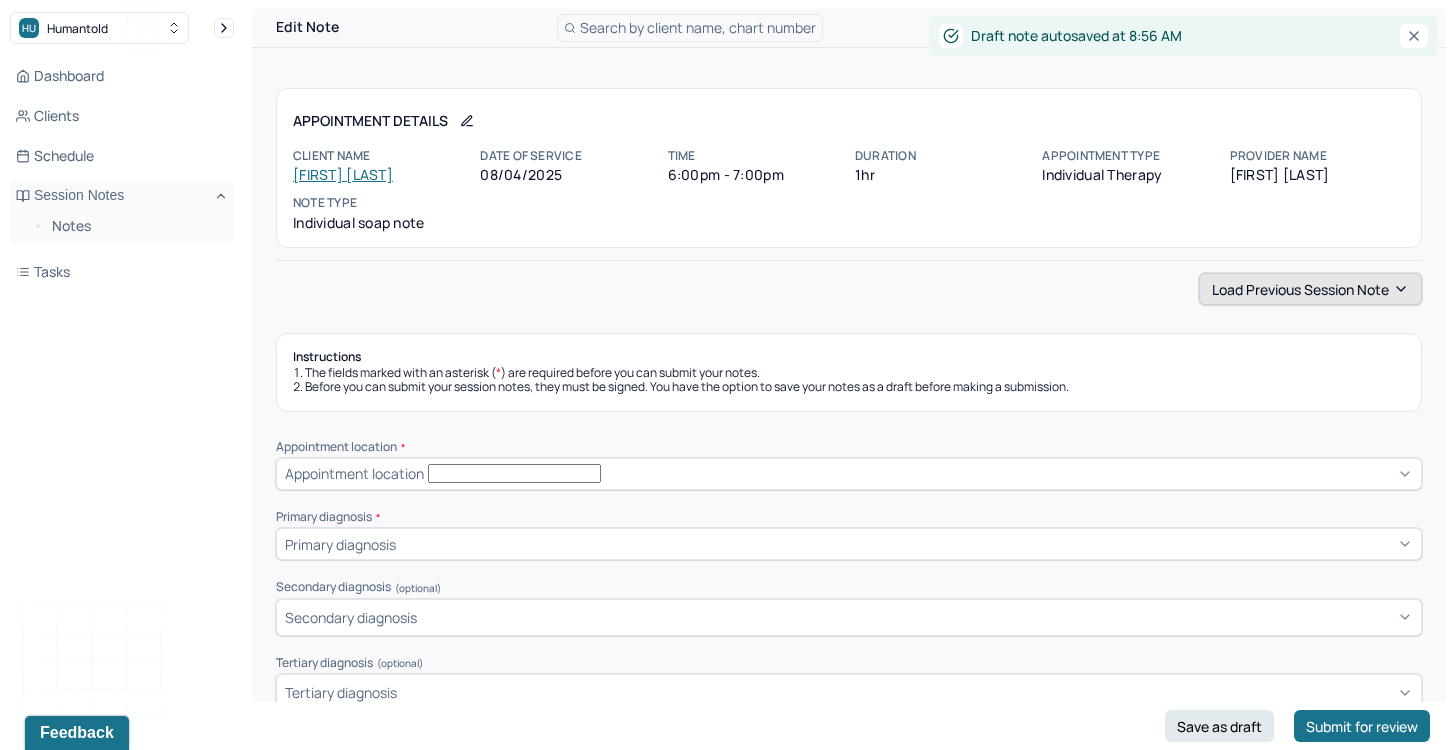 click on "Load previous session note" at bounding box center [1310, 289] 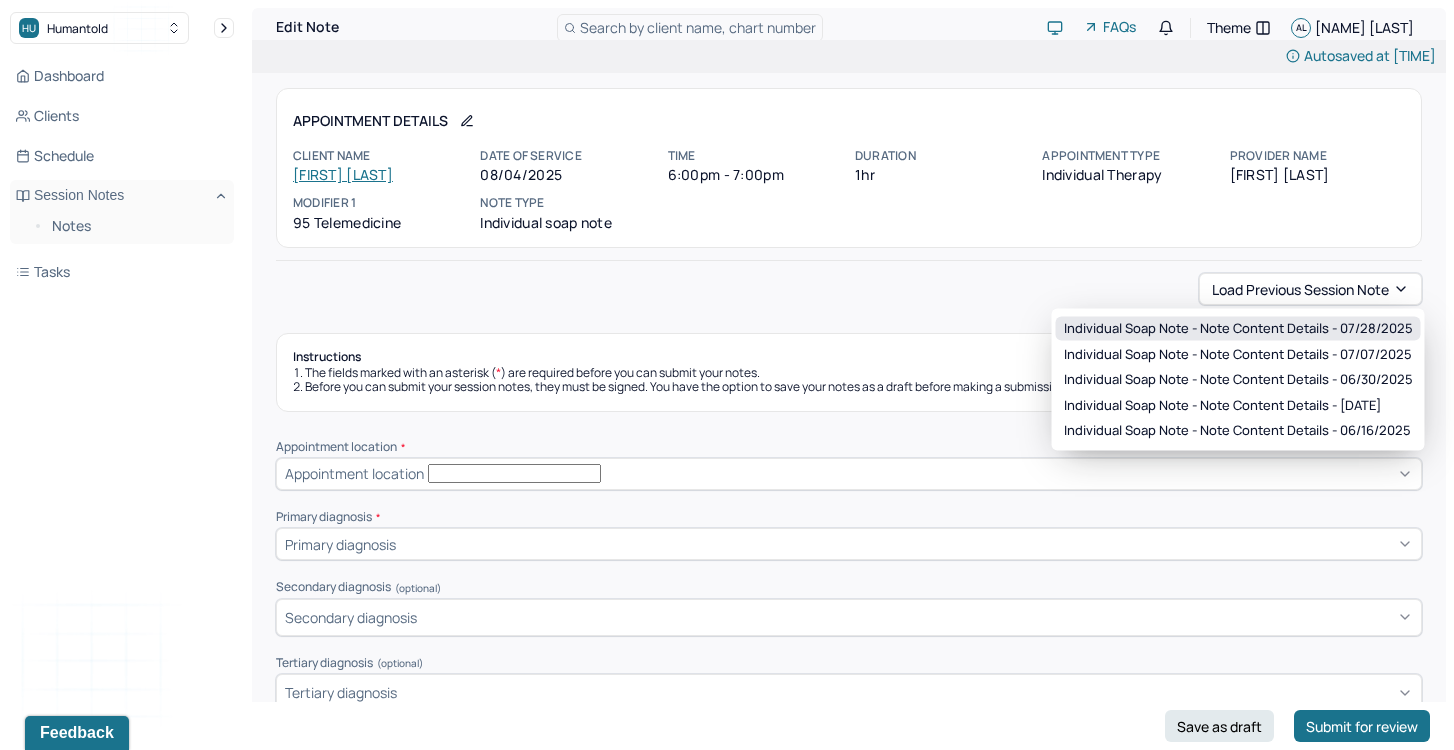 click on "Individual soap note   - Note content Details -   07/28/2025" at bounding box center [1238, 329] 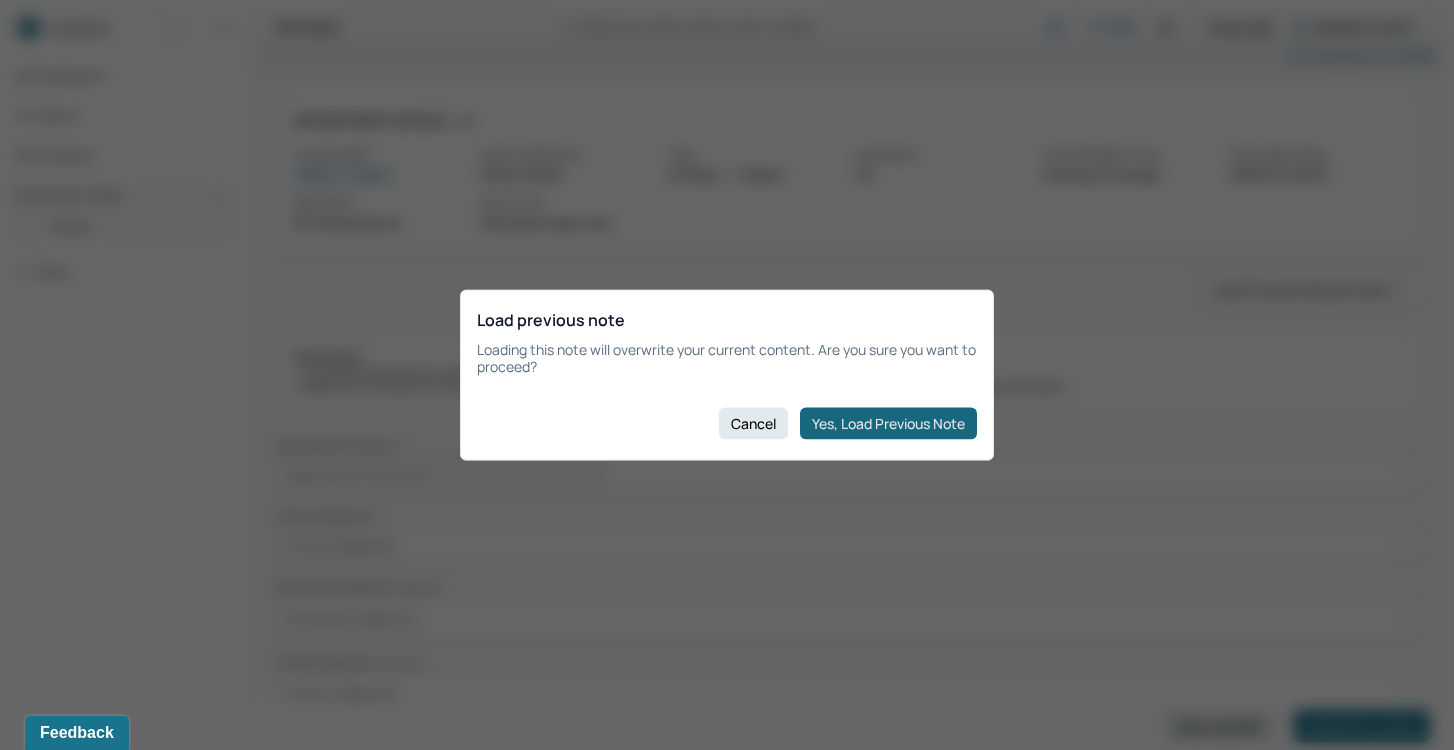 click on "Yes, Load Previous Note" at bounding box center [888, 423] 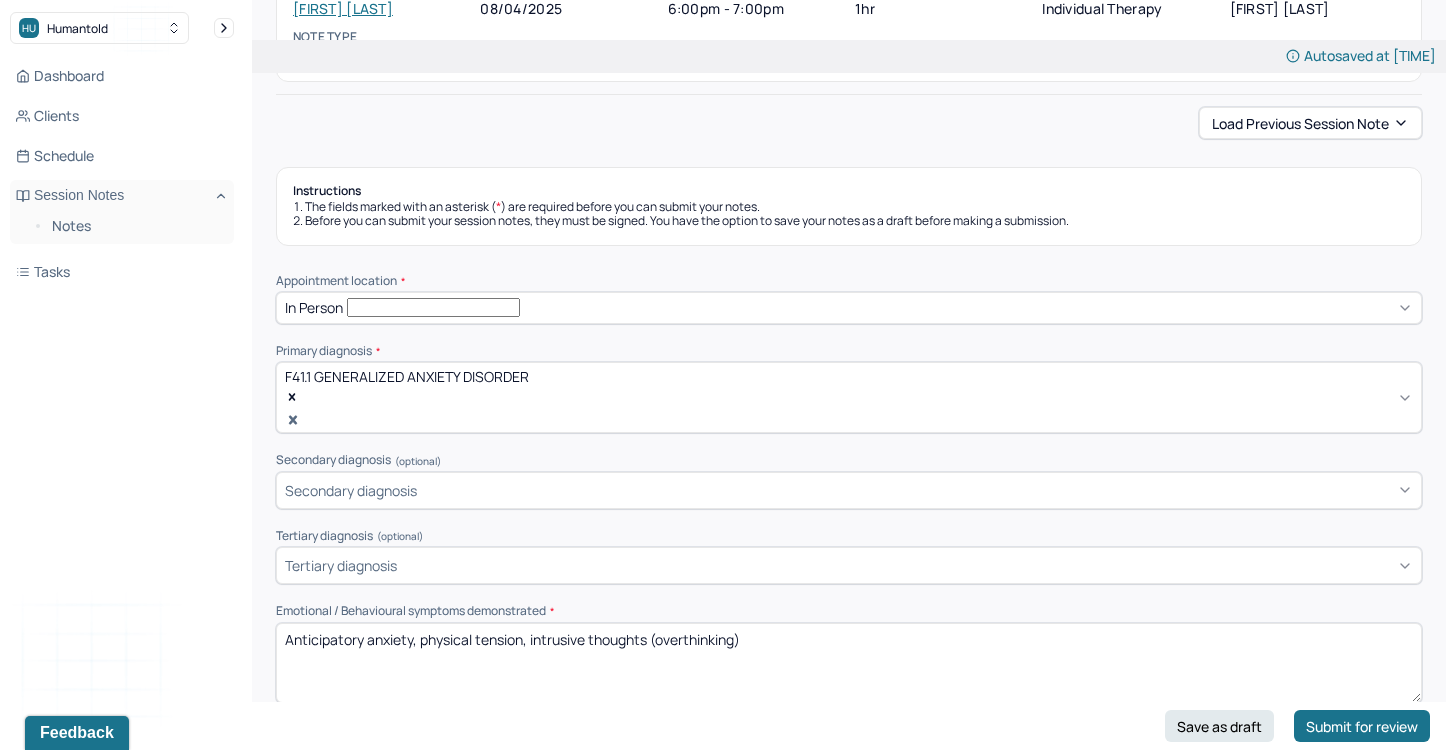 scroll, scrollTop: 235, scrollLeft: 0, axis: vertical 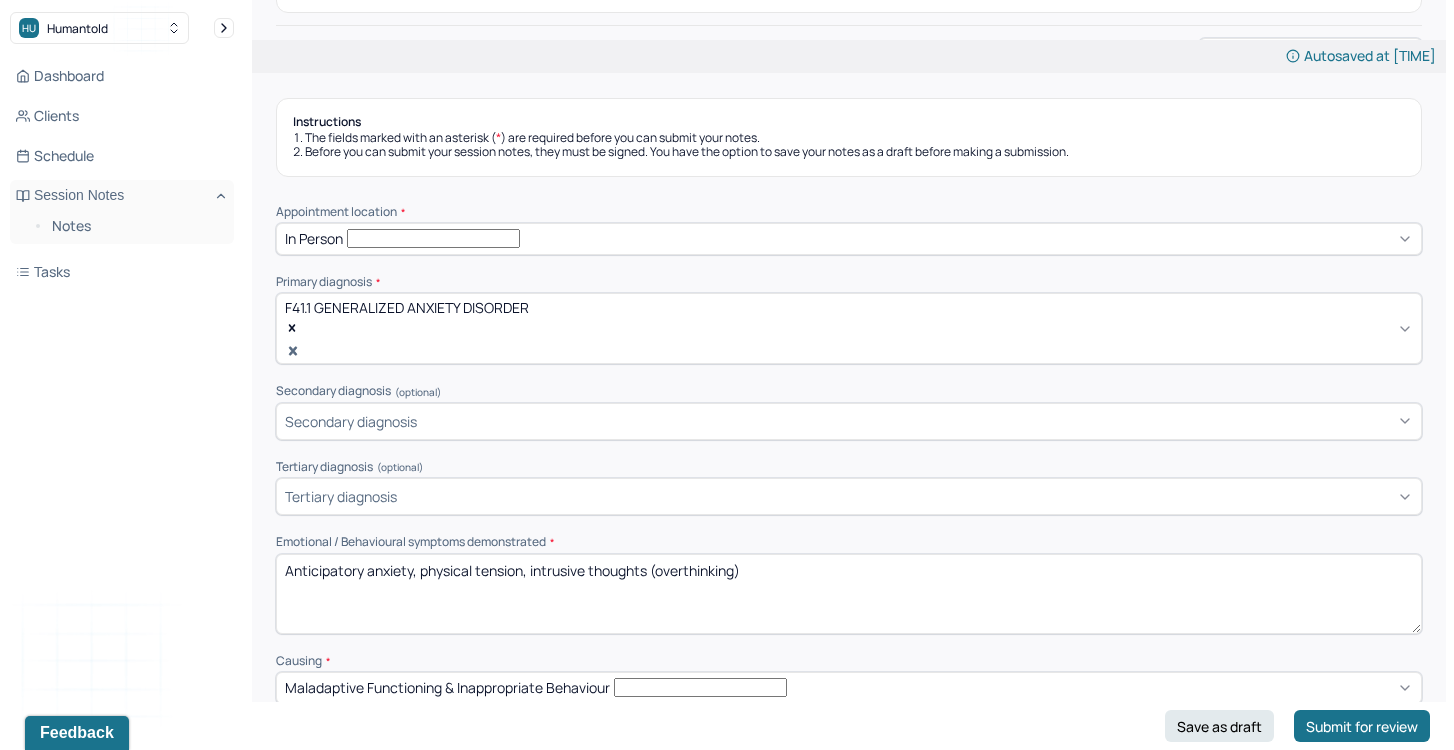 click on "Anticipatory anxiety, physical tension, intrusive thoughts (overthinking)" at bounding box center [849, 594] 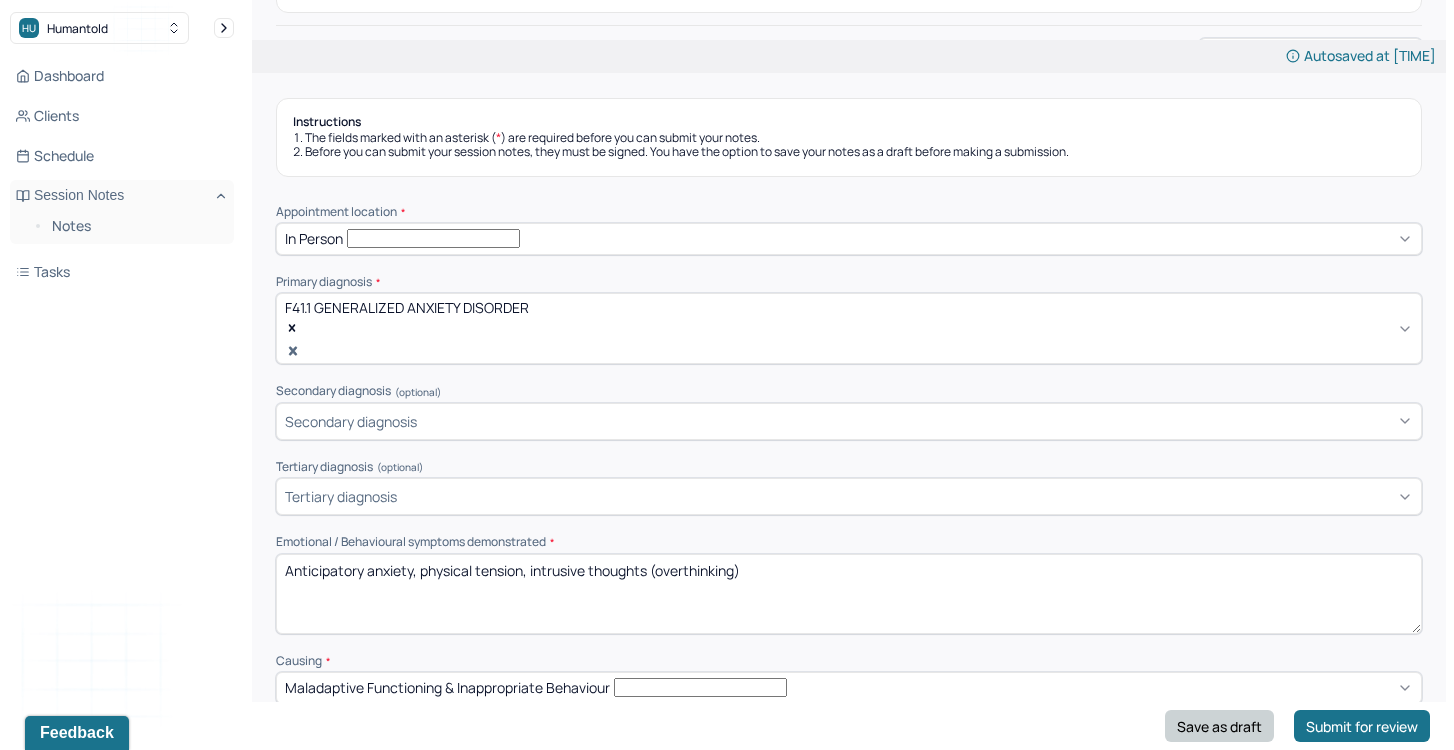click on "Save as draft" at bounding box center (1219, 726) 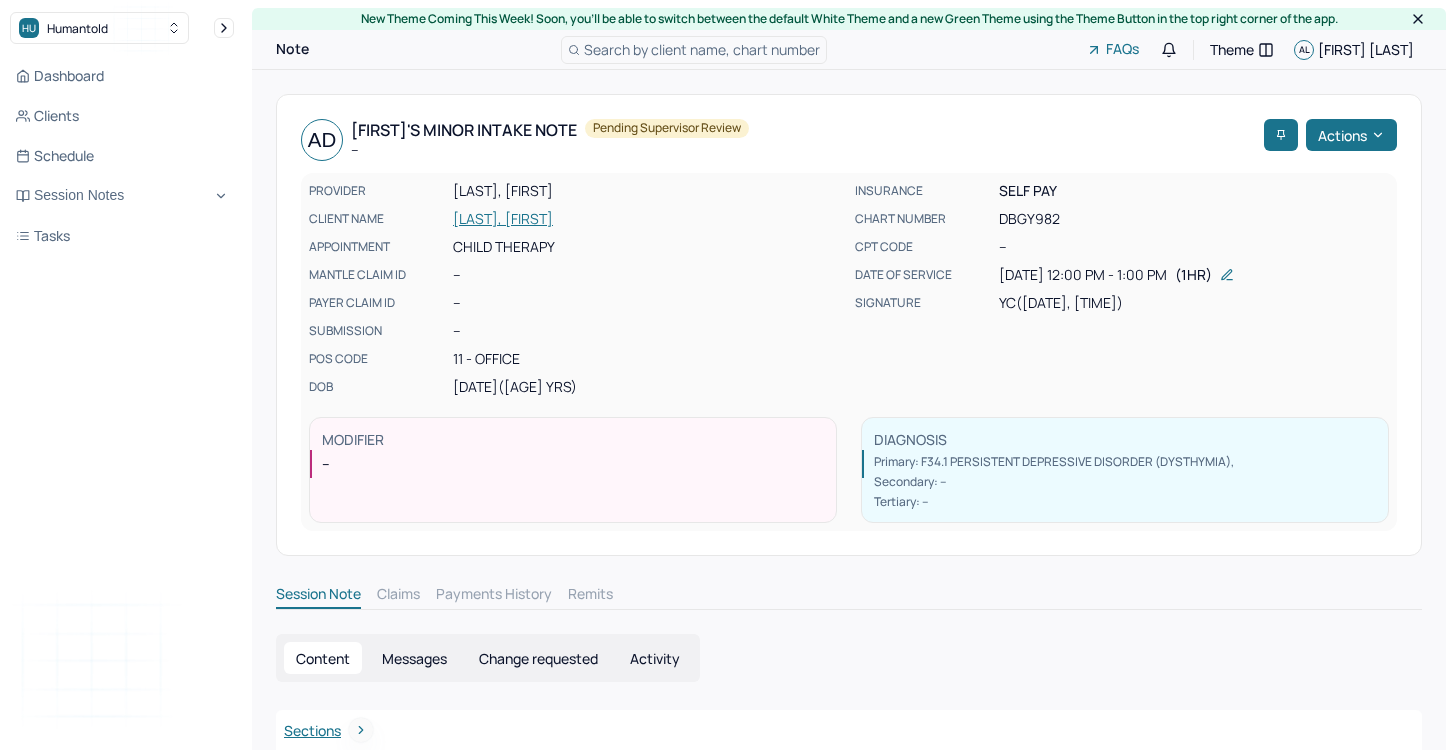 scroll, scrollTop: 0, scrollLeft: 0, axis: both 